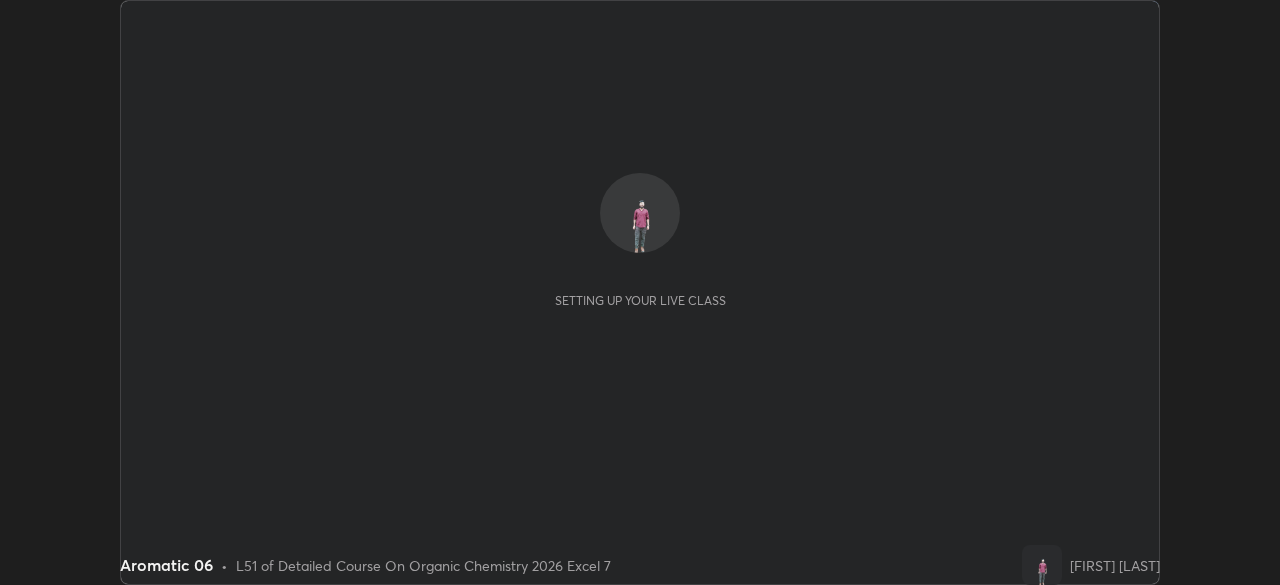 scroll, scrollTop: 0, scrollLeft: 0, axis: both 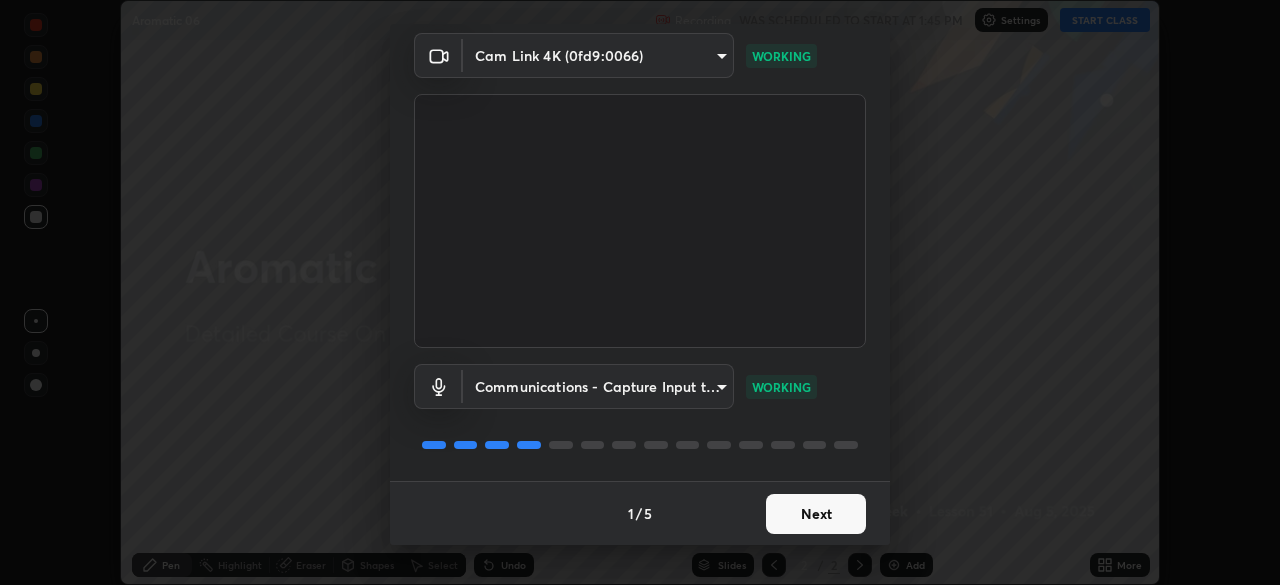 click on "Next" at bounding box center [816, 514] 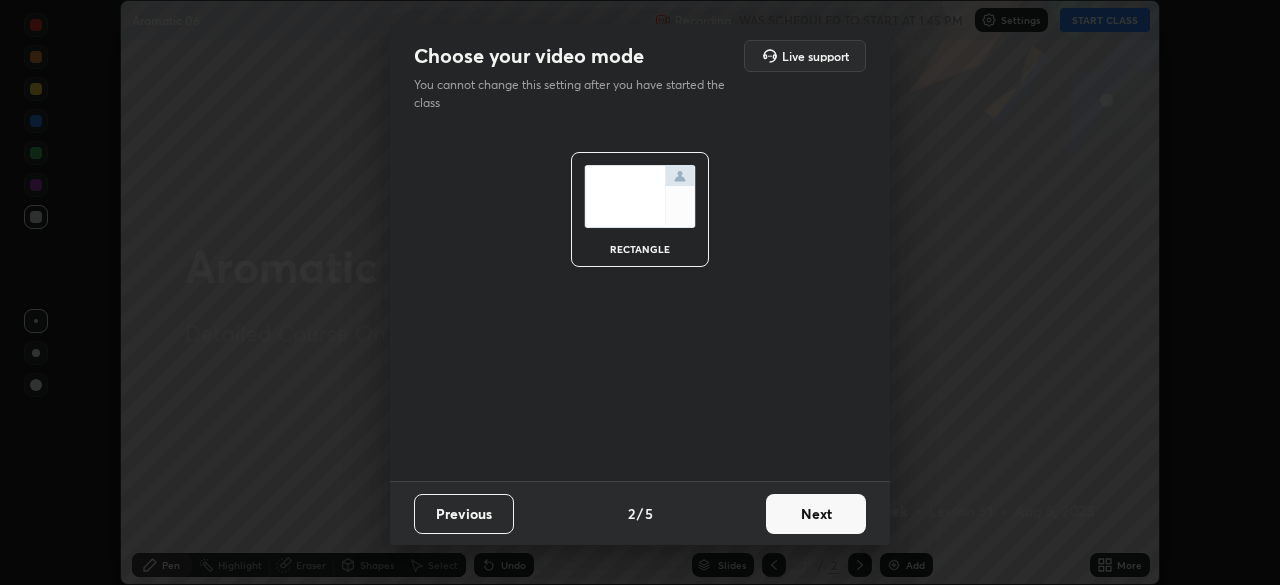click on "Next" at bounding box center [816, 514] 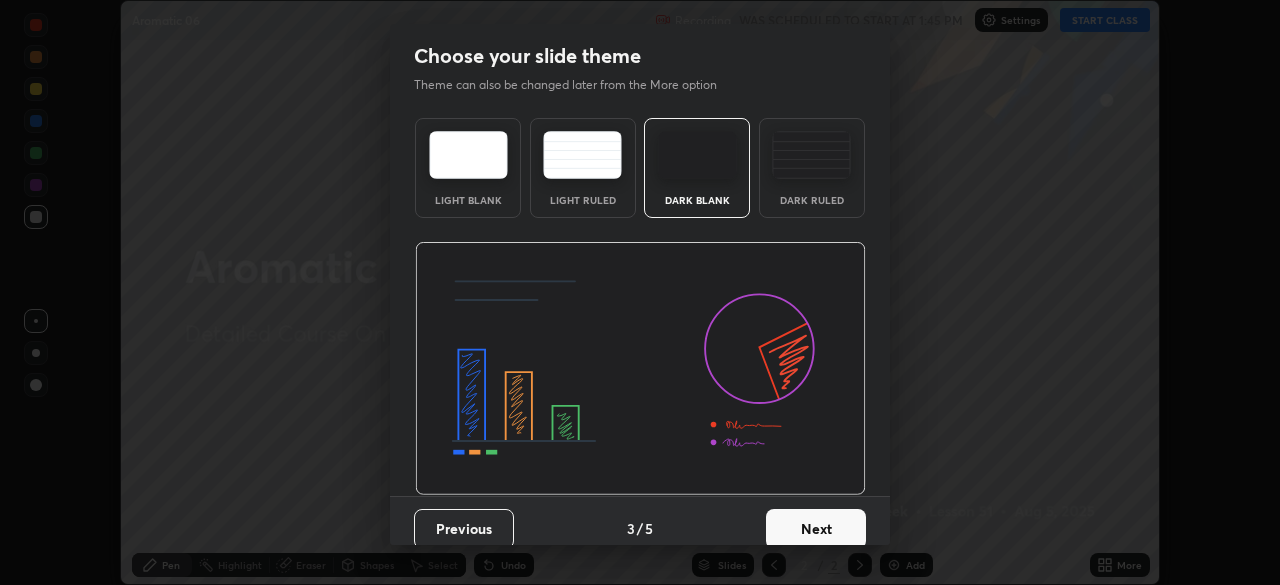 scroll, scrollTop: 15, scrollLeft: 0, axis: vertical 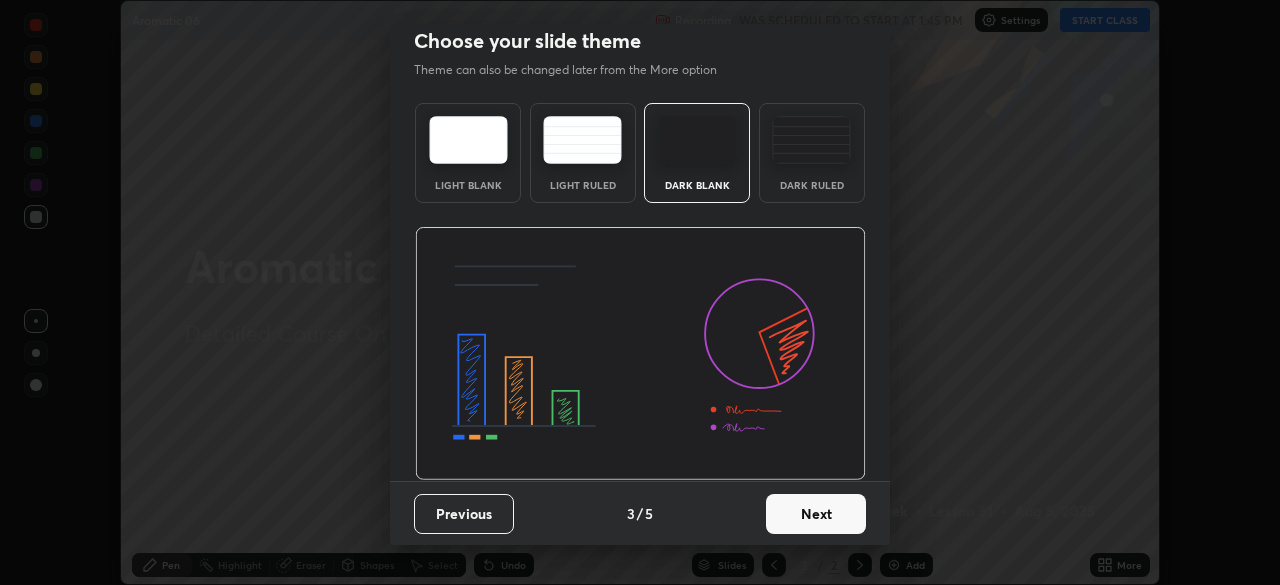 click on "Next" at bounding box center [816, 514] 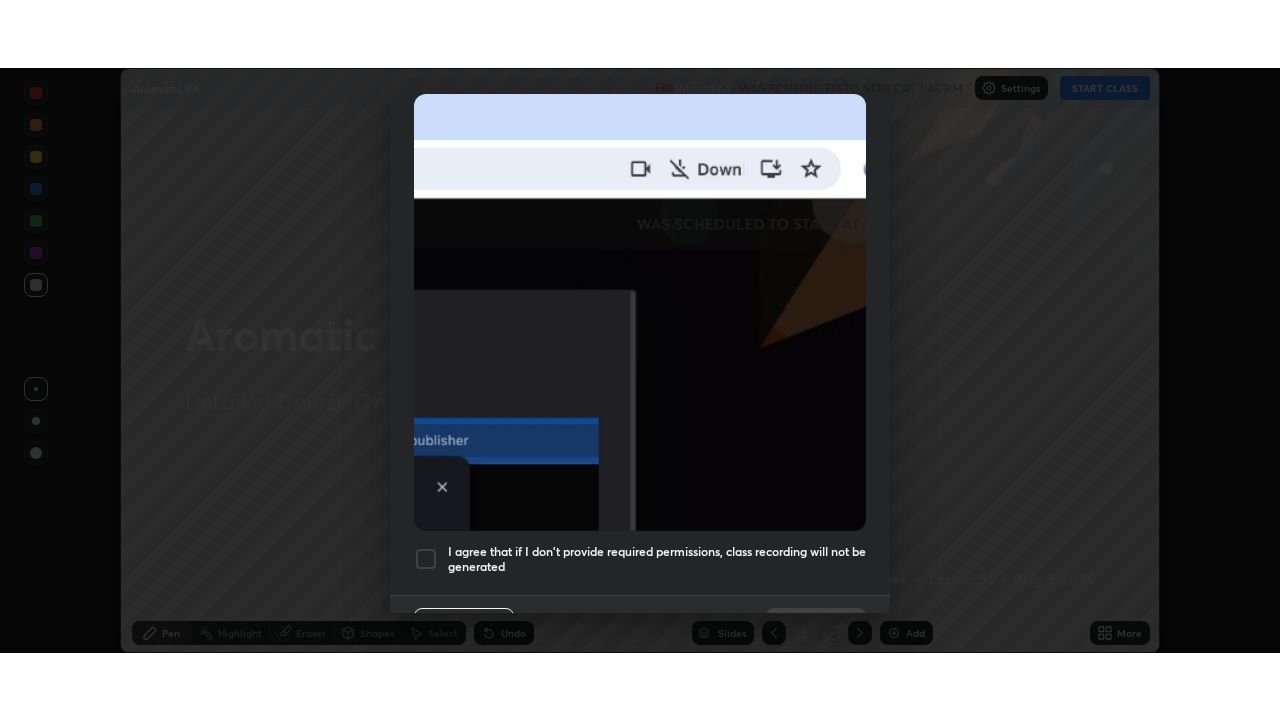 scroll, scrollTop: 479, scrollLeft: 0, axis: vertical 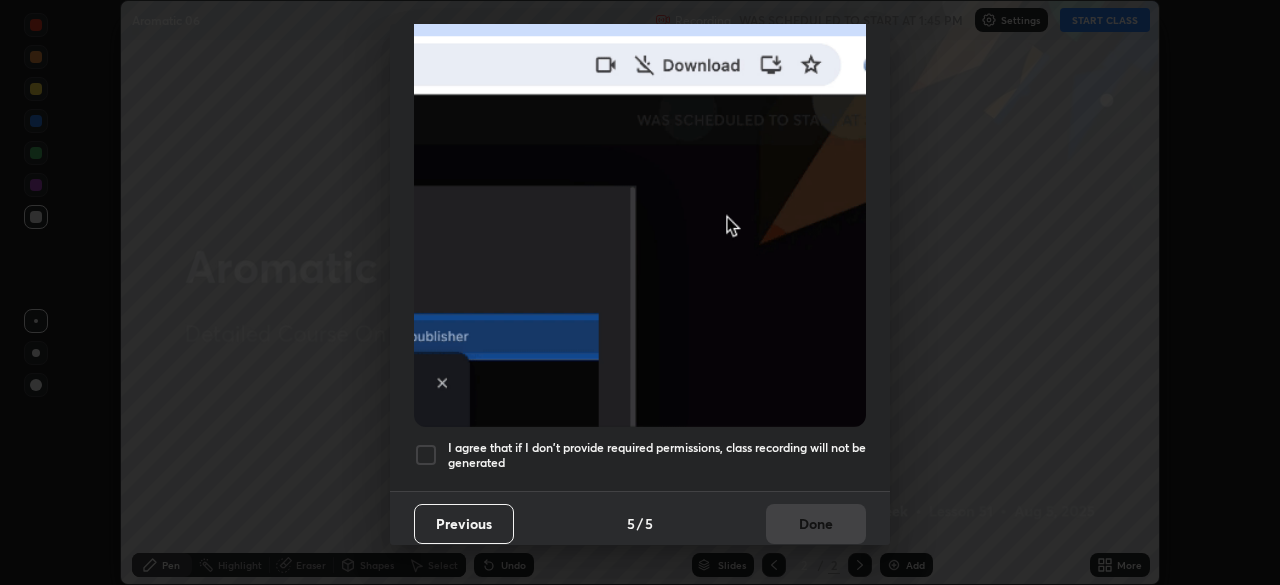 click on "I agree that if I don't provide required permissions, class recording will not be generated" at bounding box center (657, 455) 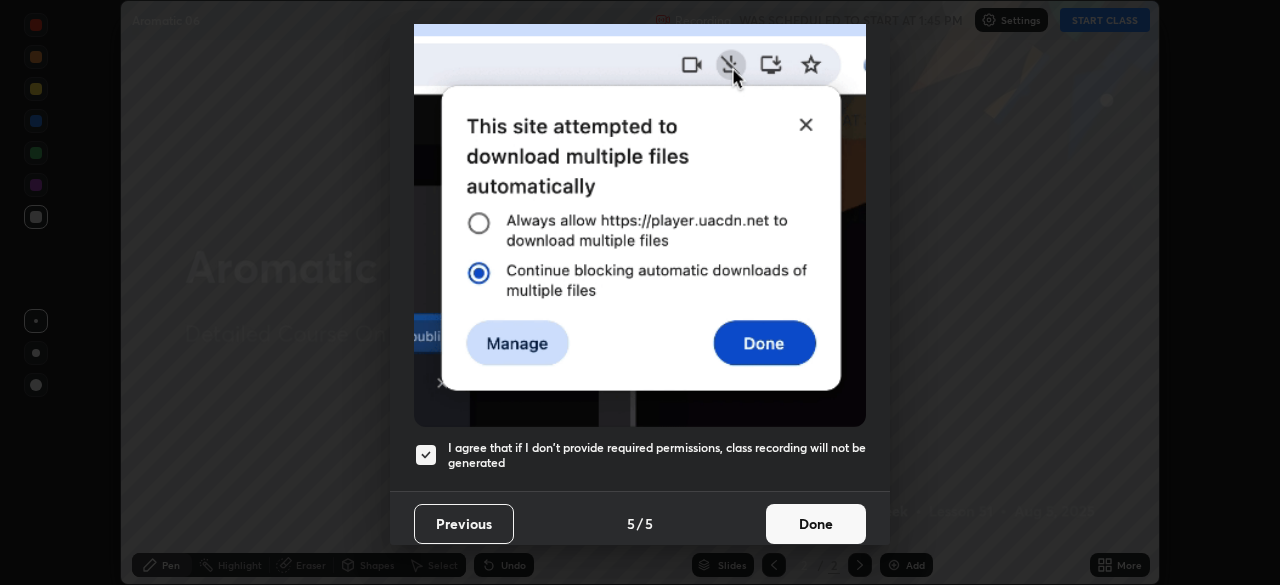 click on "Done" at bounding box center [816, 524] 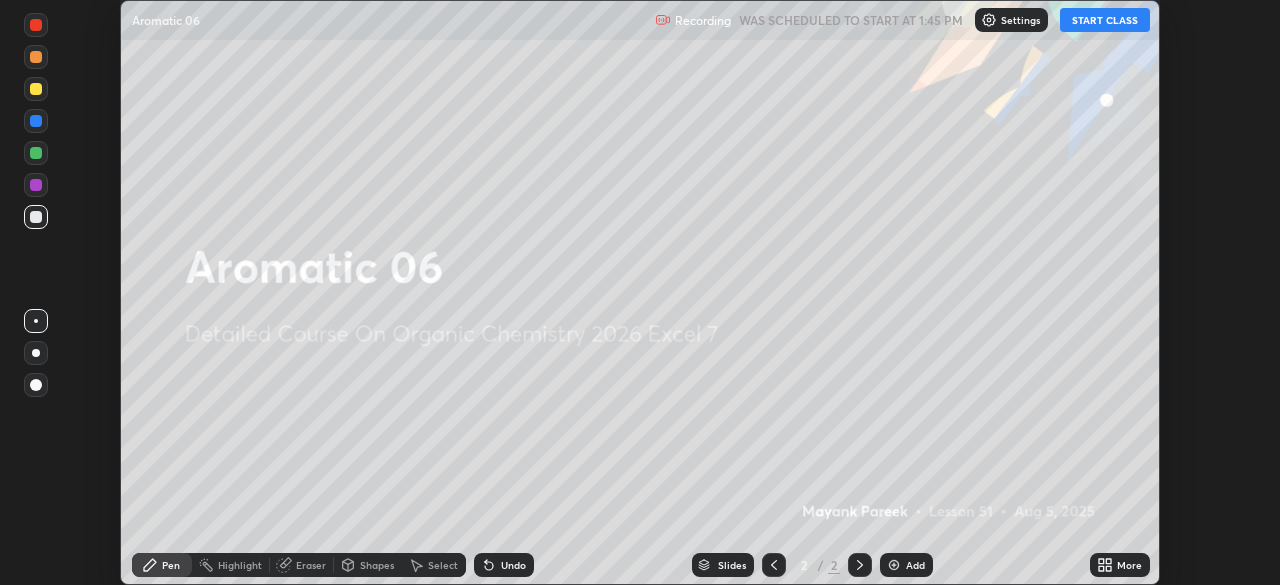 click at bounding box center (894, 565) 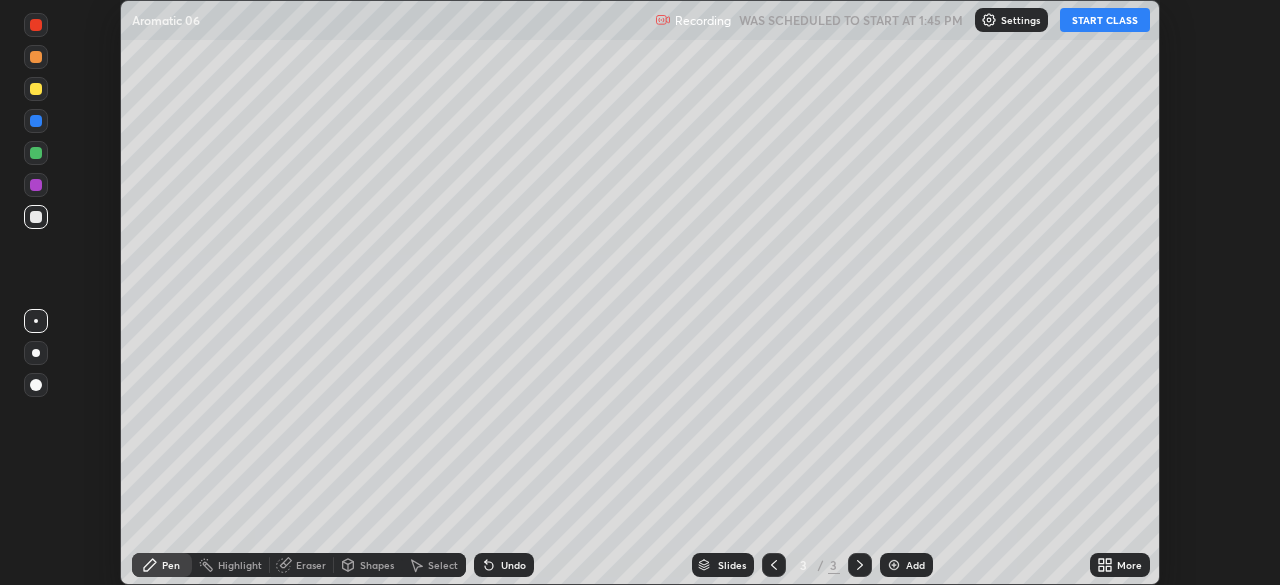 click 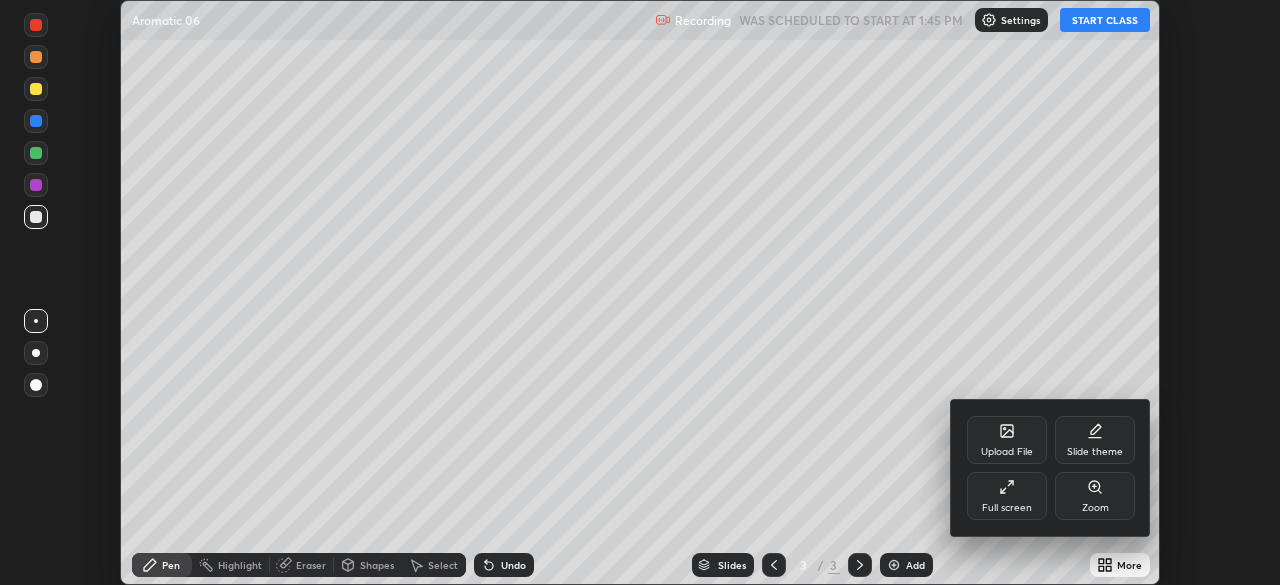 click on "Full screen" at bounding box center (1007, 496) 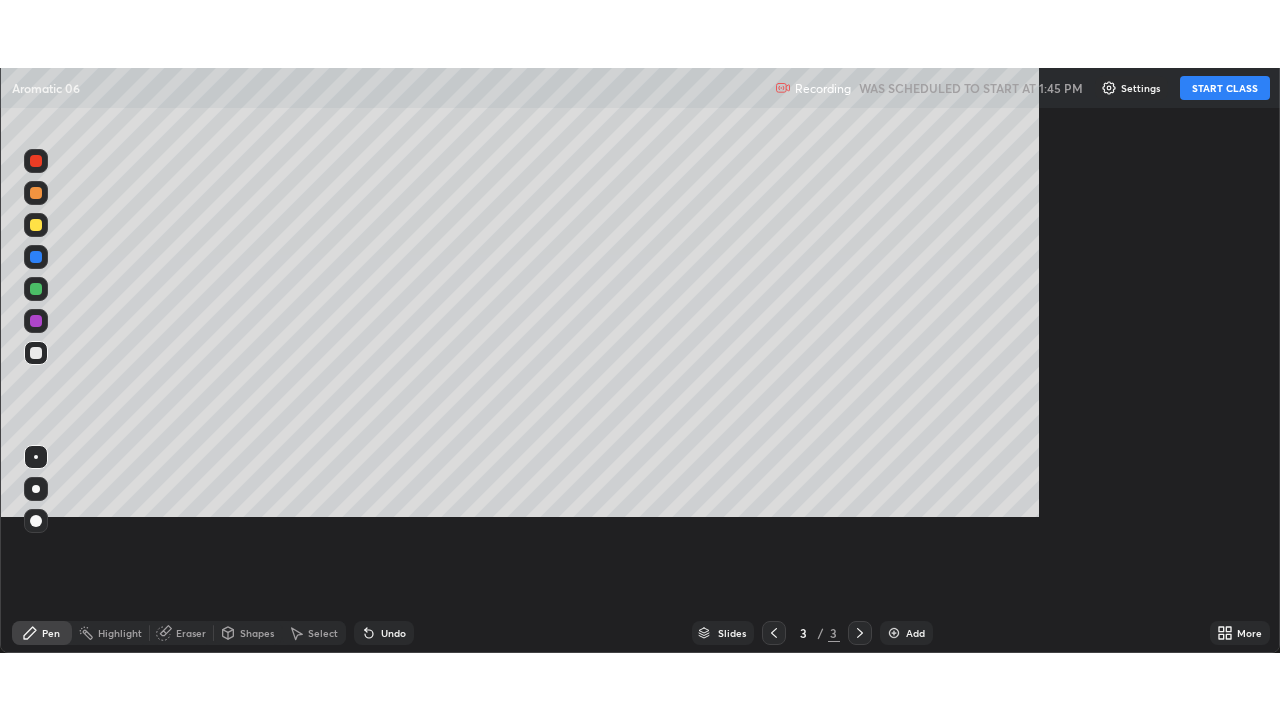 scroll, scrollTop: 99280, scrollLeft: 98720, axis: both 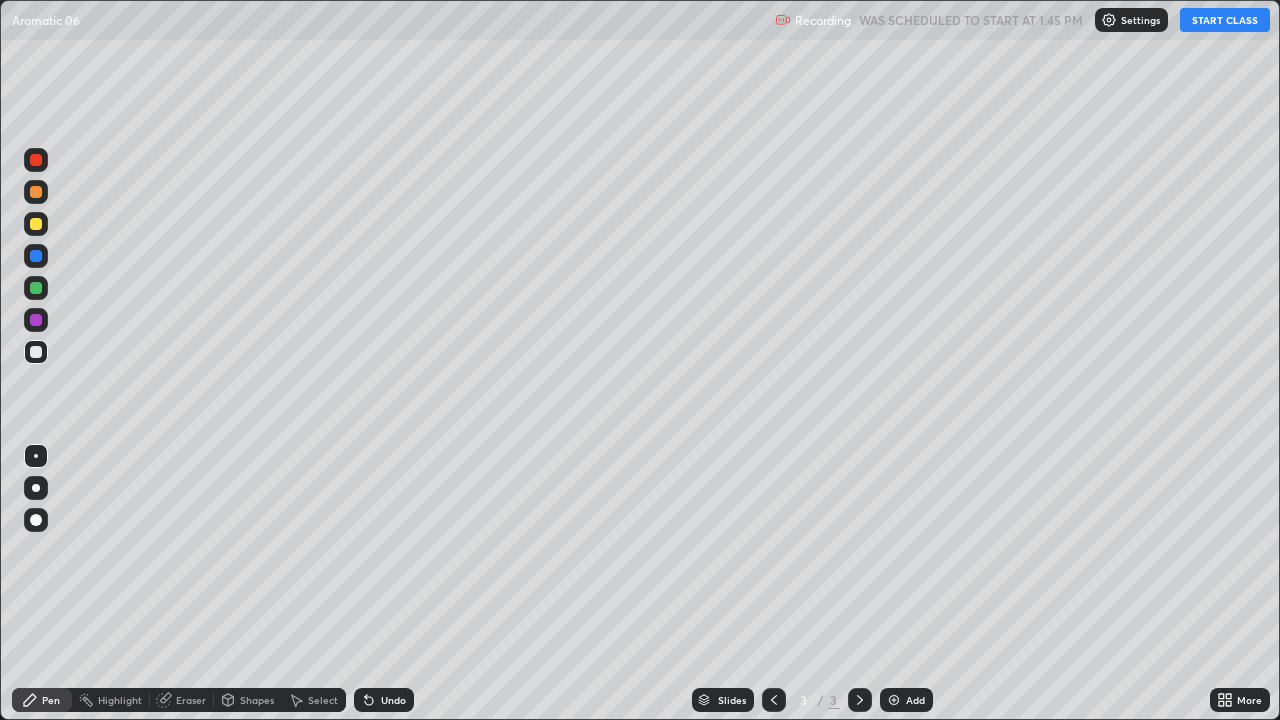 click on "START CLASS" at bounding box center (1225, 20) 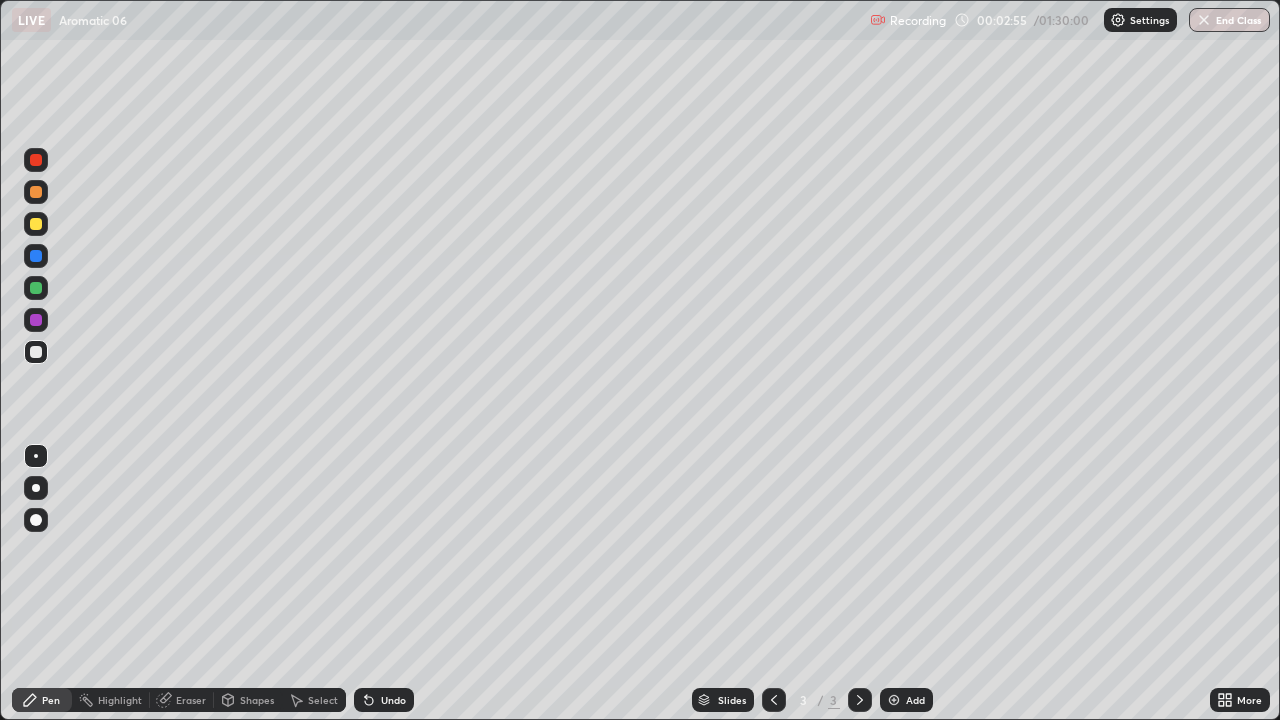 click on "Undo" at bounding box center (384, 700) 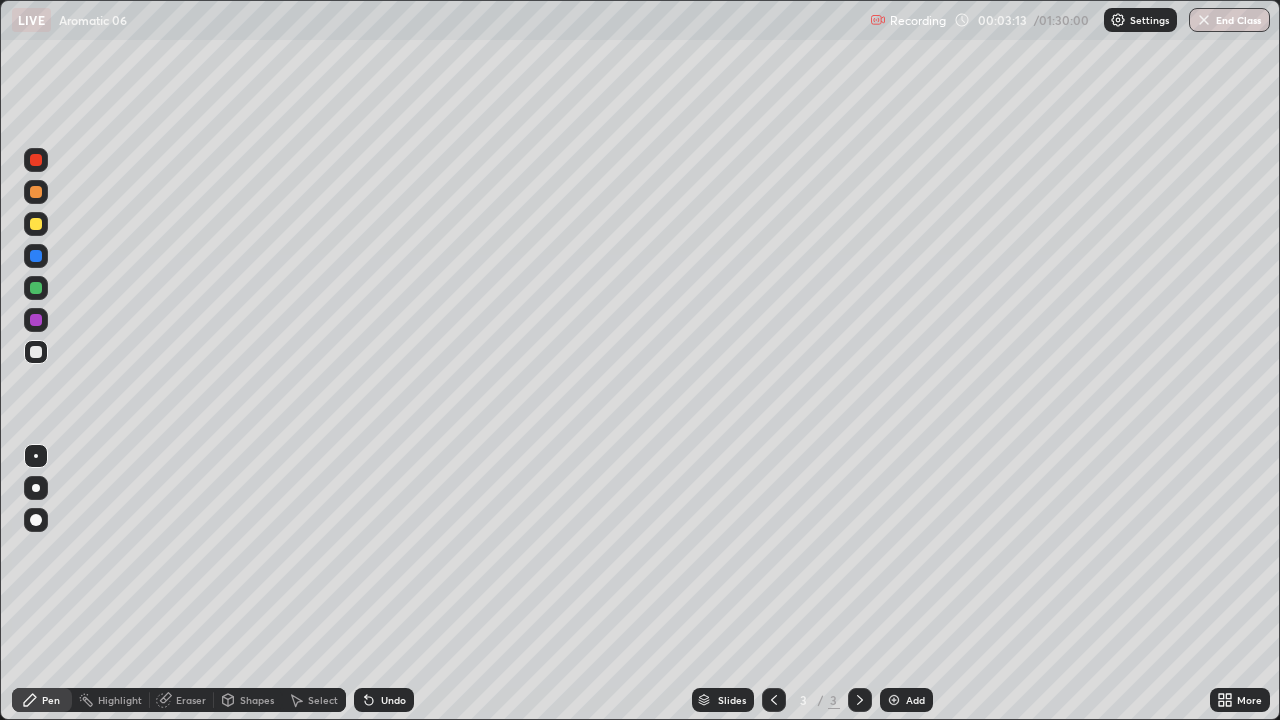 click on "Undo" at bounding box center [384, 700] 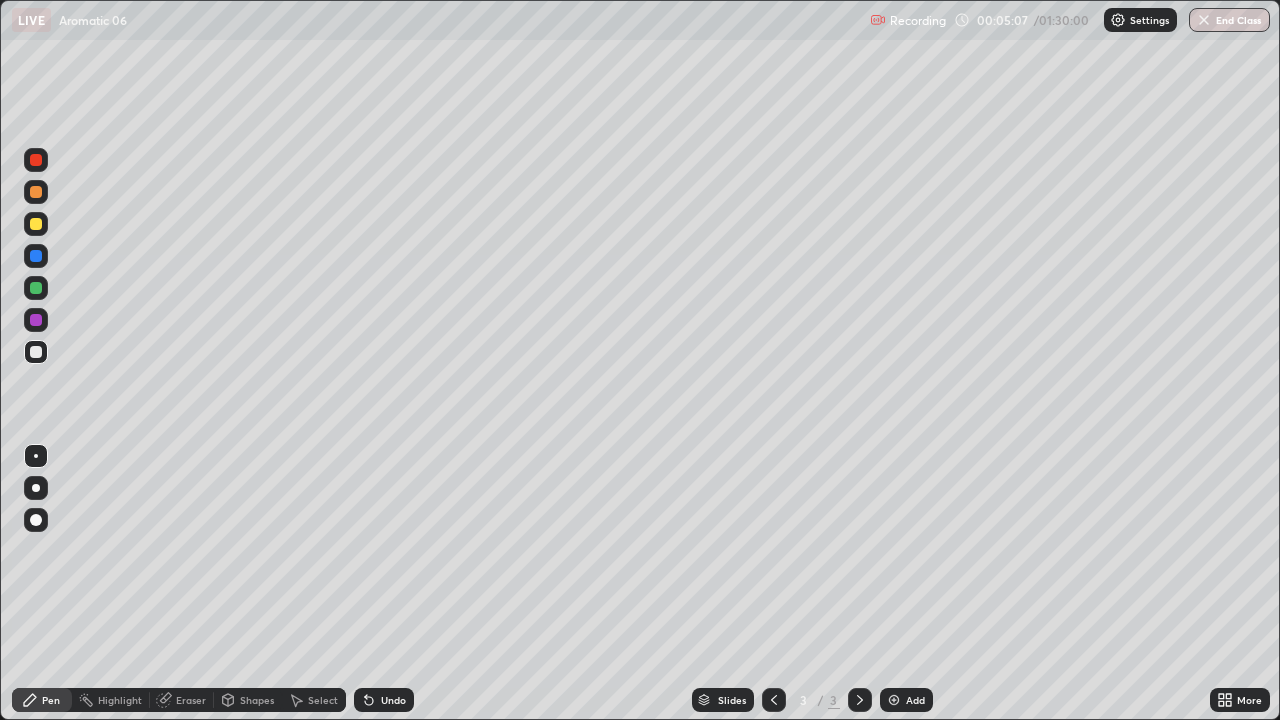 click on "Add" at bounding box center [906, 700] 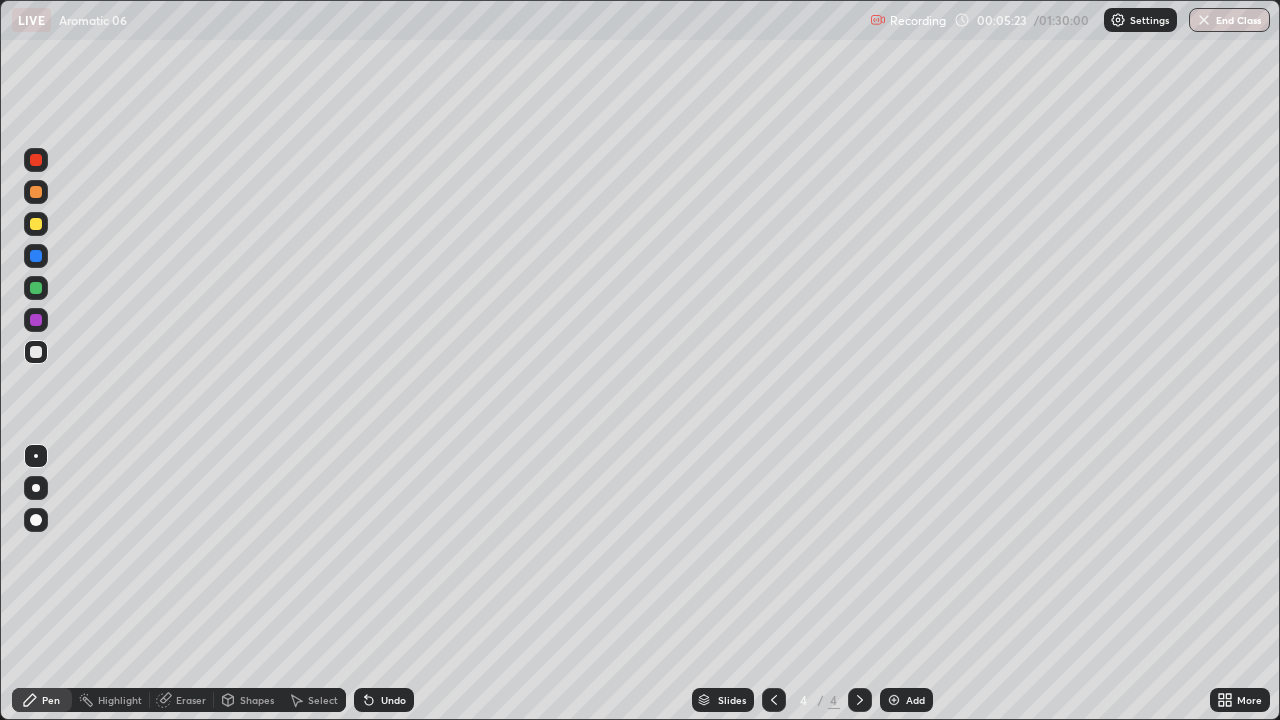 click on "Undo" at bounding box center (384, 700) 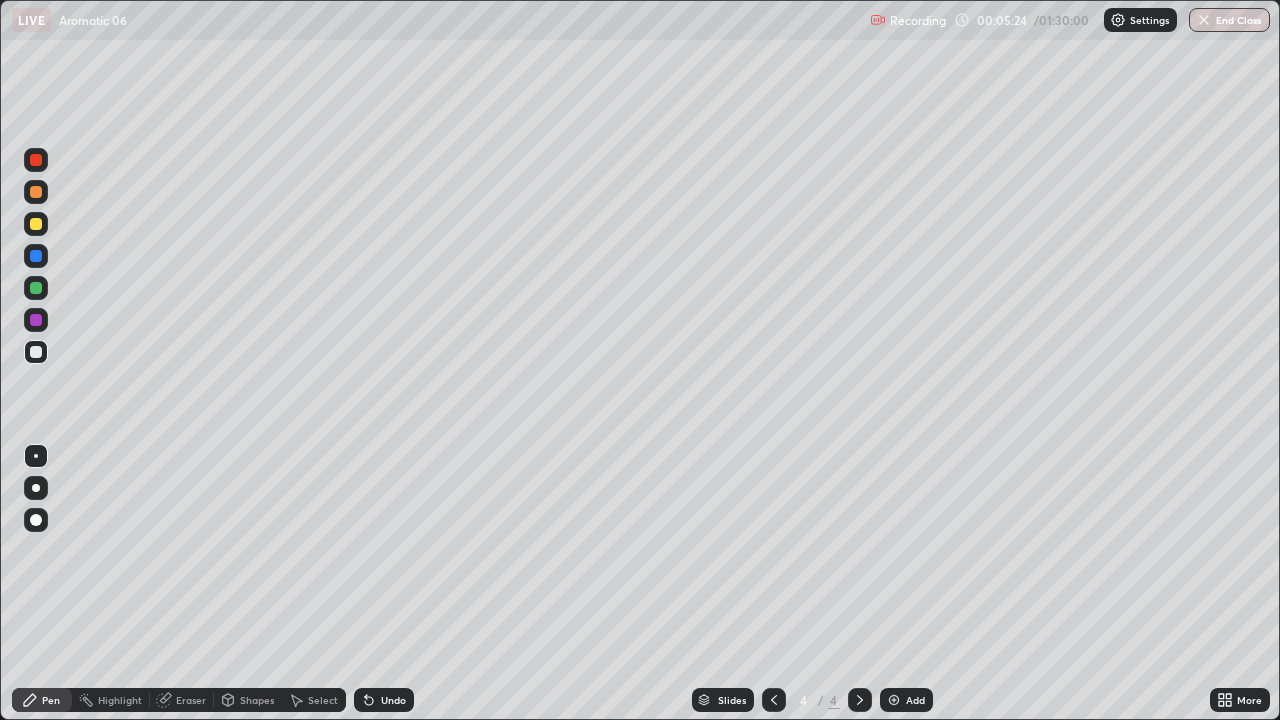 click on "Undo" at bounding box center (384, 700) 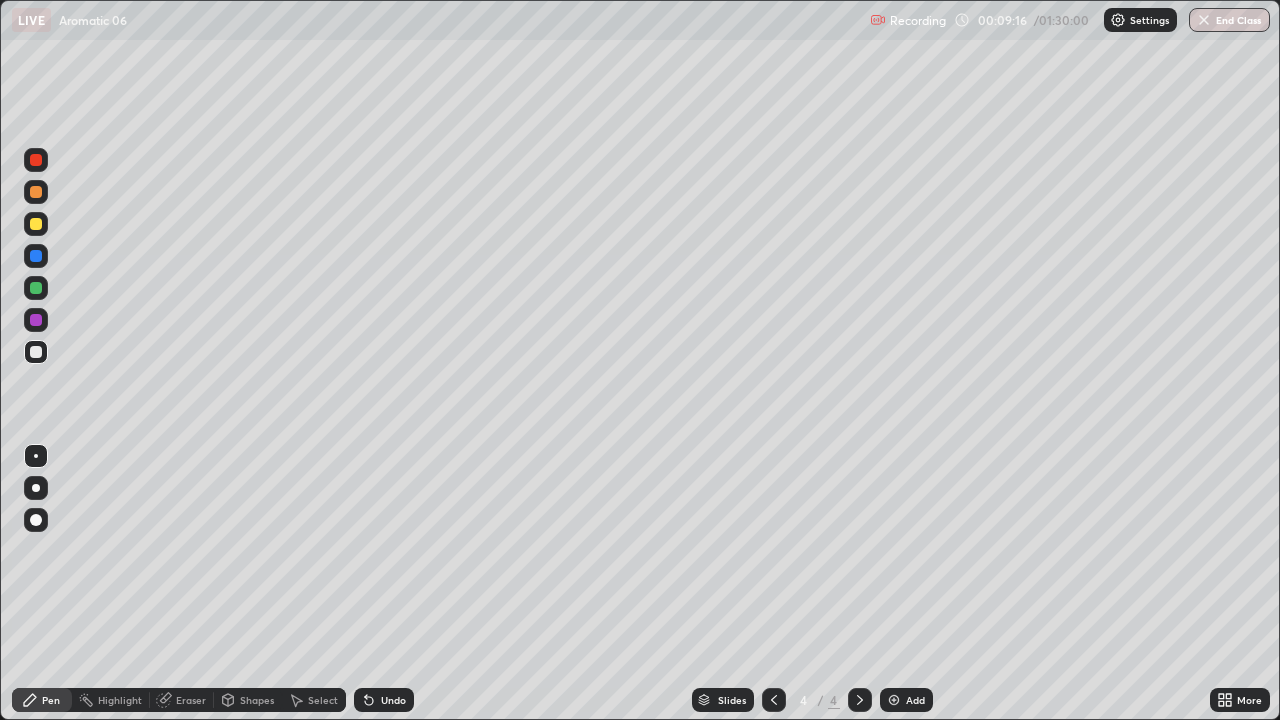click on "Add" at bounding box center (915, 700) 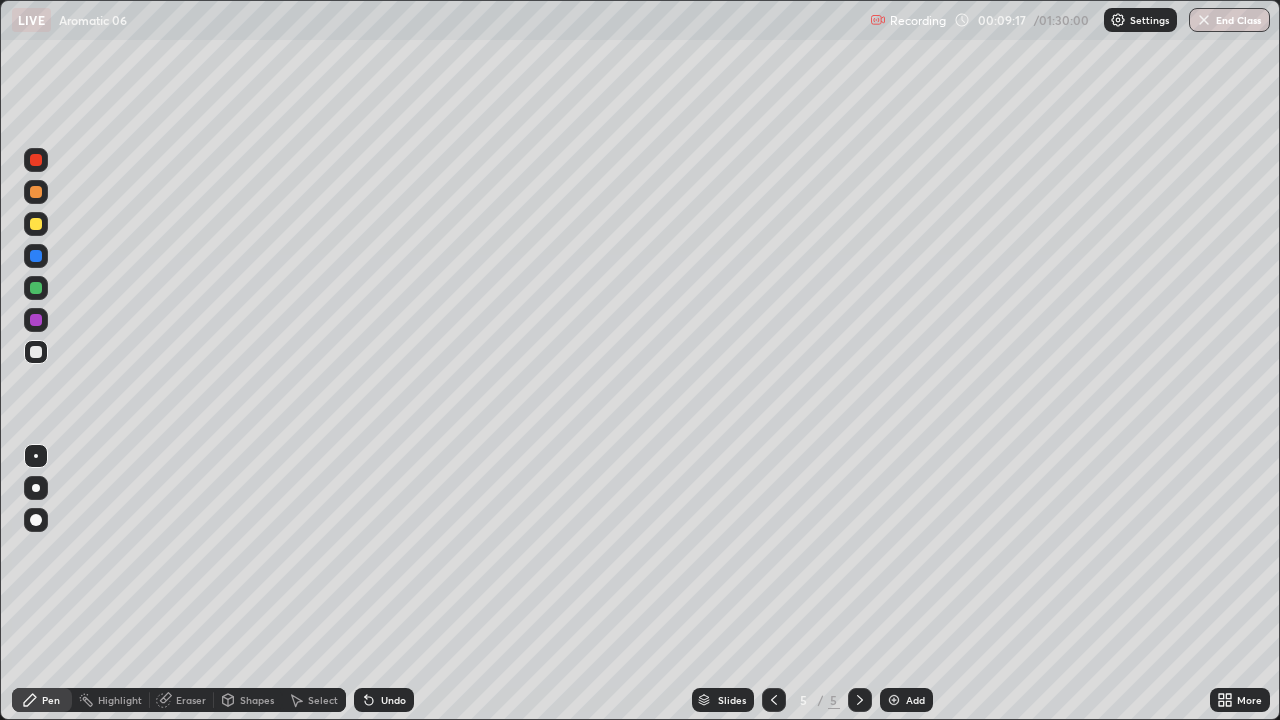 click at bounding box center (36, 224) 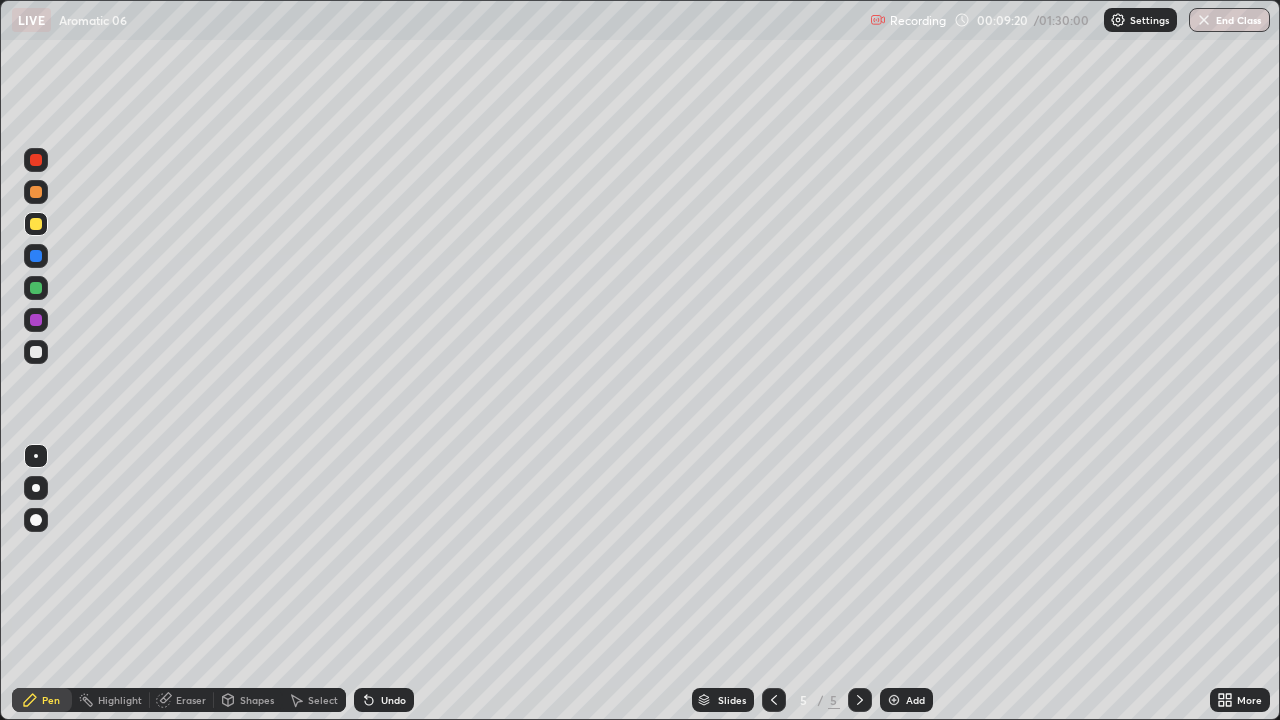 click at bounding box center (36, 224) 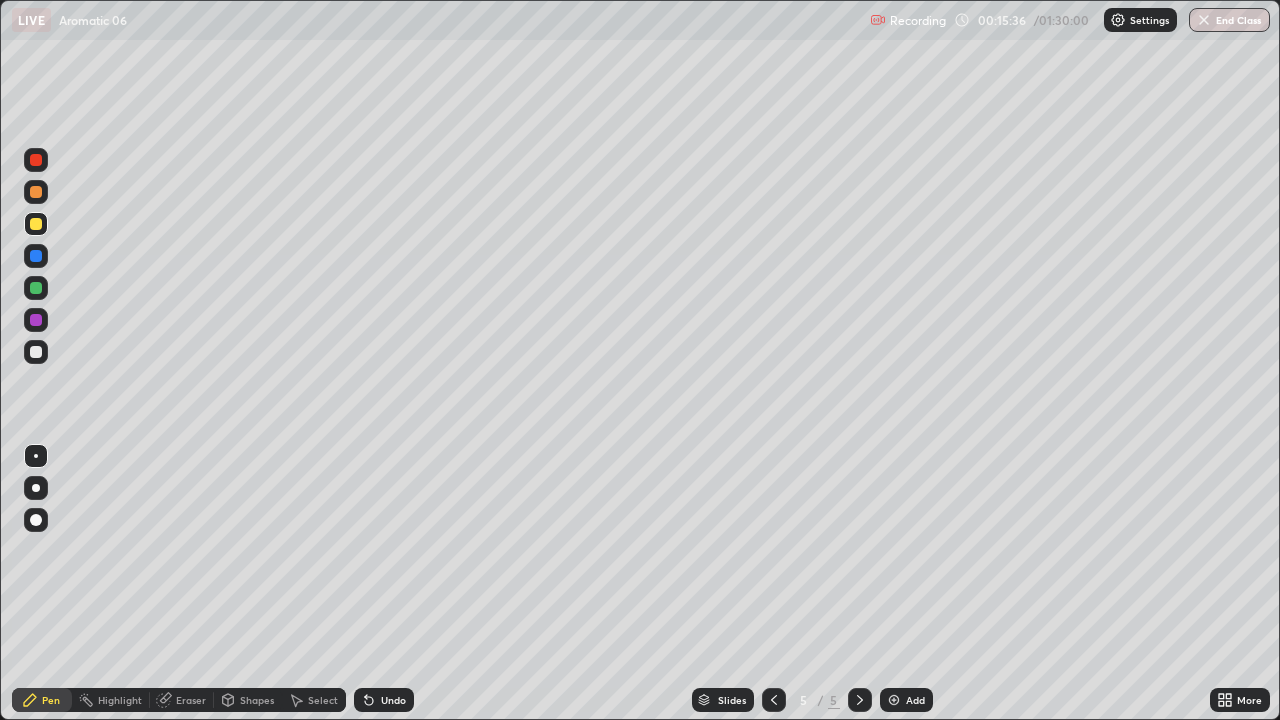 click on "Add" at bounding box center (915, 700) 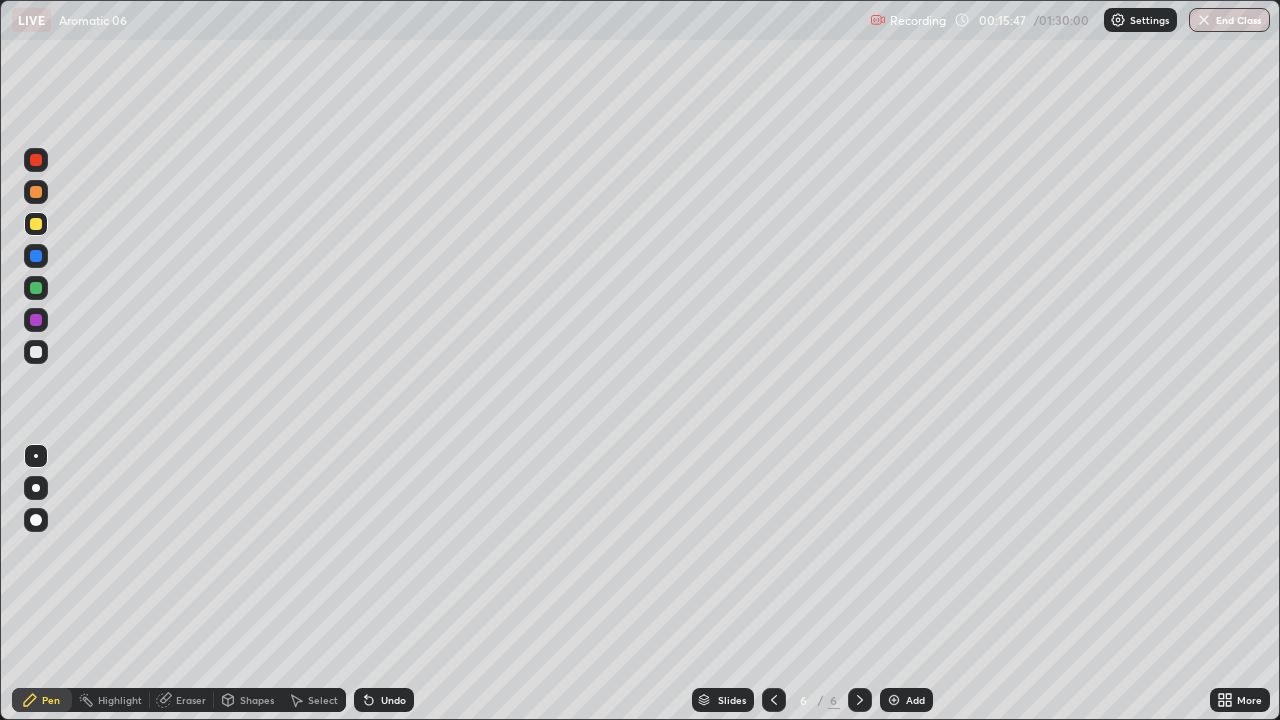 click at bounding box center [36, 352] 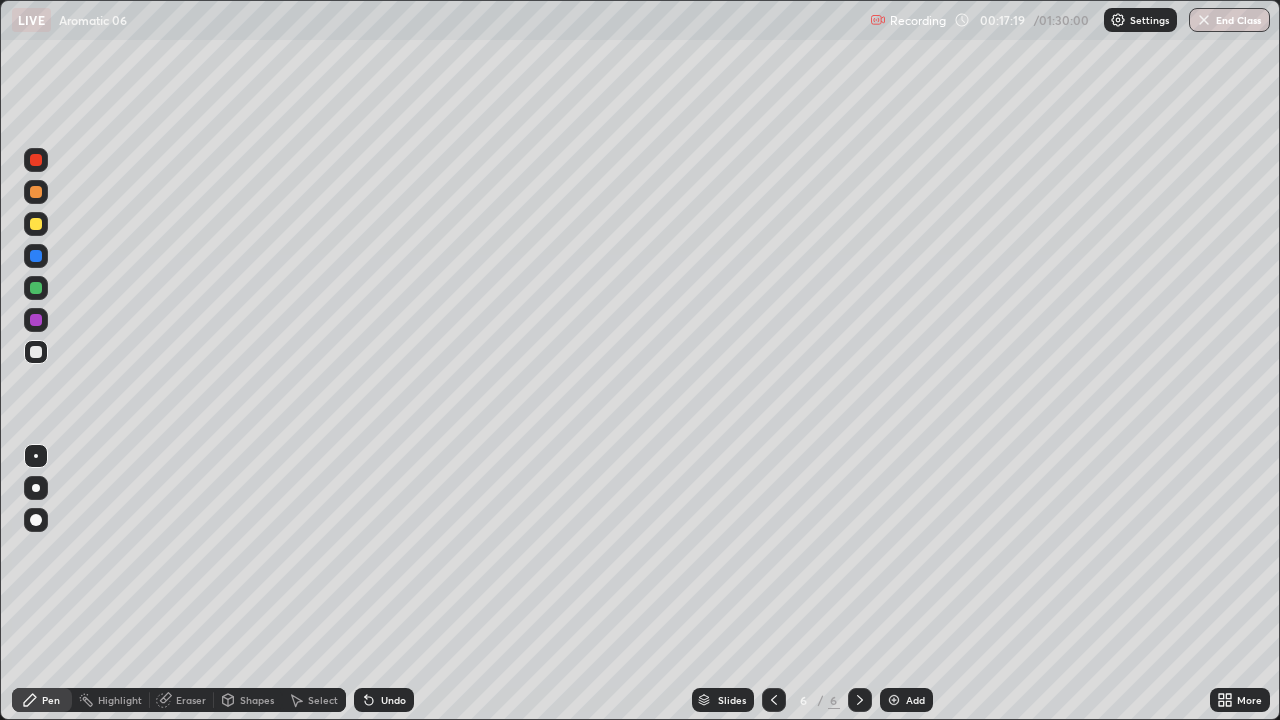 click on "Undo" at bounding box center (393, 700) 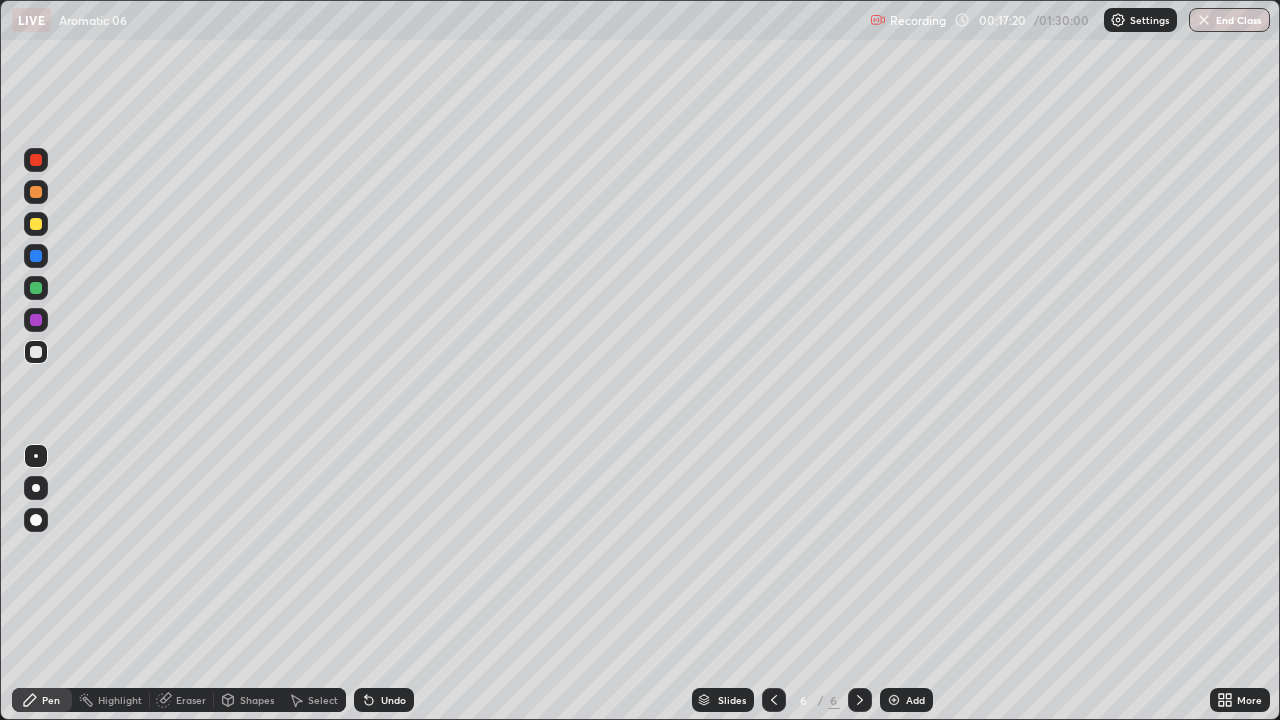 click on "Undo" at bounding box center [393, 700] 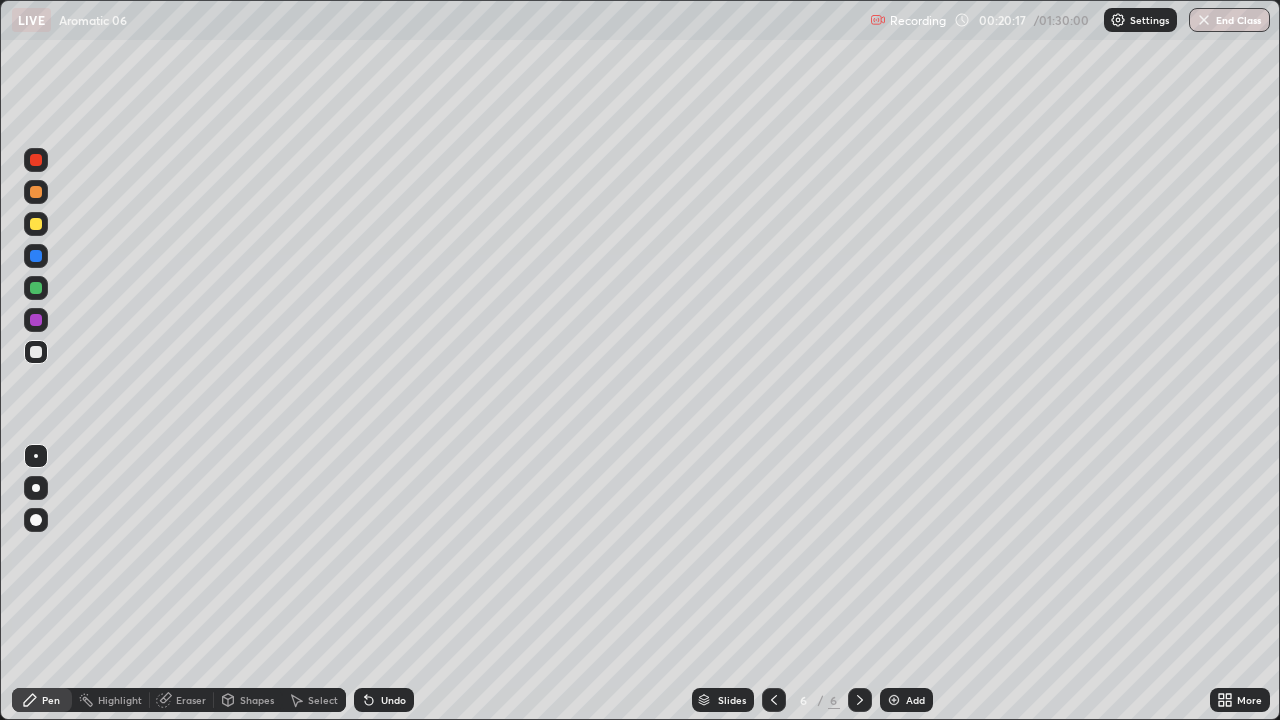 click at bounding box center [894, 700] 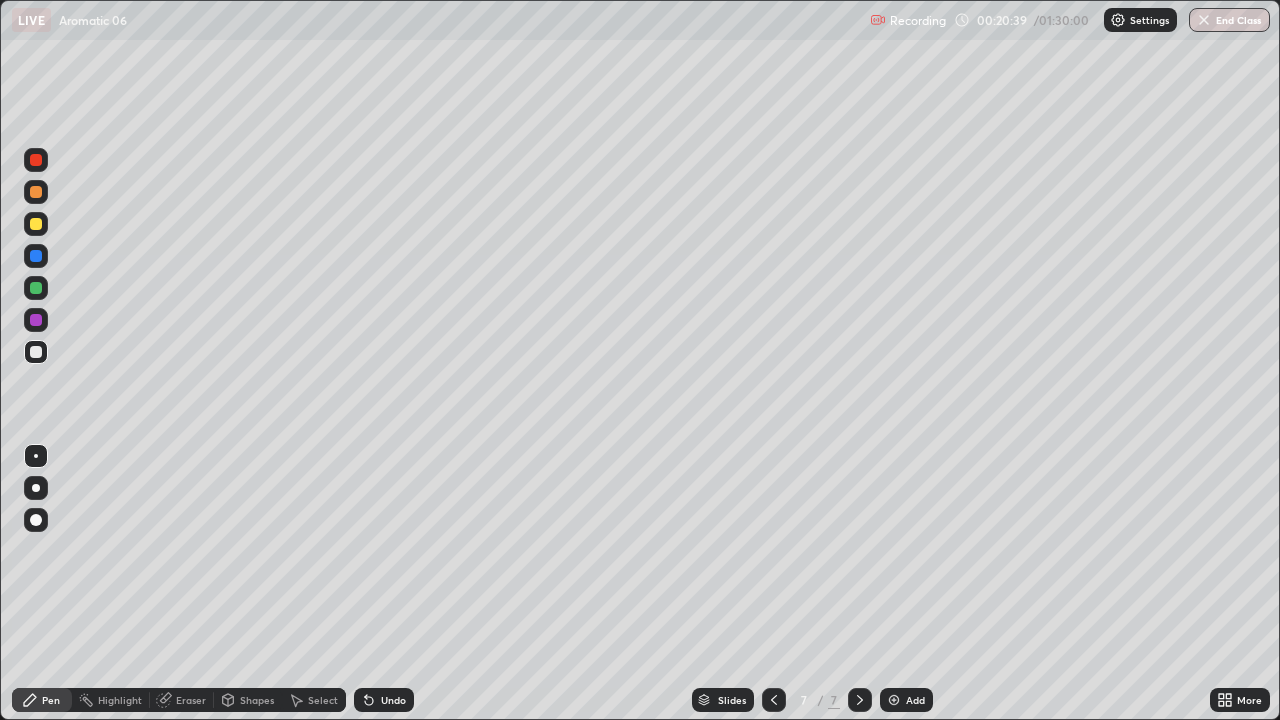 click 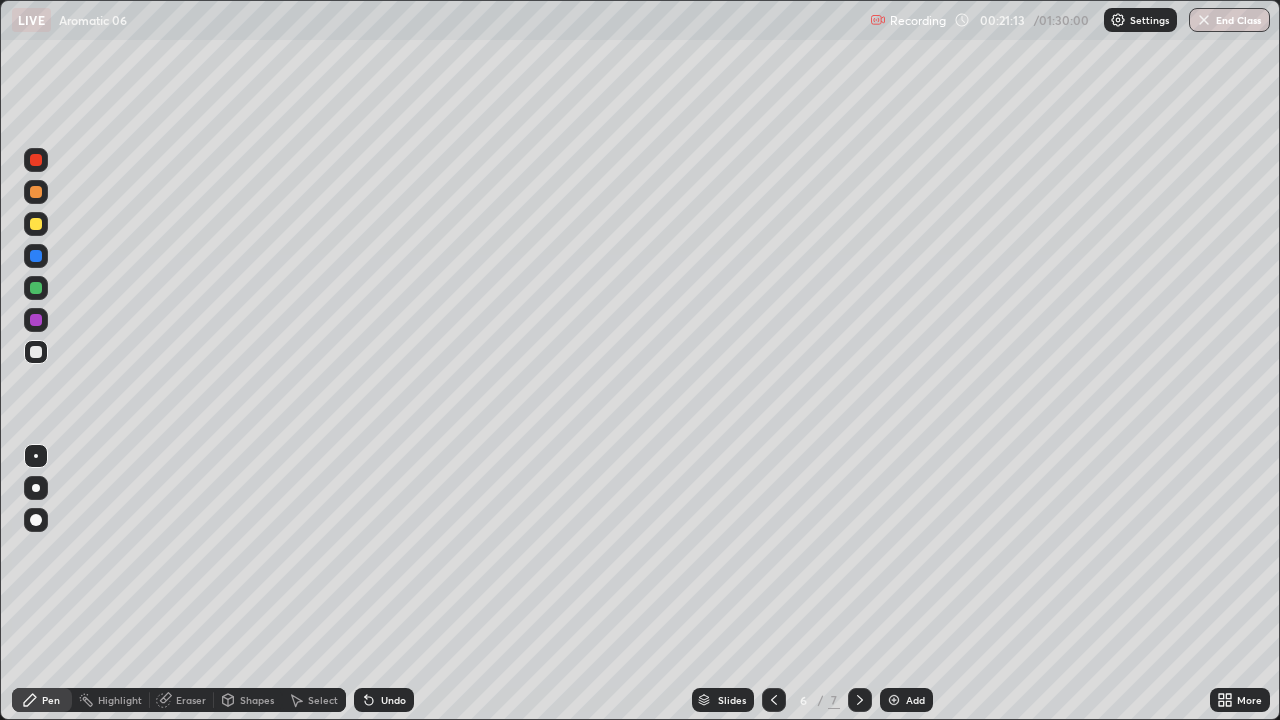click 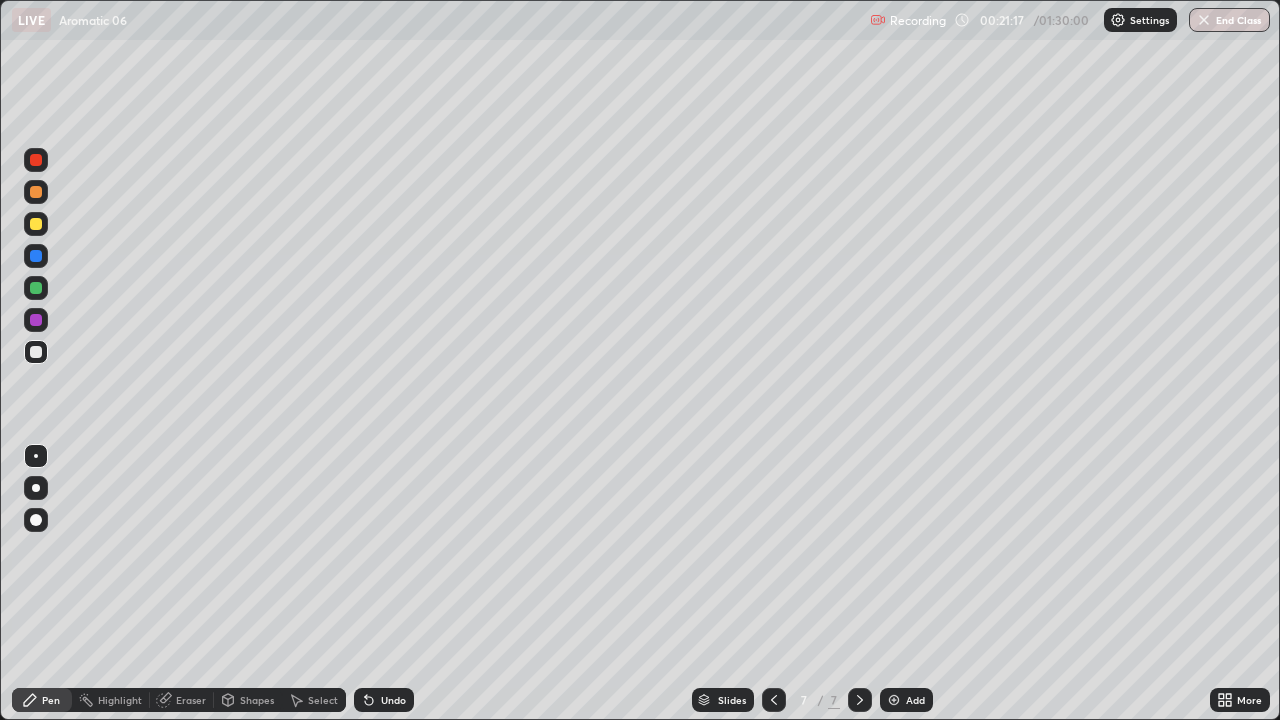 click at bounding box center (36, 352) 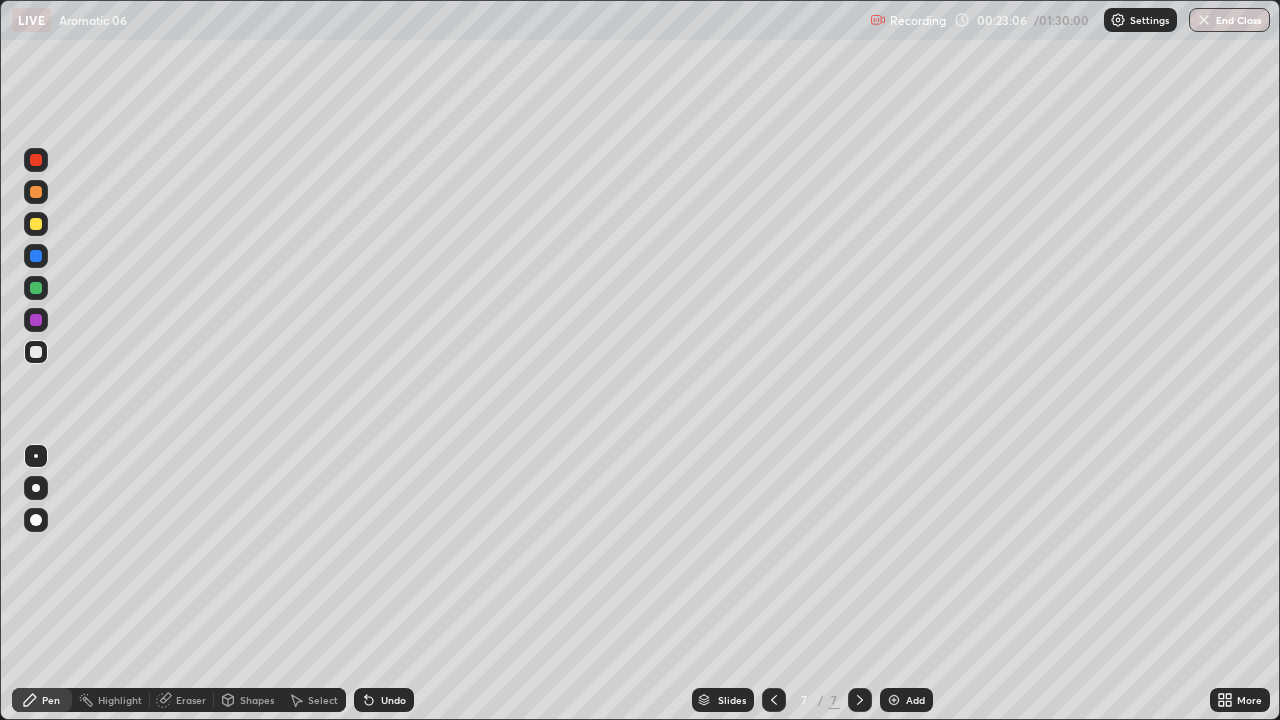 click on "Eraser" at bounding box center [182, 700] 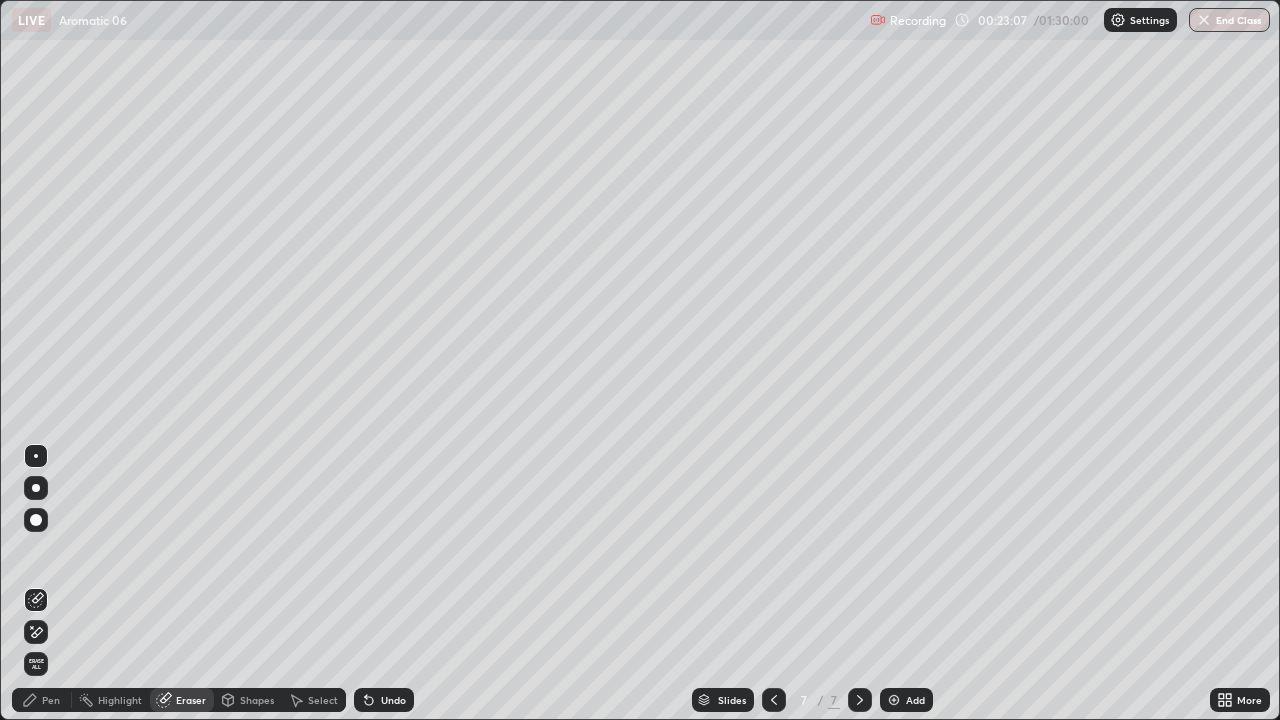click on "Pen" at bounding box center [42, 700] 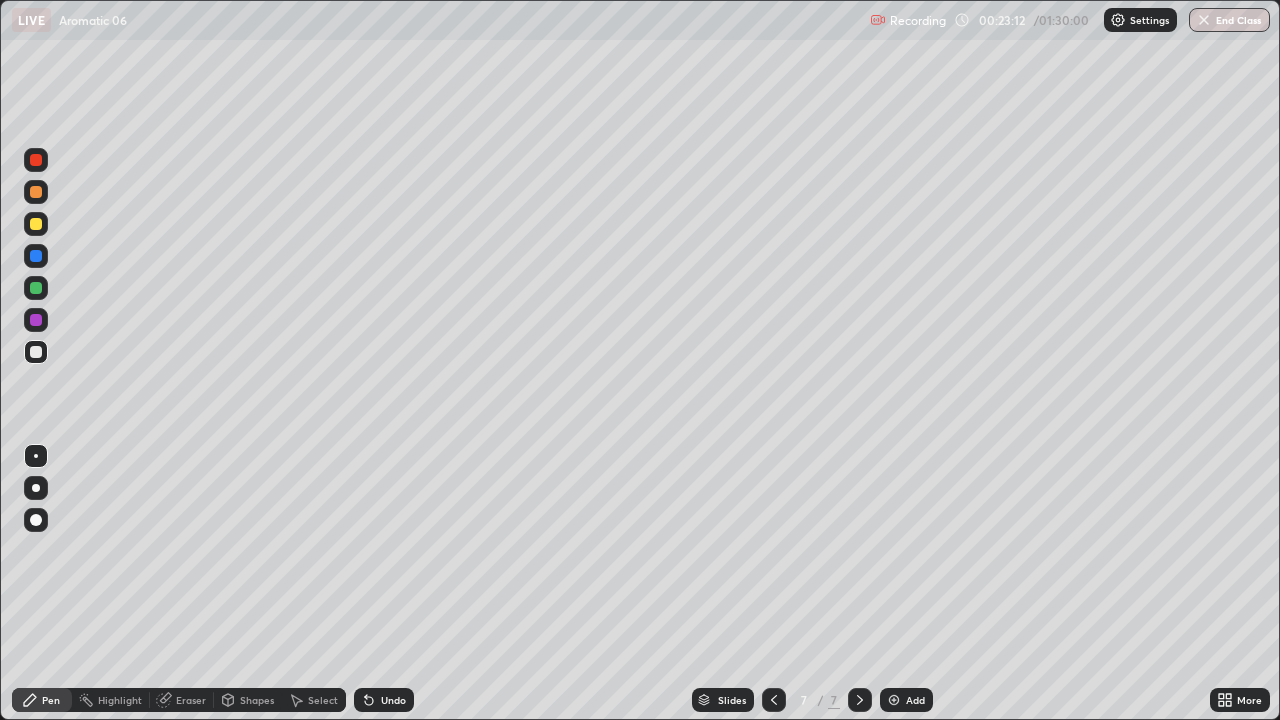 click on "Eraser" at bounding box center [191, 700] 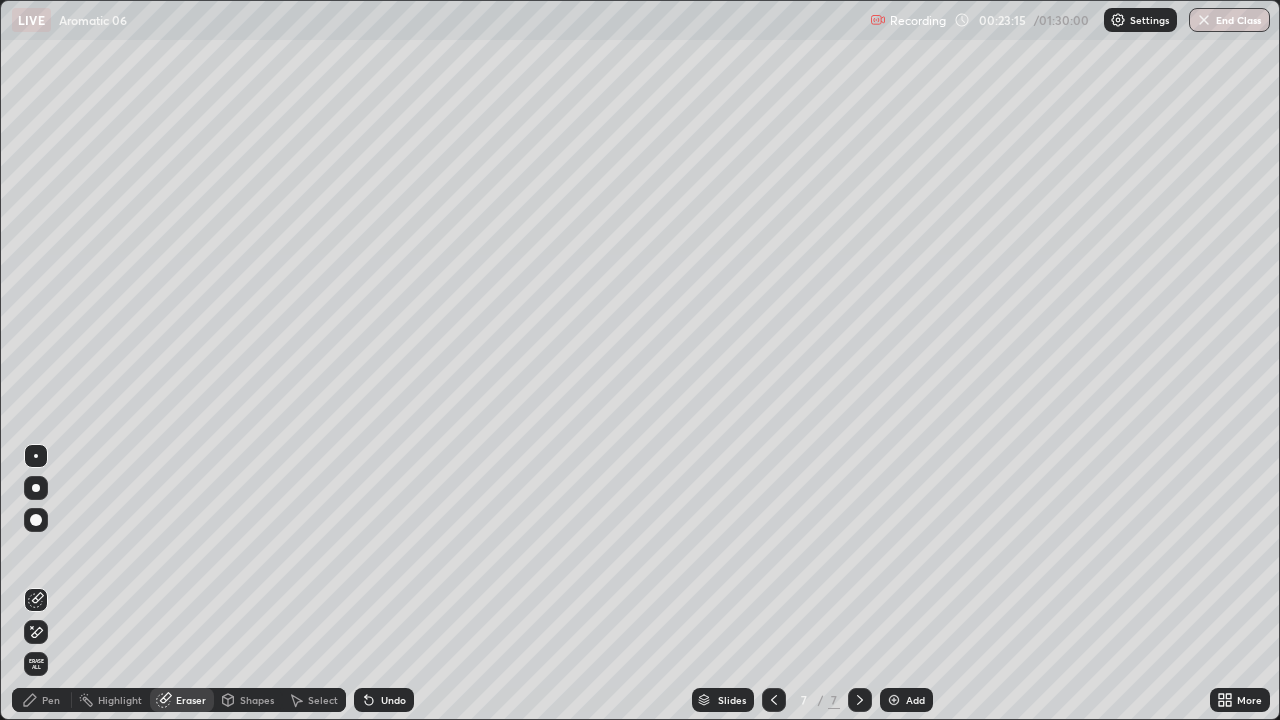click on "Pen" at bounding box center [42, 700] 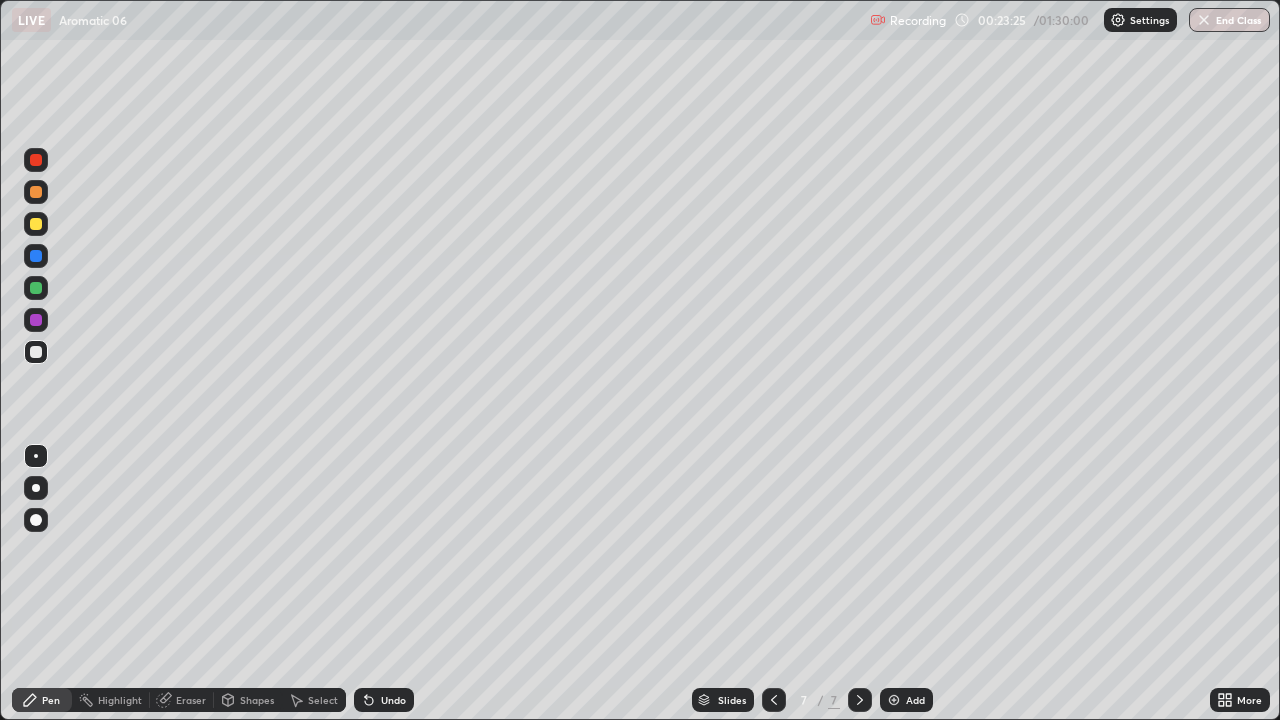 click on "Eraser" at bounding box center (182, 700) 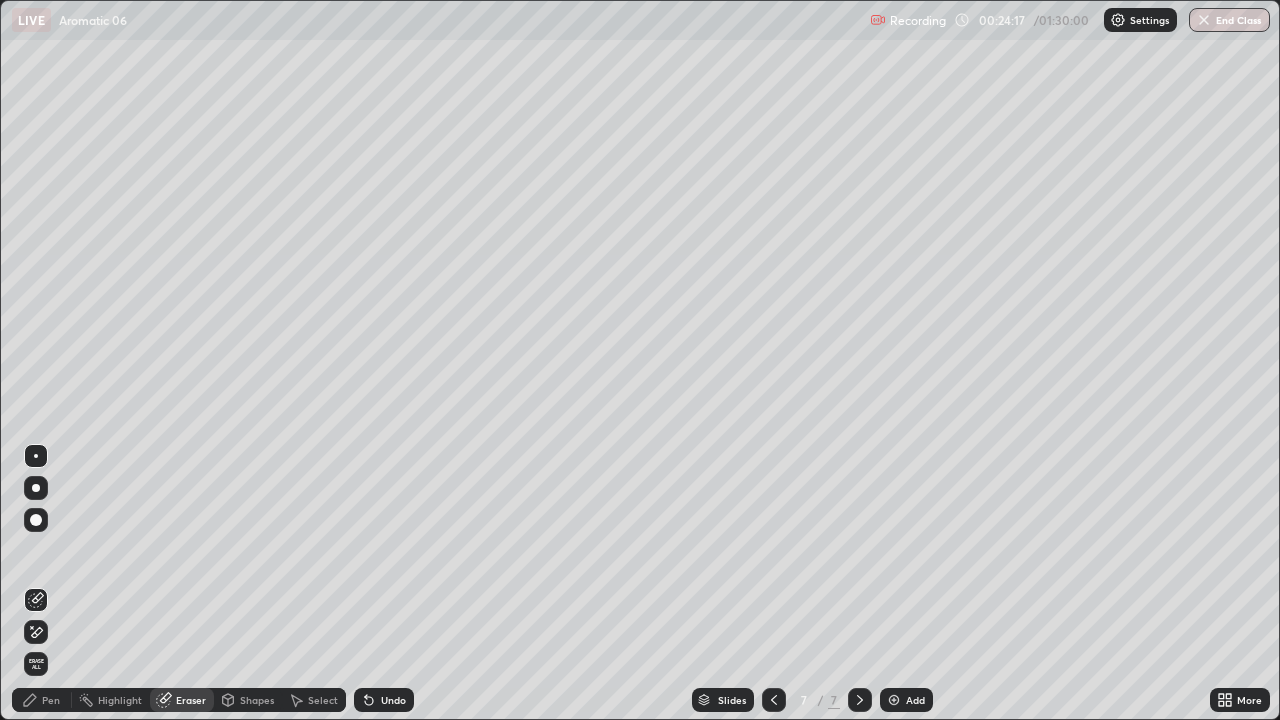 click on "Pen" at bounding box center (51, 700) 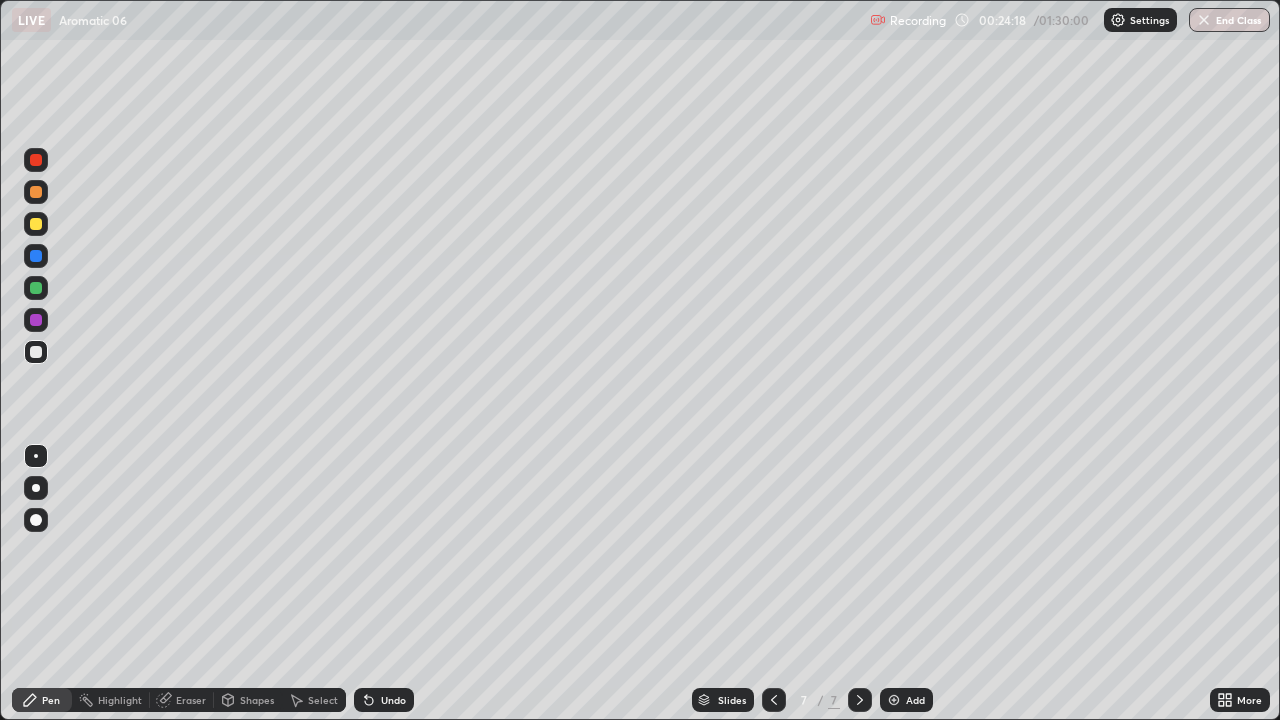 click on "Pen" at bounding box center (42, 700) 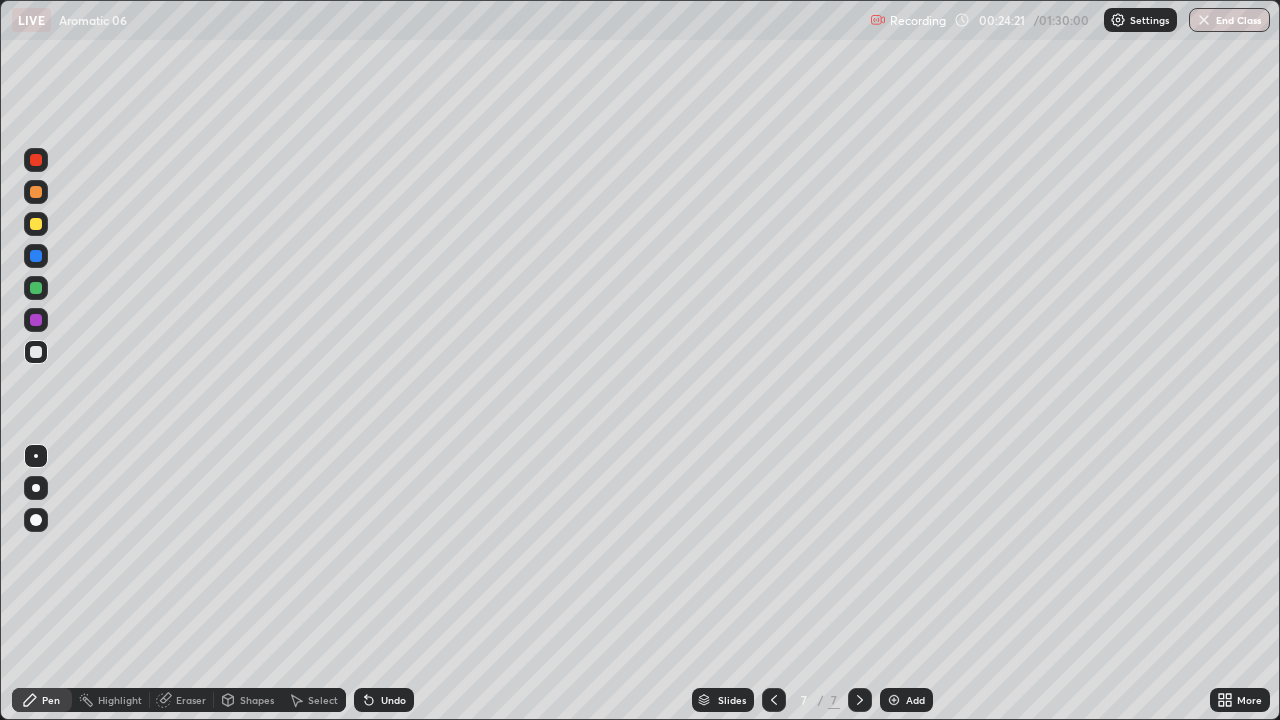 click 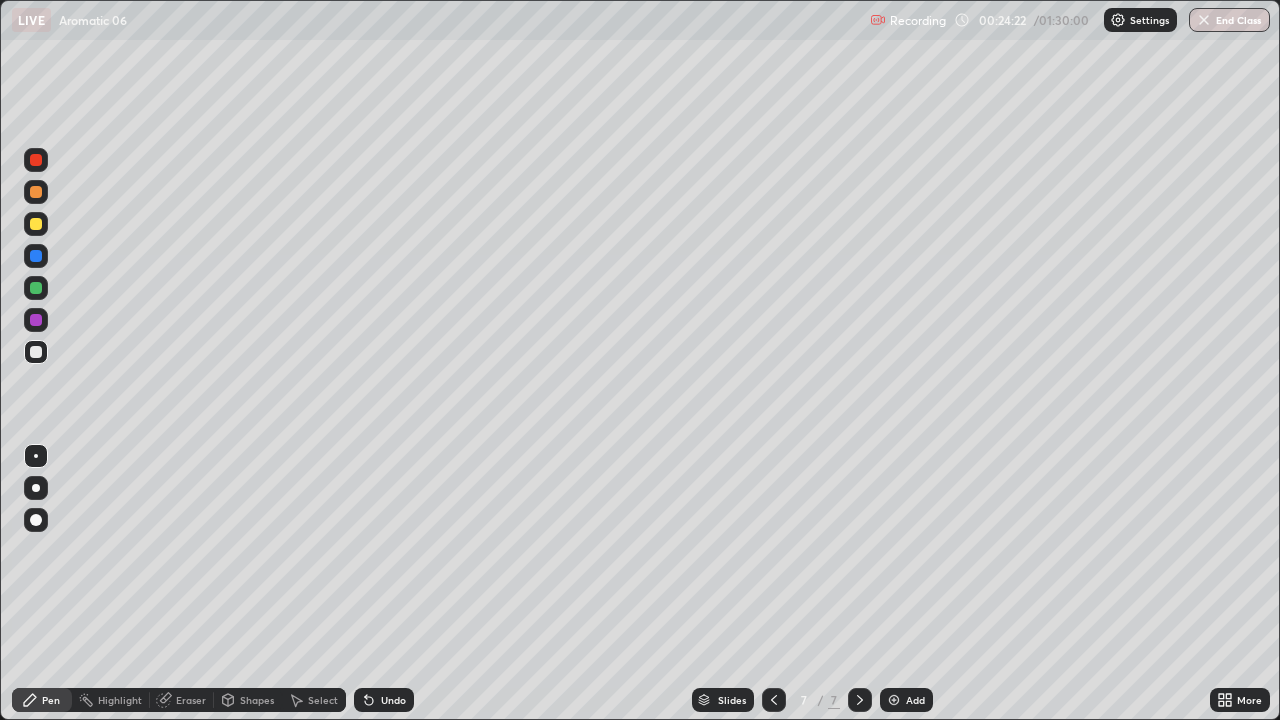 click on "Eraser" at bounding box center (182, 700) 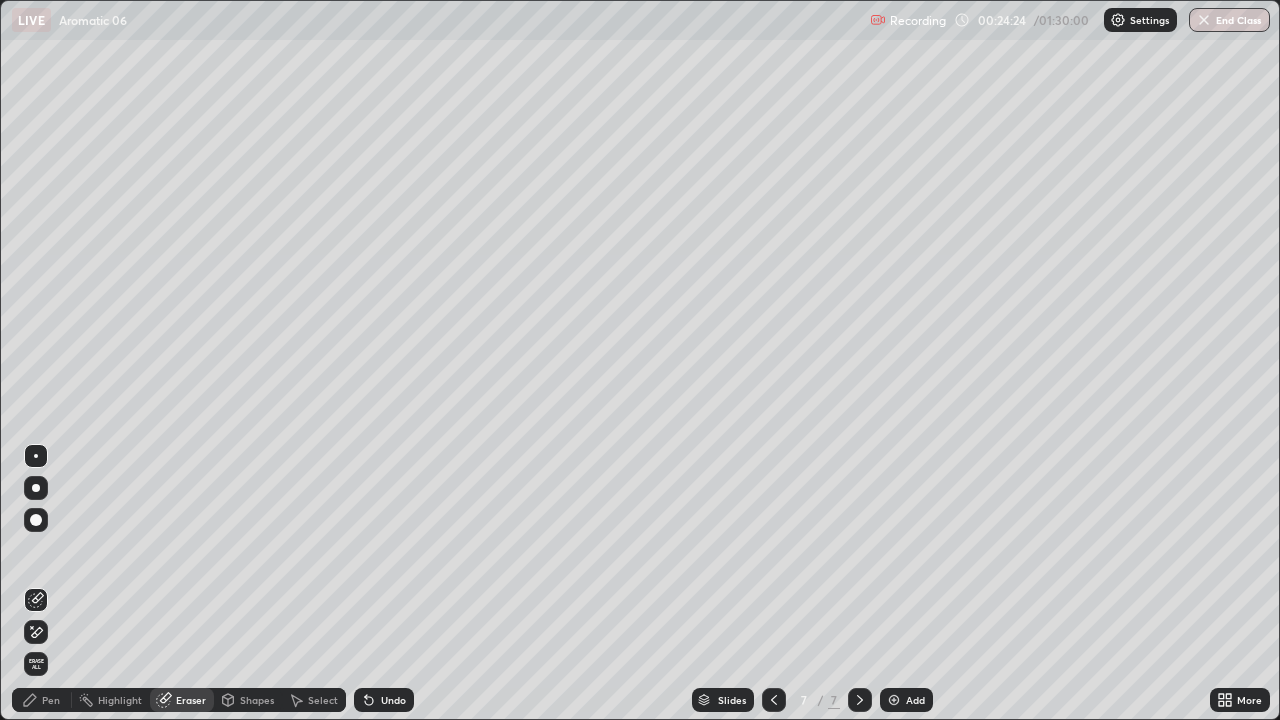 click on "Pen" at bounding box center [51, 700] 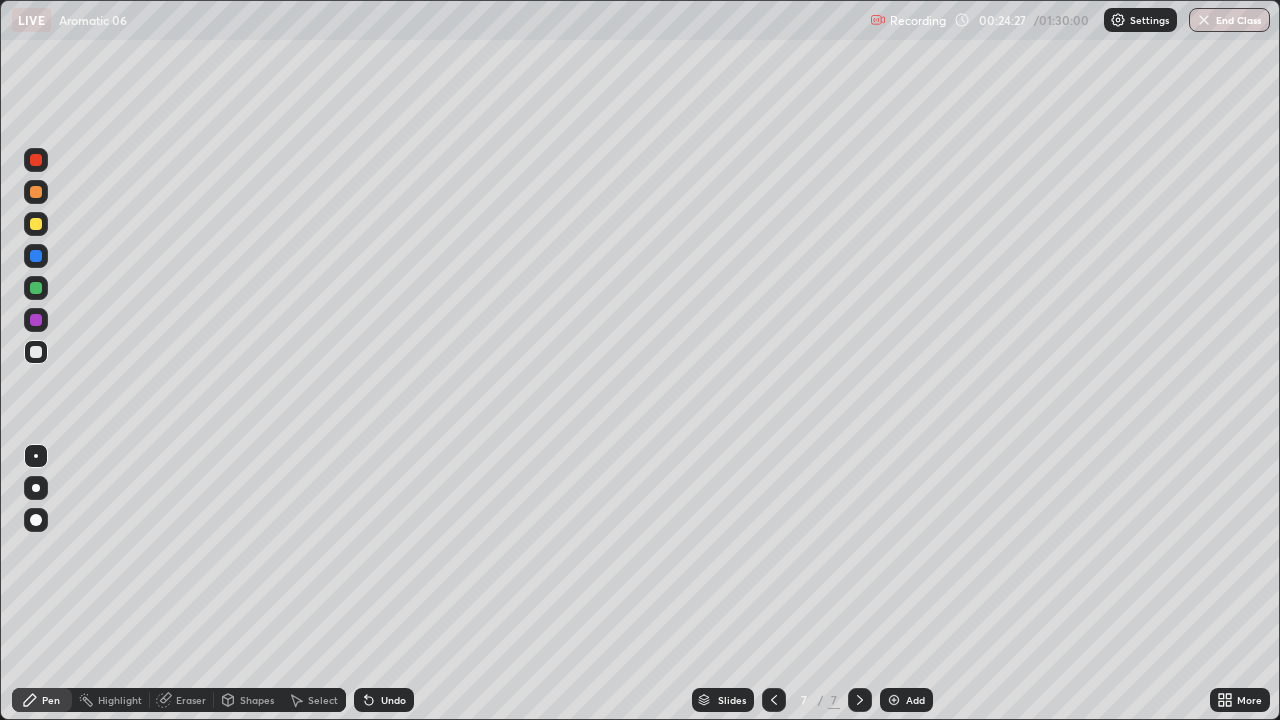 click 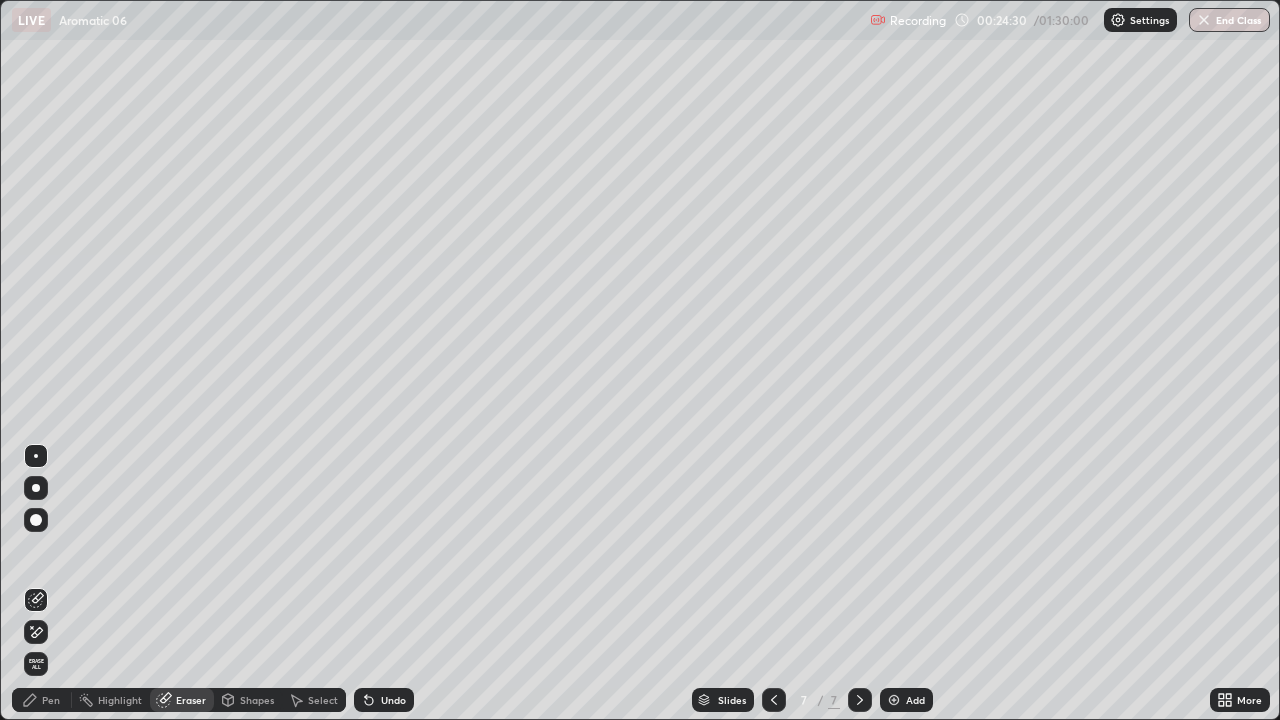 click on "Pen" at bounding box center (51, 700) 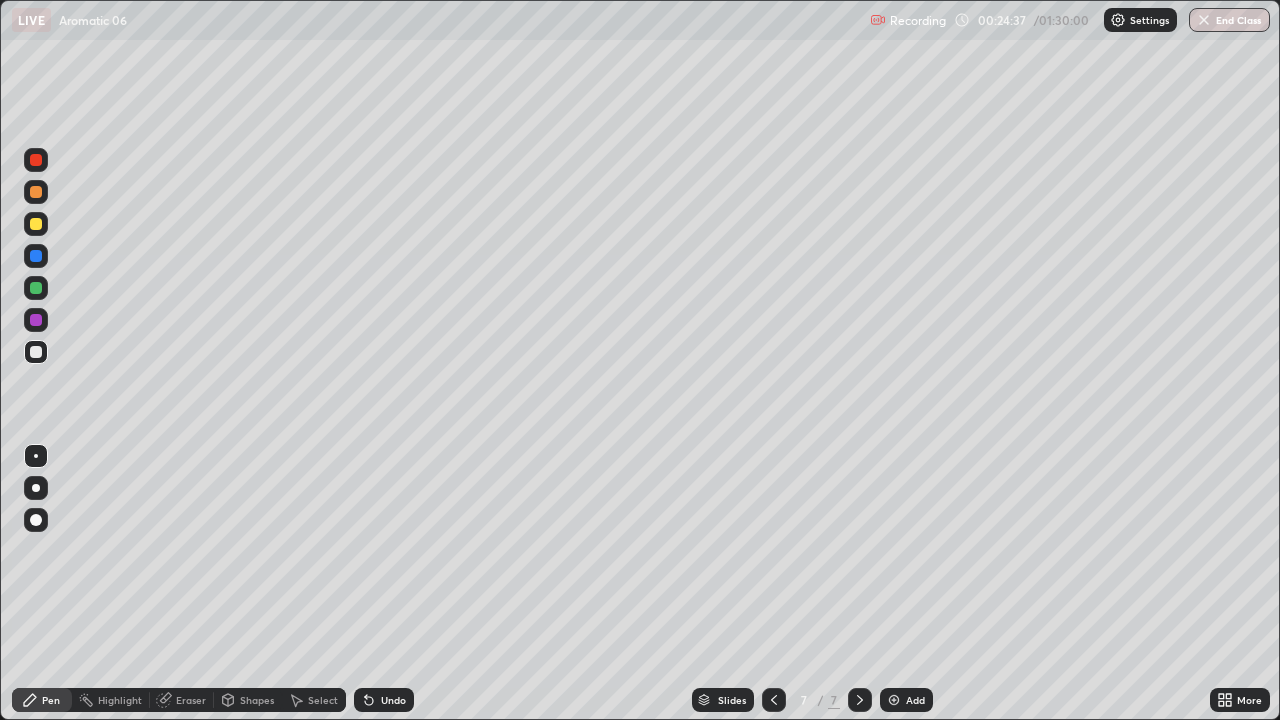 click on "Eraser" at bounding box center (182, 700) 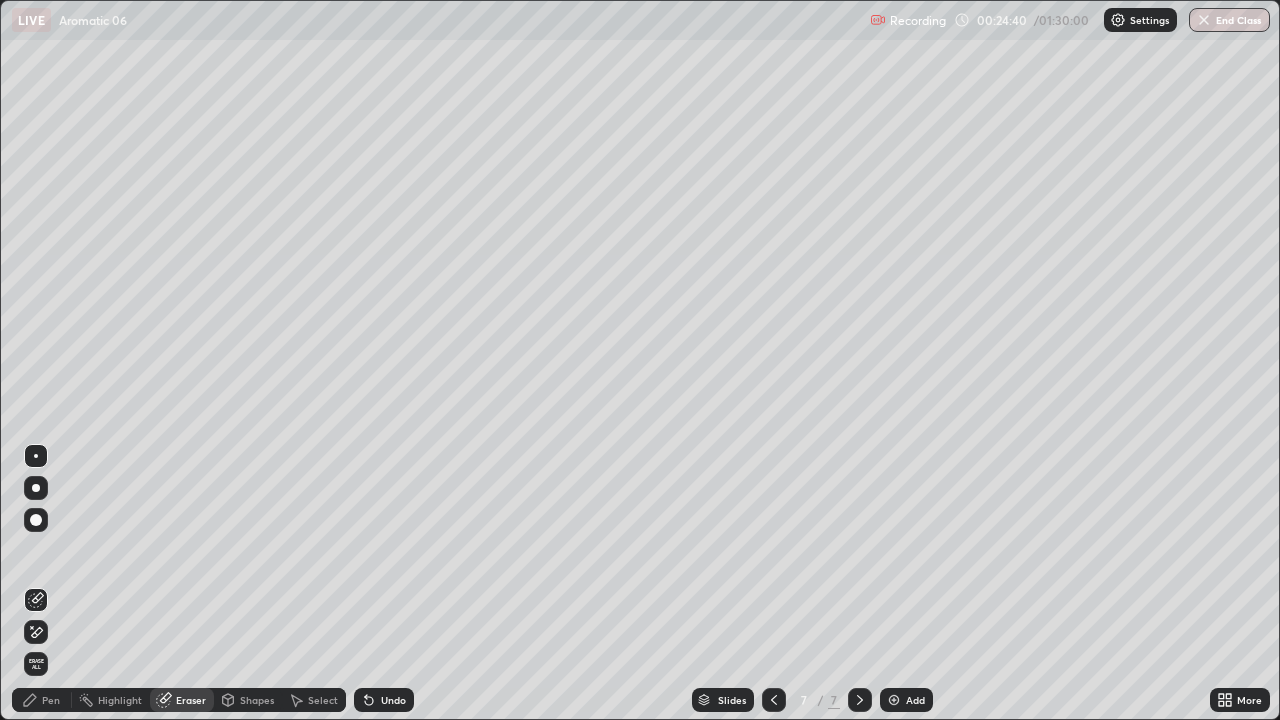 click on "Pen" at bounding box center (42, 700) 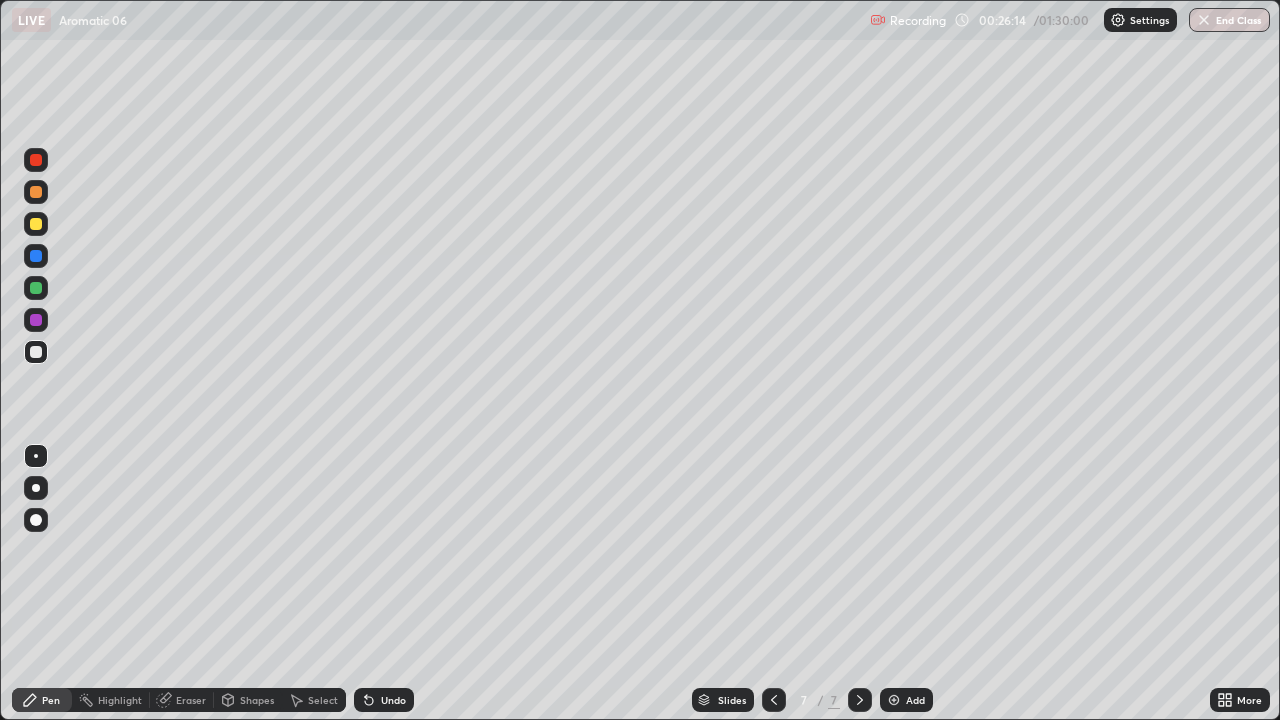 click on "Add" at bounding box center (915, 700) 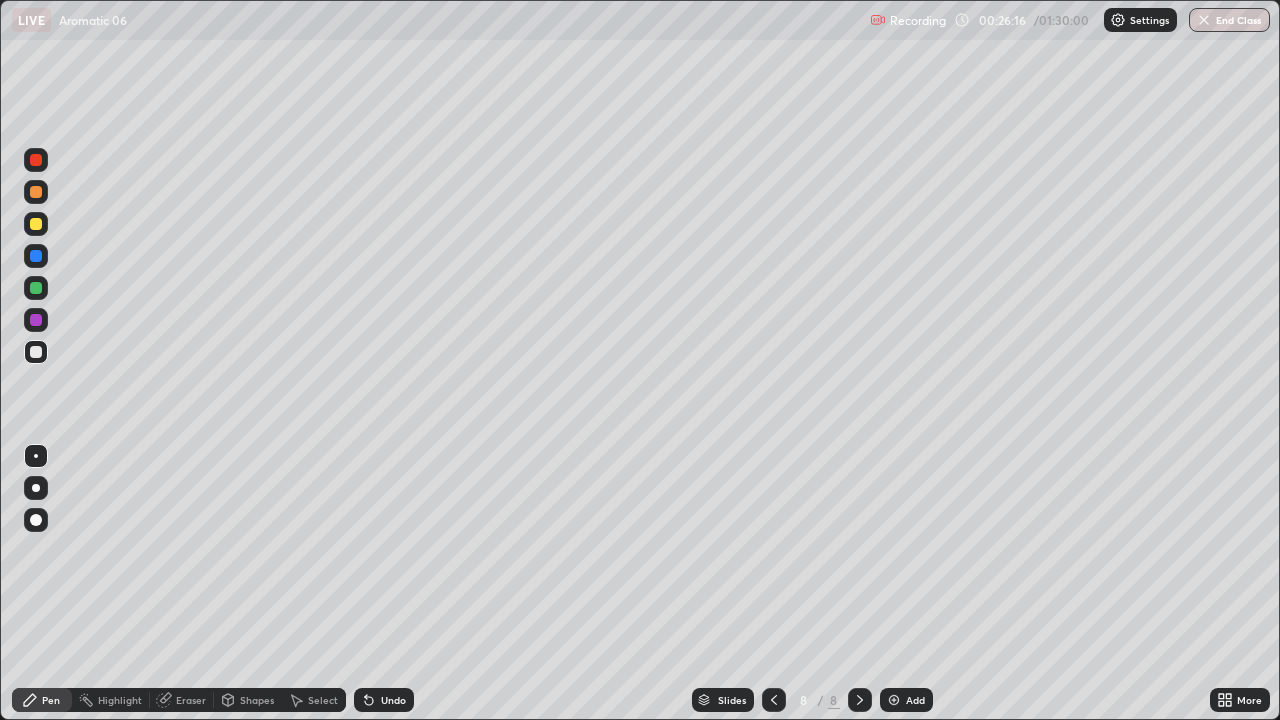click at bounding box center [36, 352] 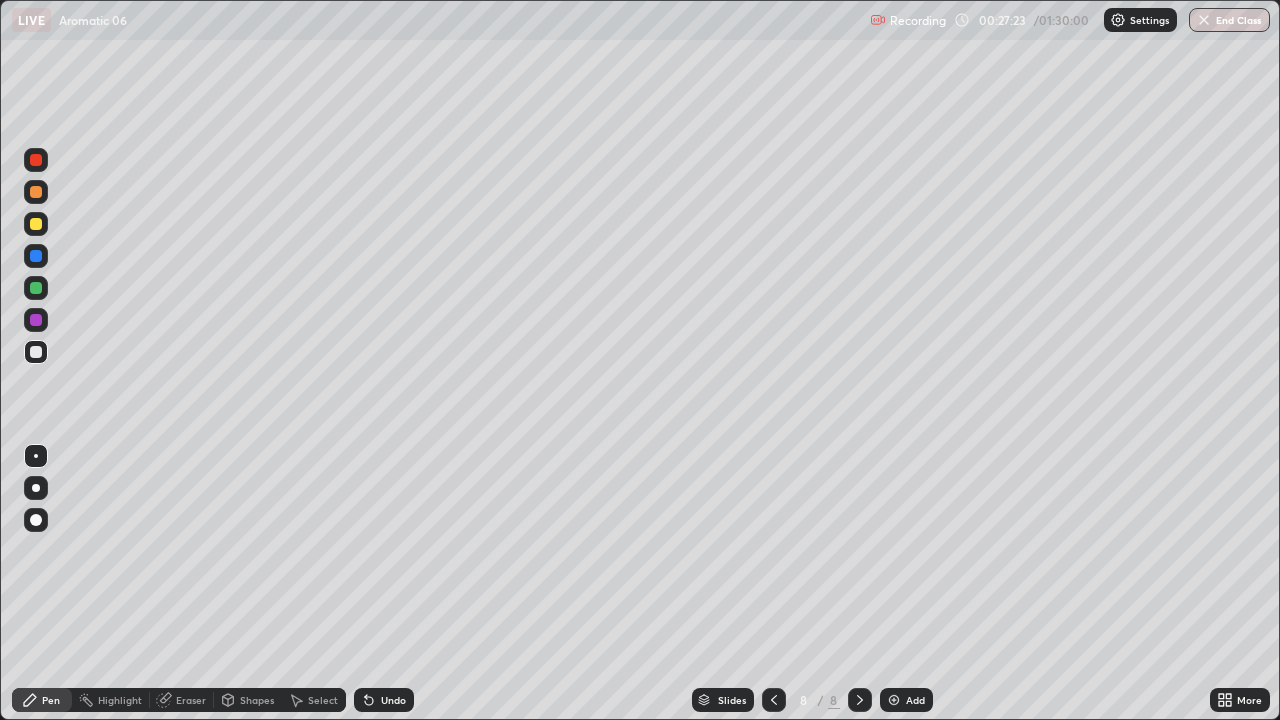 click on "Pen" at bounding box center [42, 700] 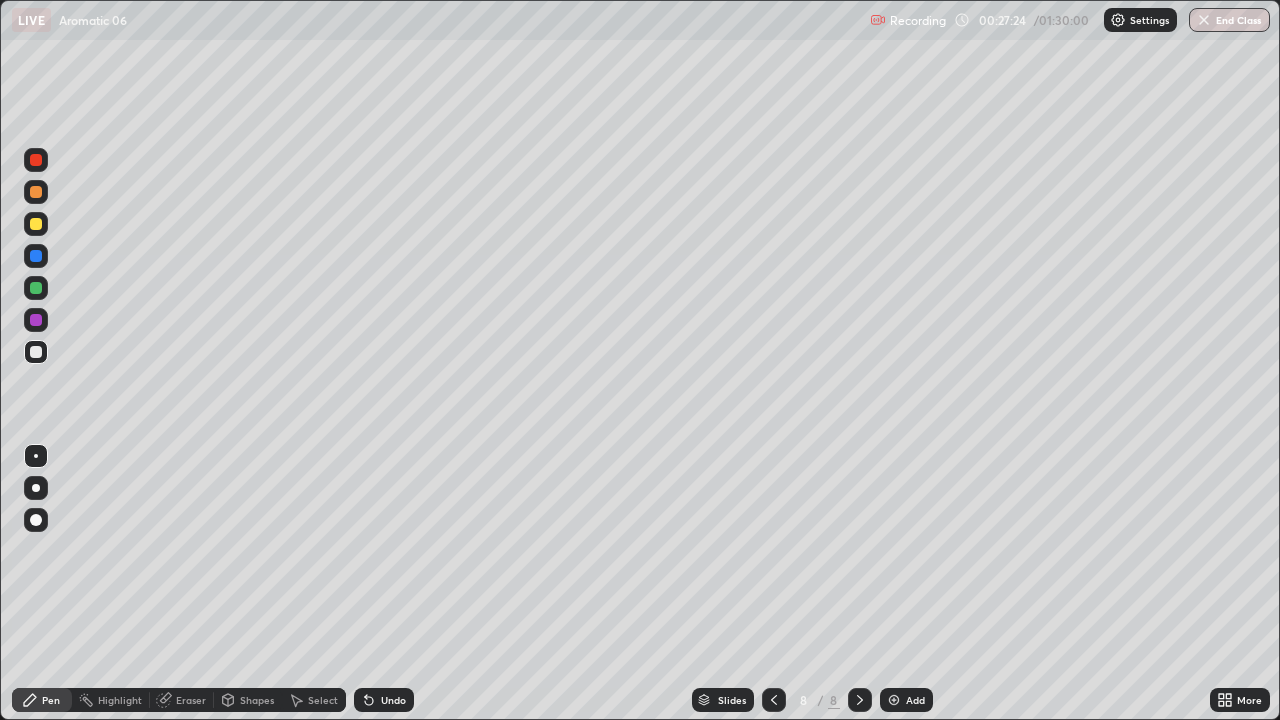 click at bounding box center (36, 352) 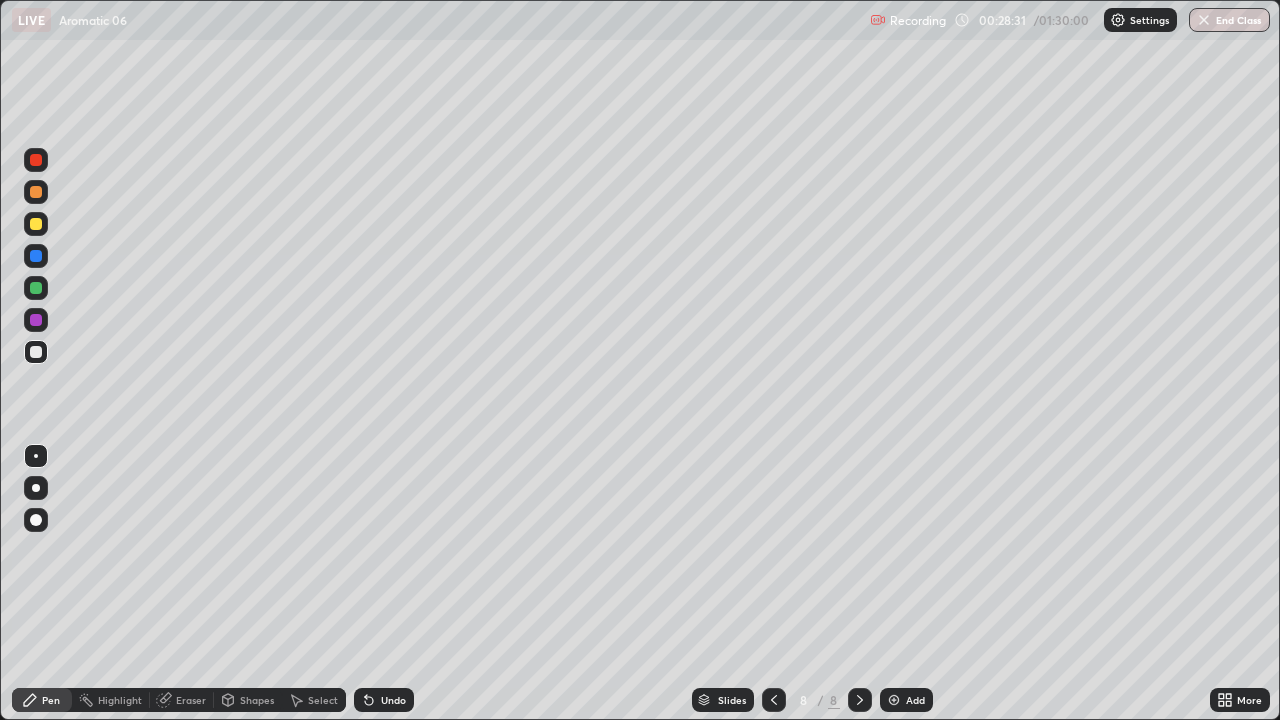 click 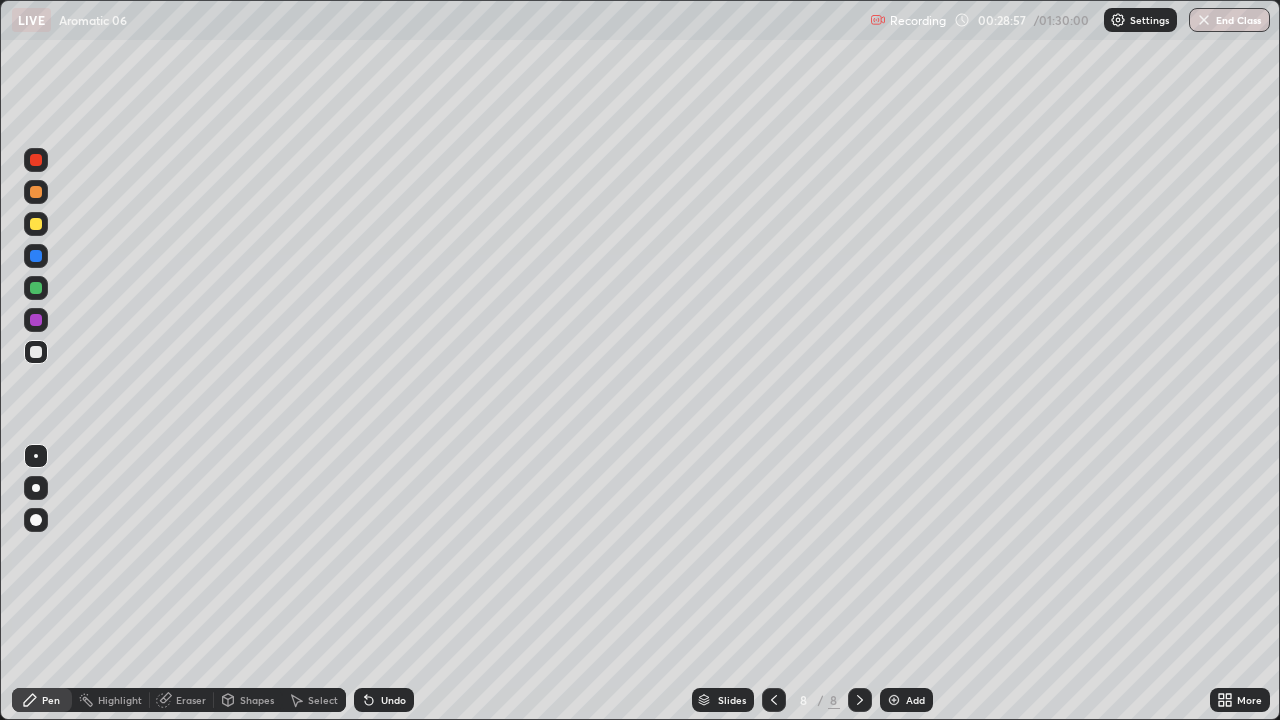 click on "Select" at bounding box center (314, 700) 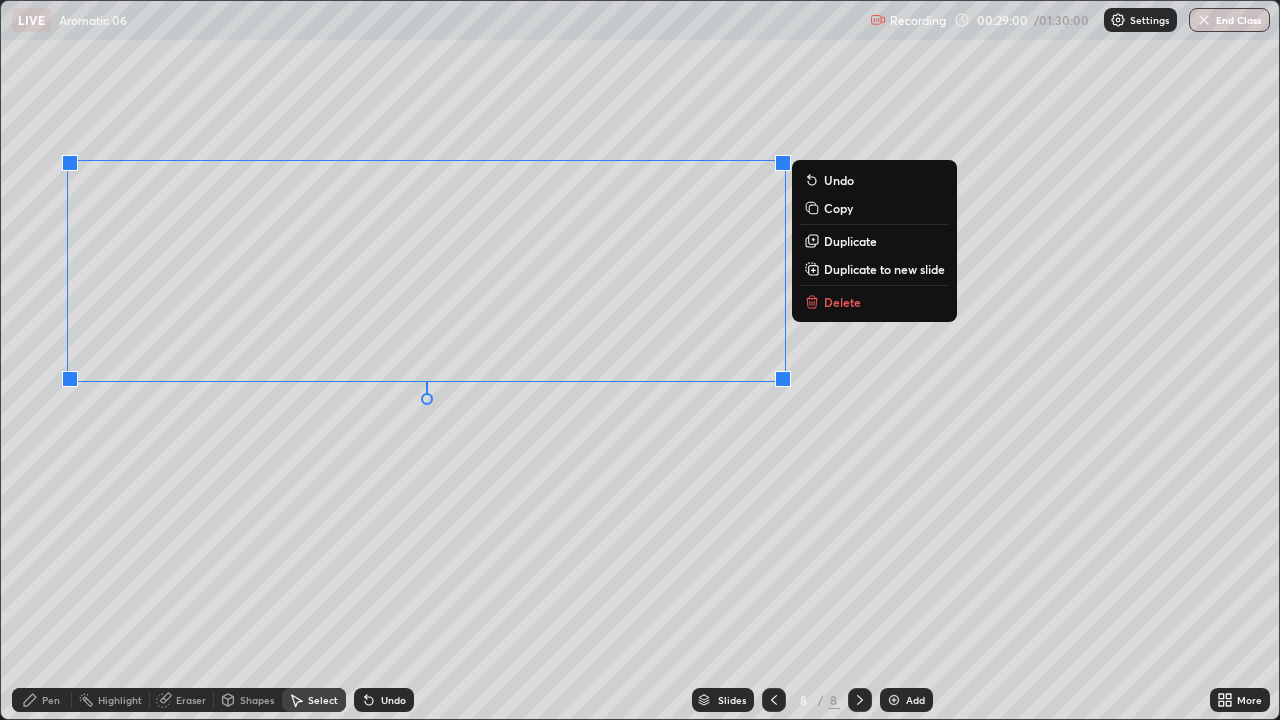 click on "Delete" at bounding box center (842, 302) 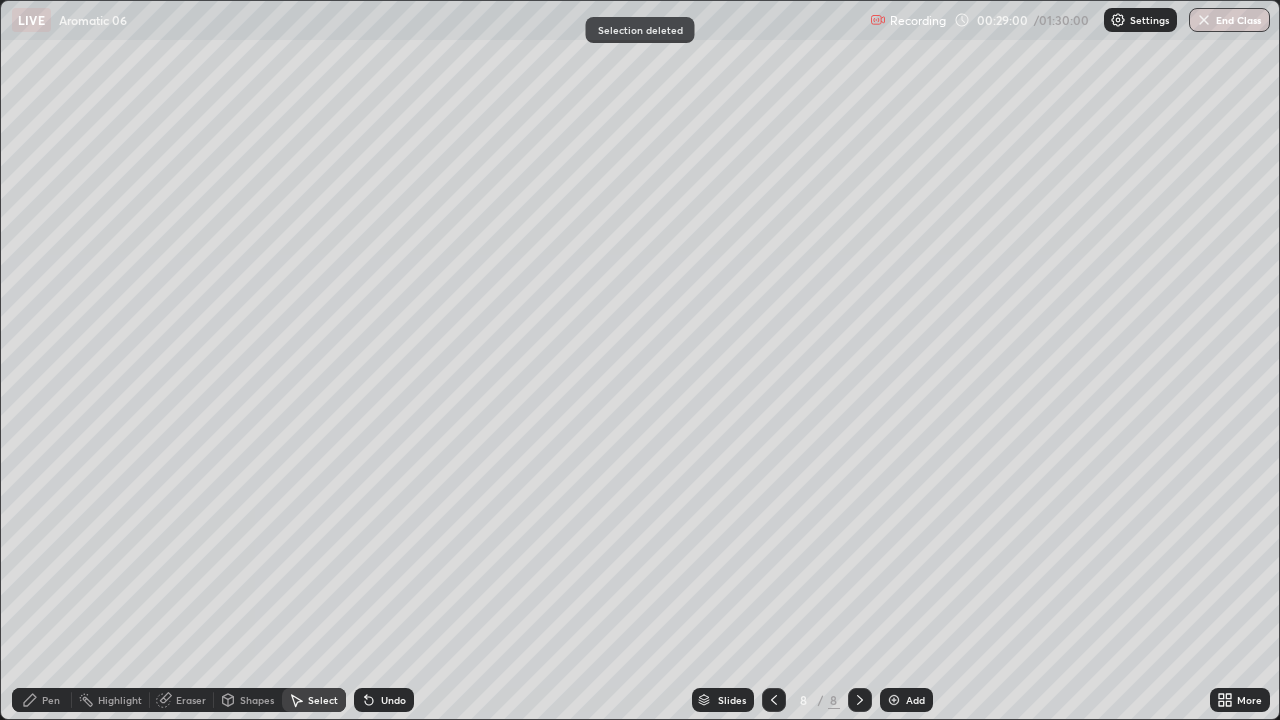 click on "Pen" at bounding box center (42, 700) 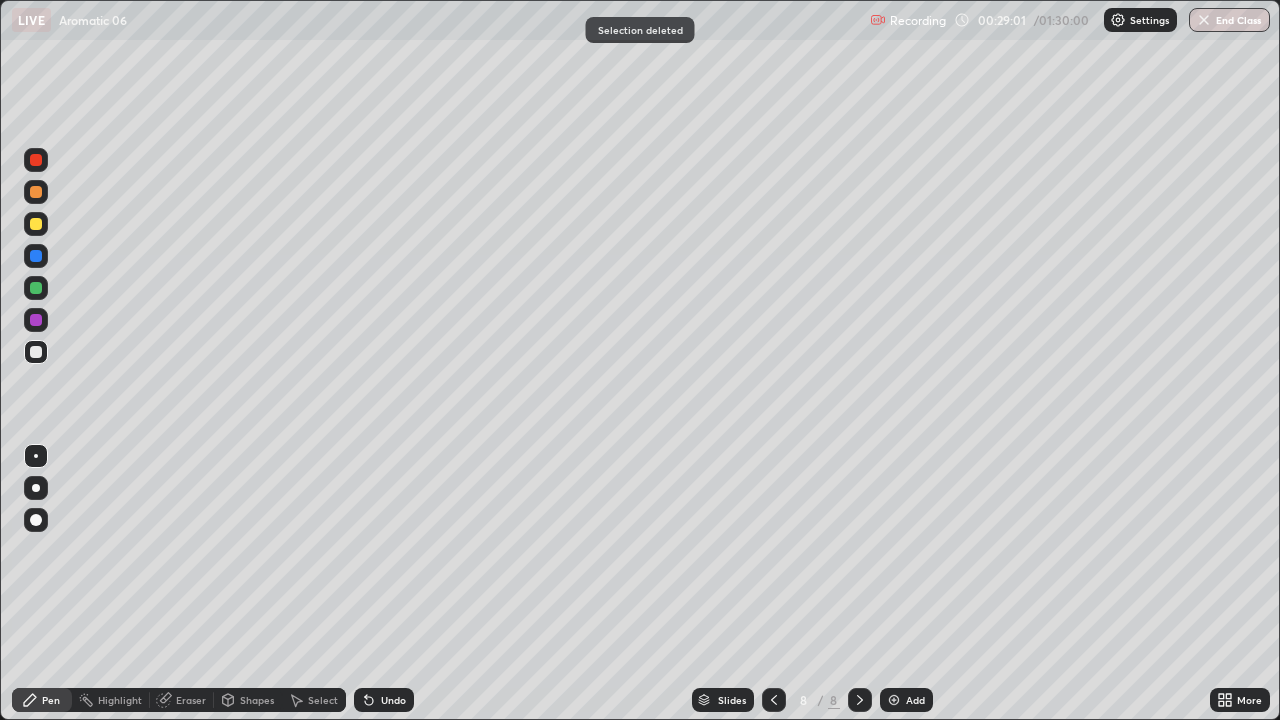 click on "Pen" at bounding box center [51, 700] 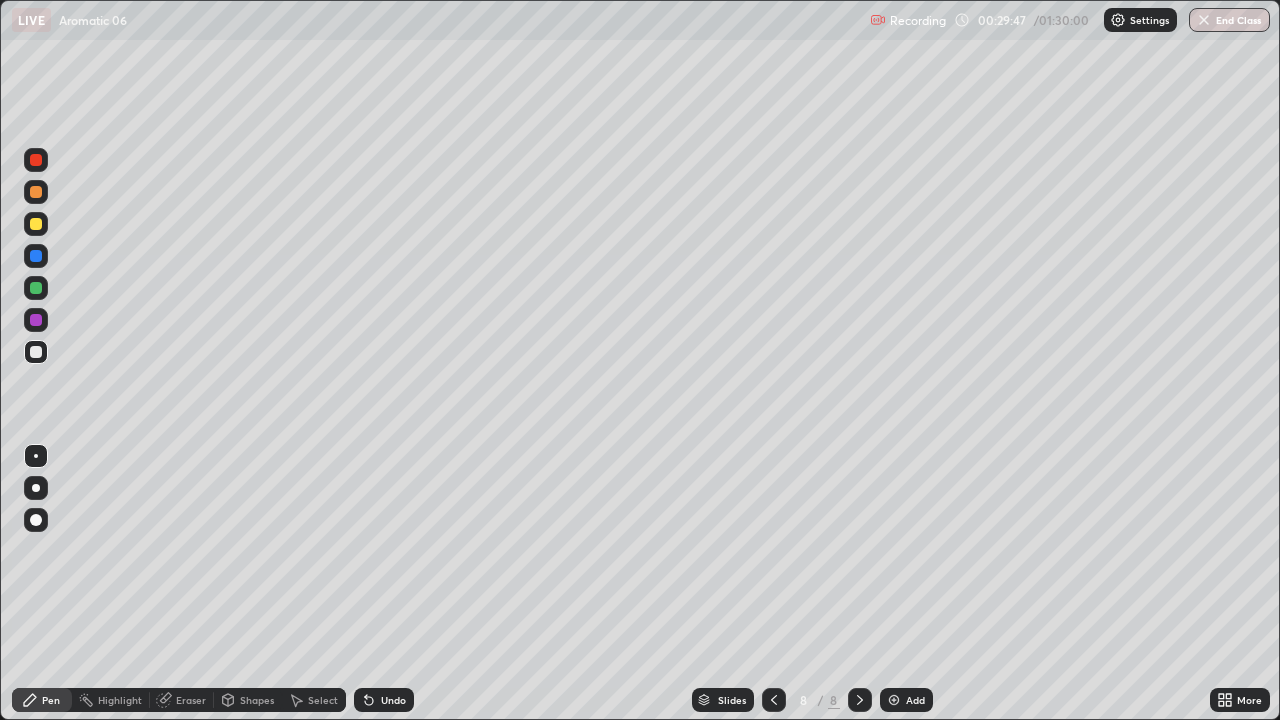 click at bounding box center [36, 288] 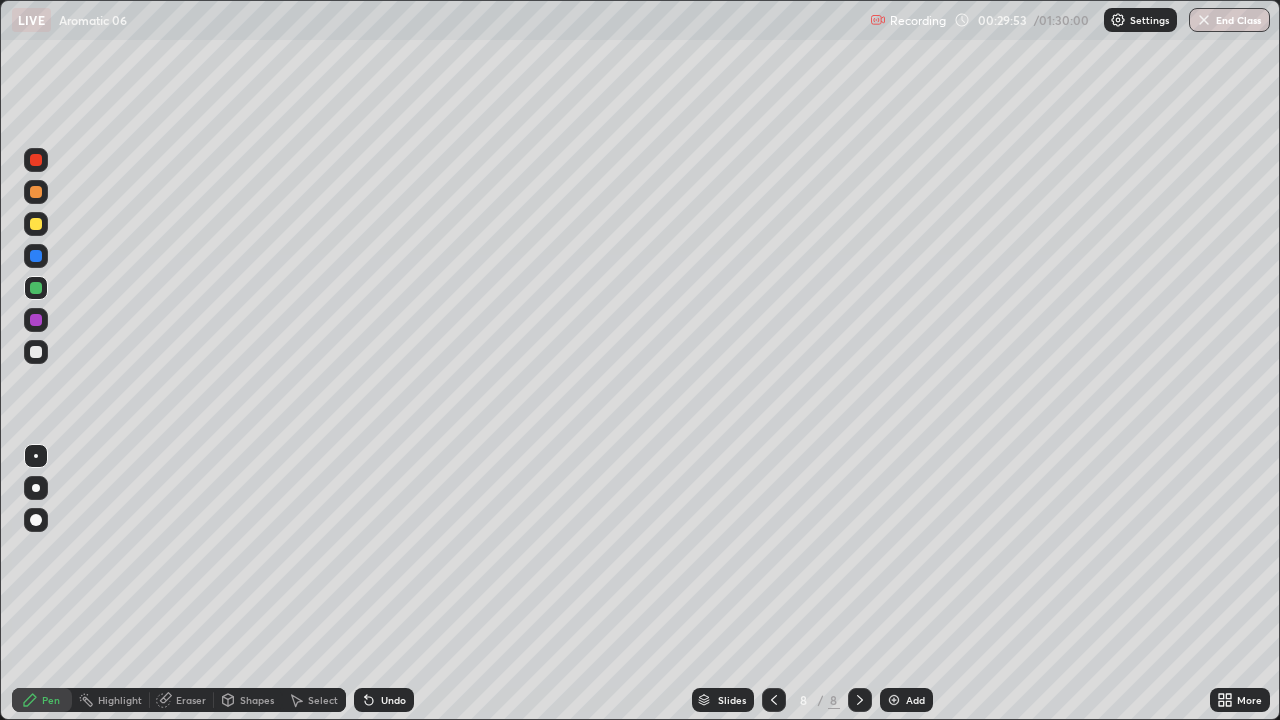 click at bounding box center [36, 352] 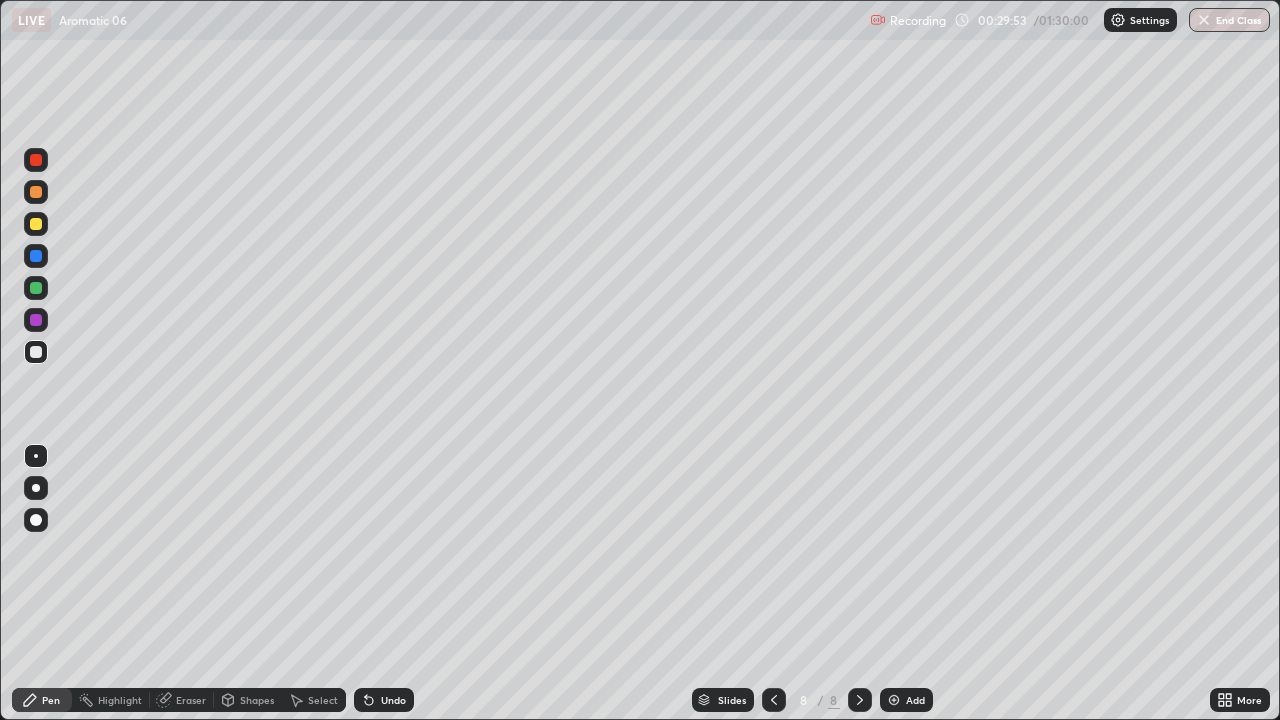 click at bounding box center (36, 352) 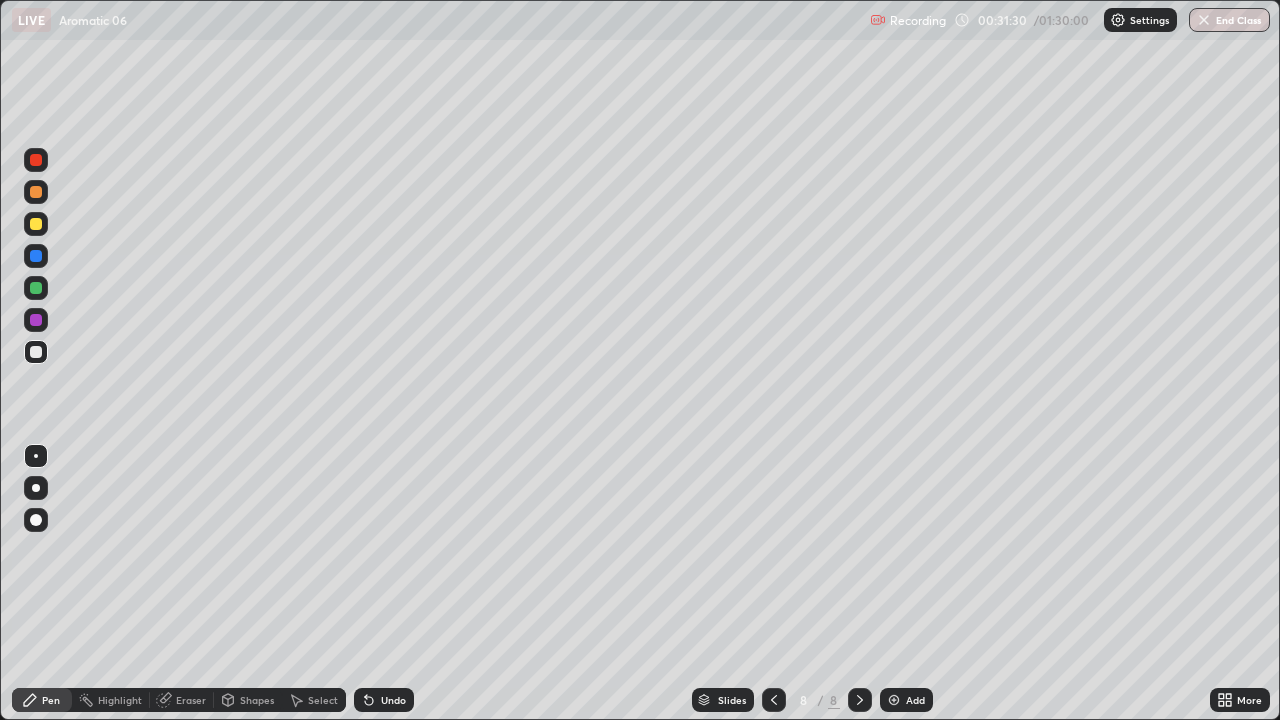 click on "Eraser" at bounding box center (182, 700) 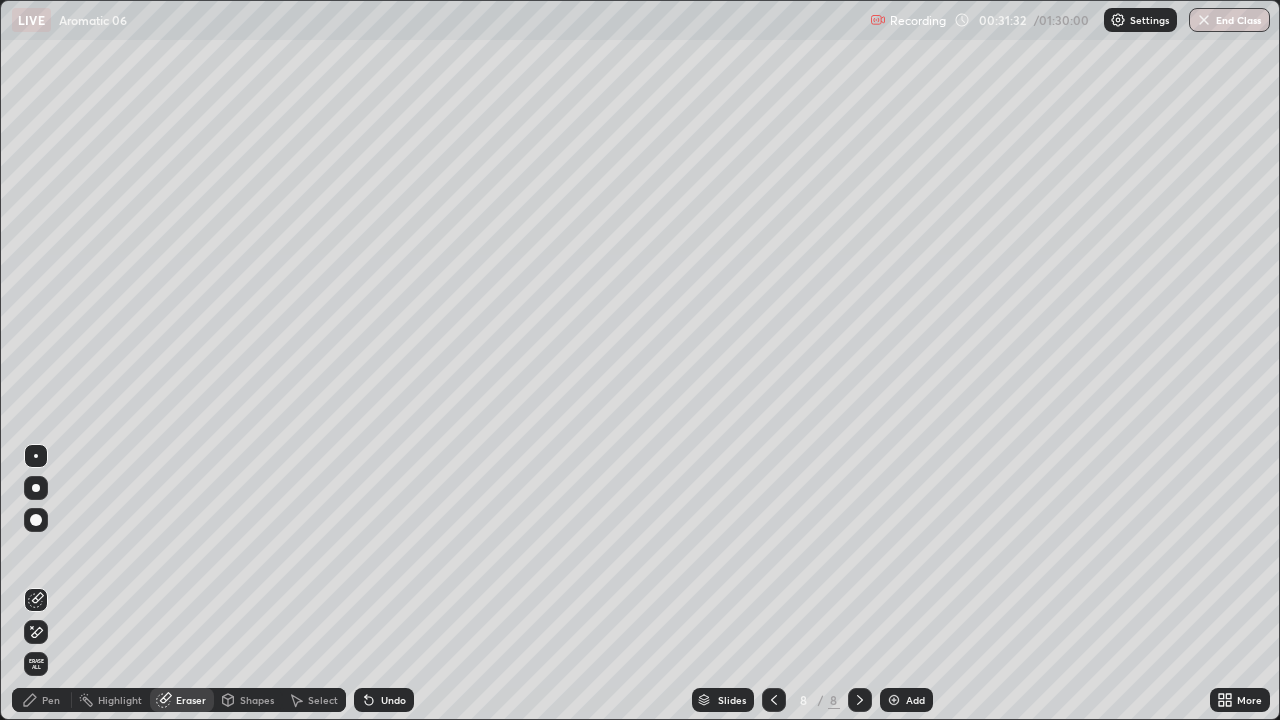 click on "Pen" at bounding box center [42, 700] 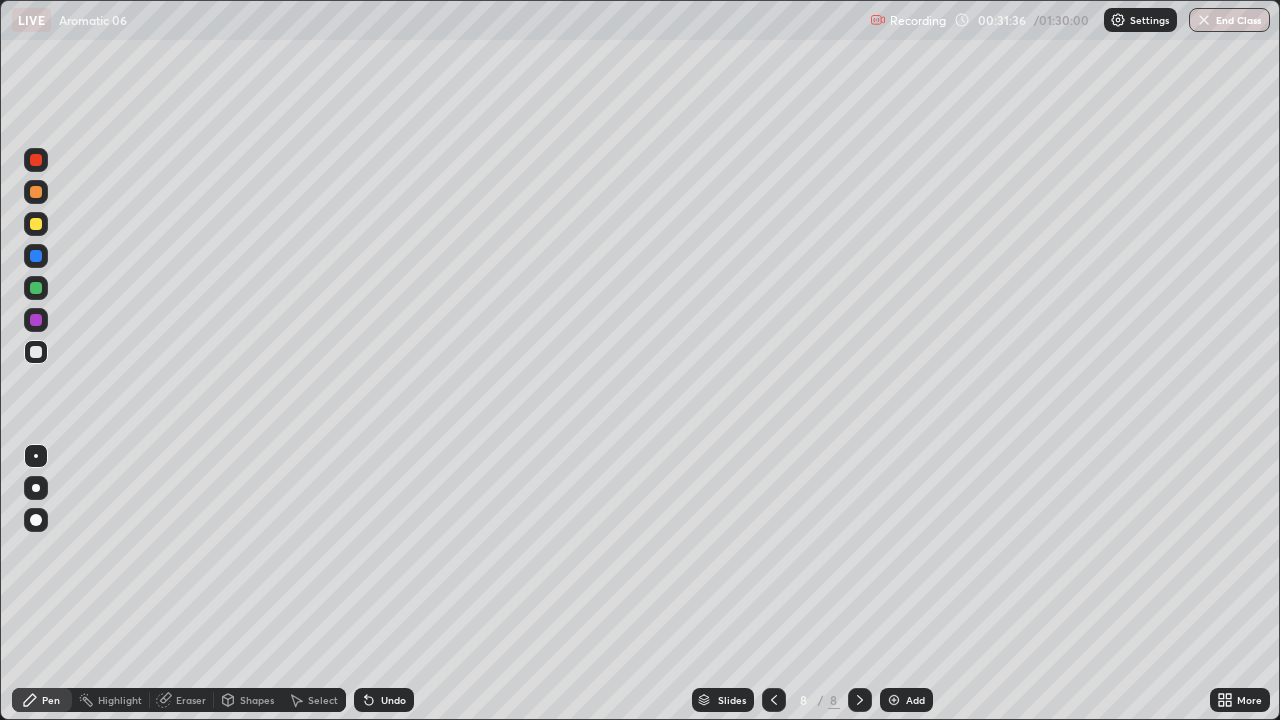 click at bounding box center [894, 700] 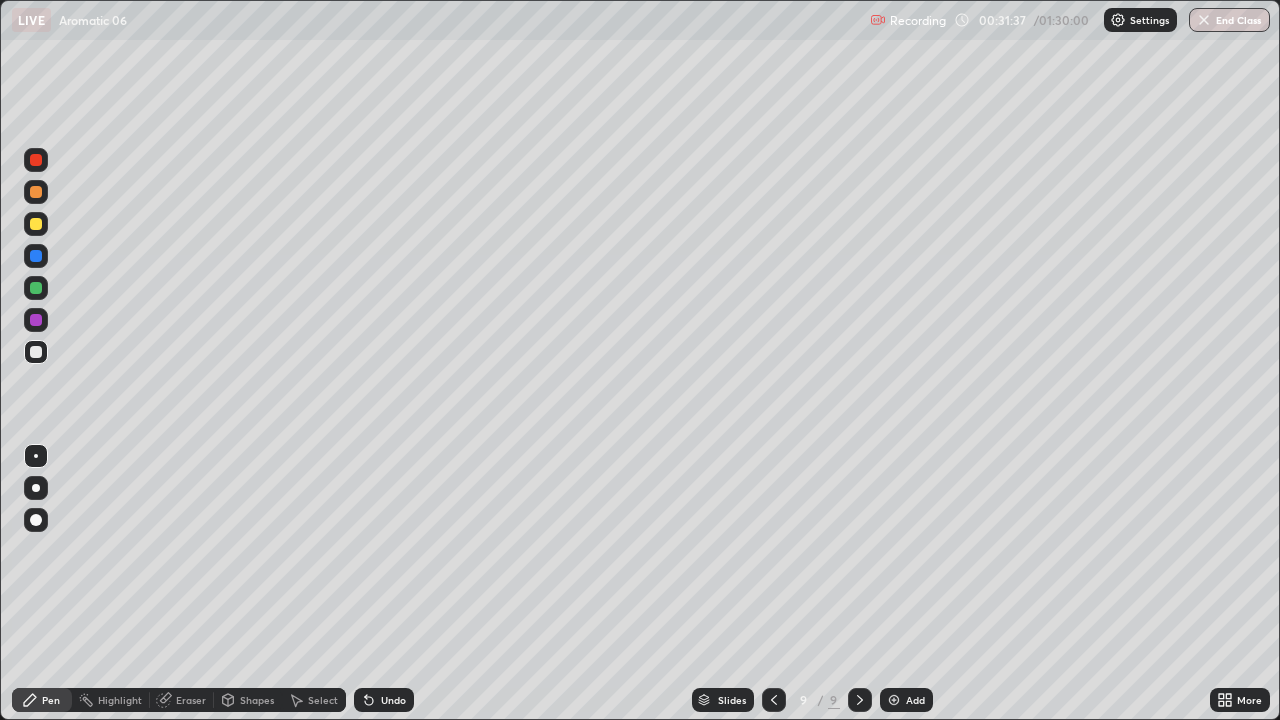 click on "Pen" at bounding box center [51, 700] 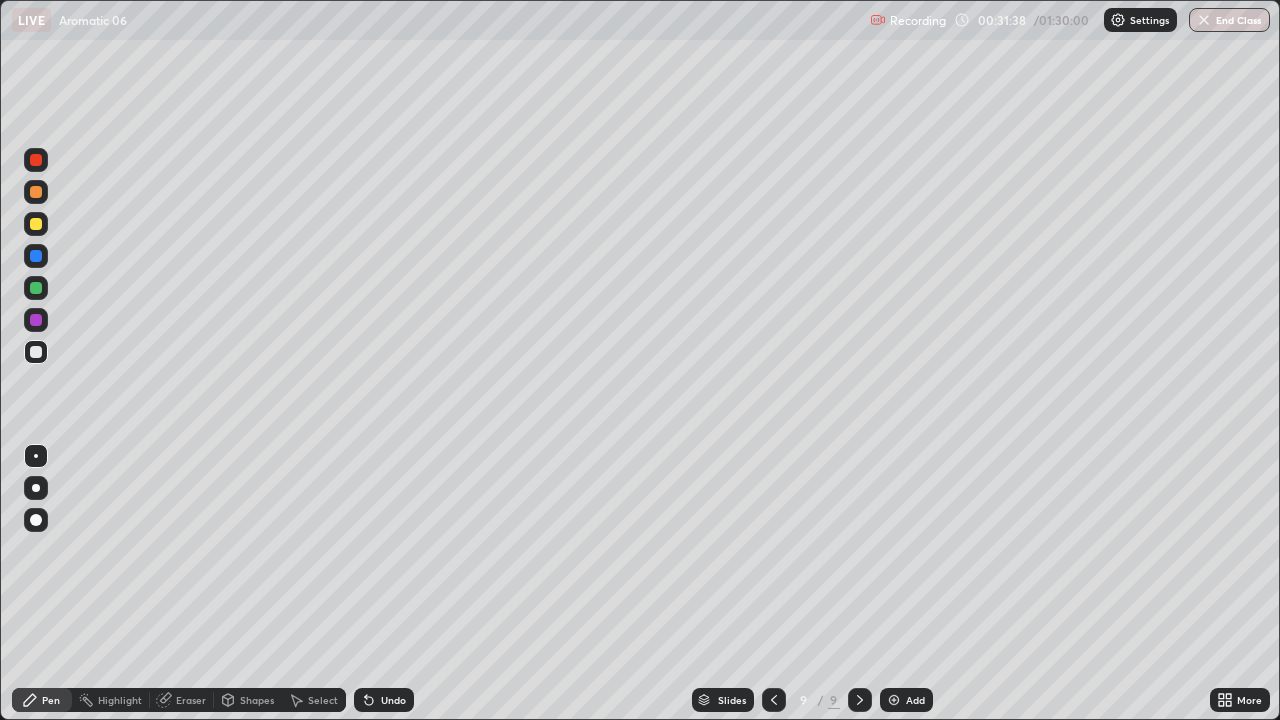 click at bounding box center (36, 352) 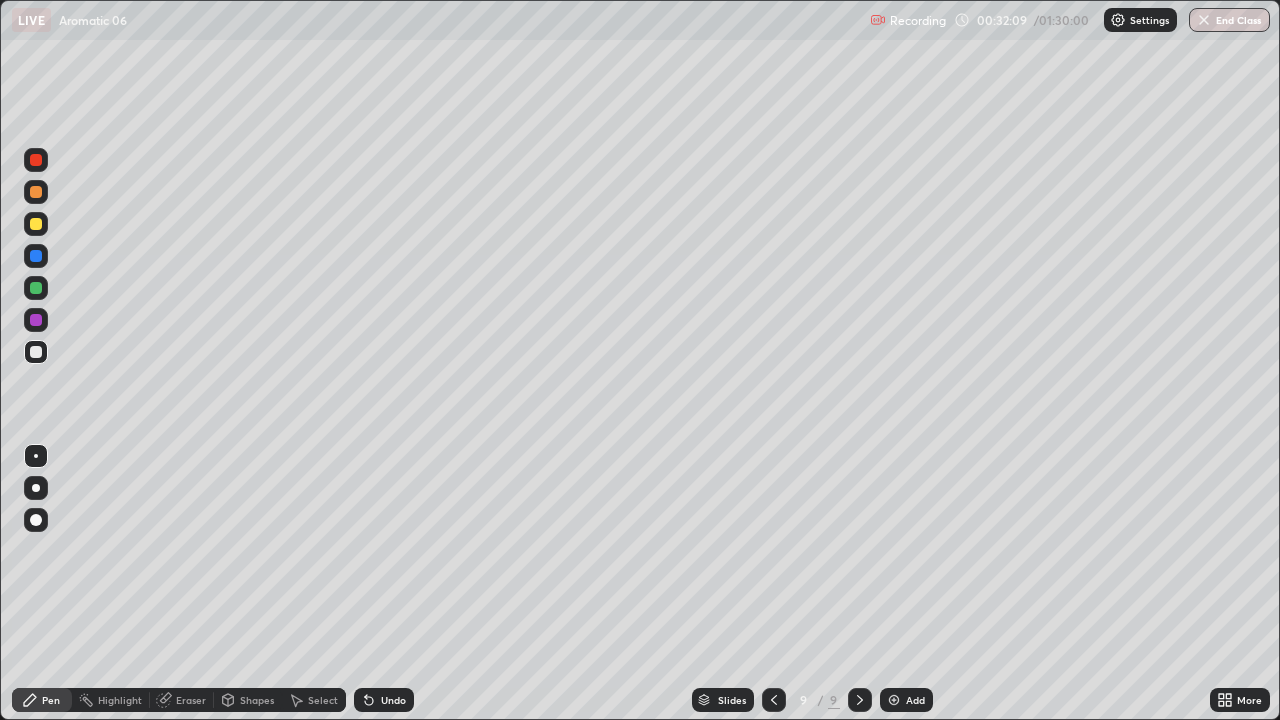 click at bounding box center [36, 224] 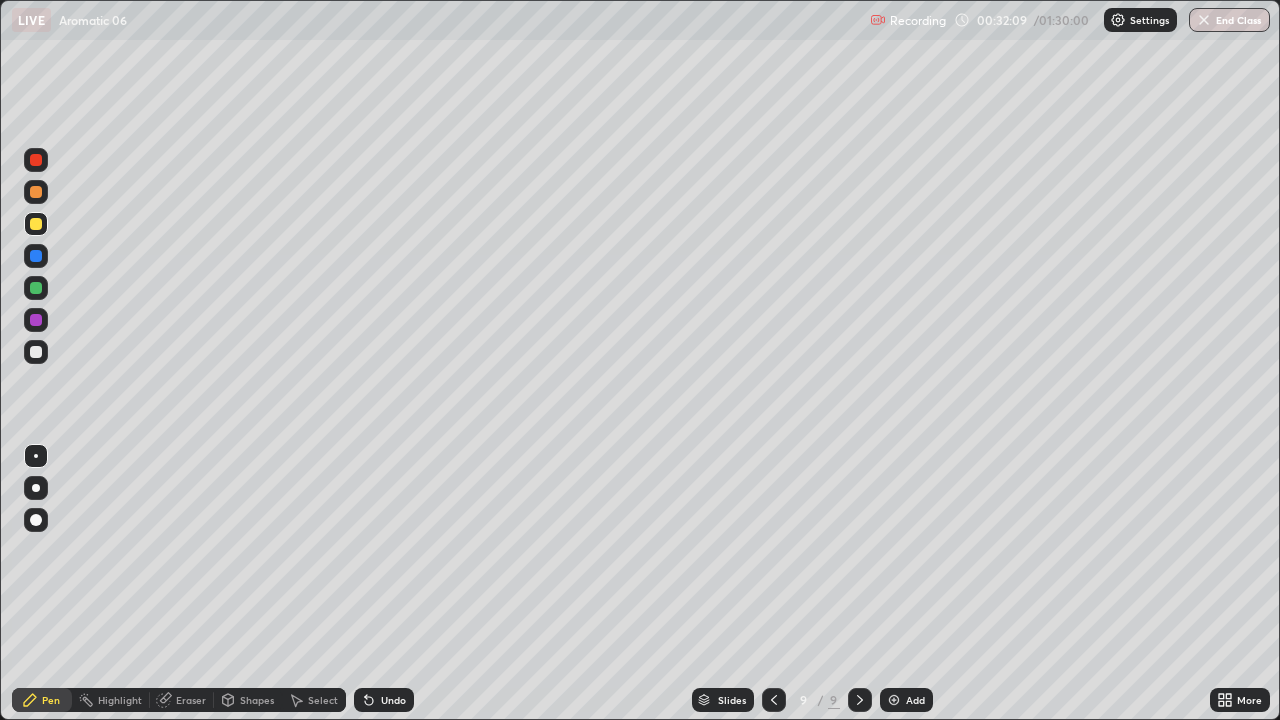 click at bounding box center [36, 224] 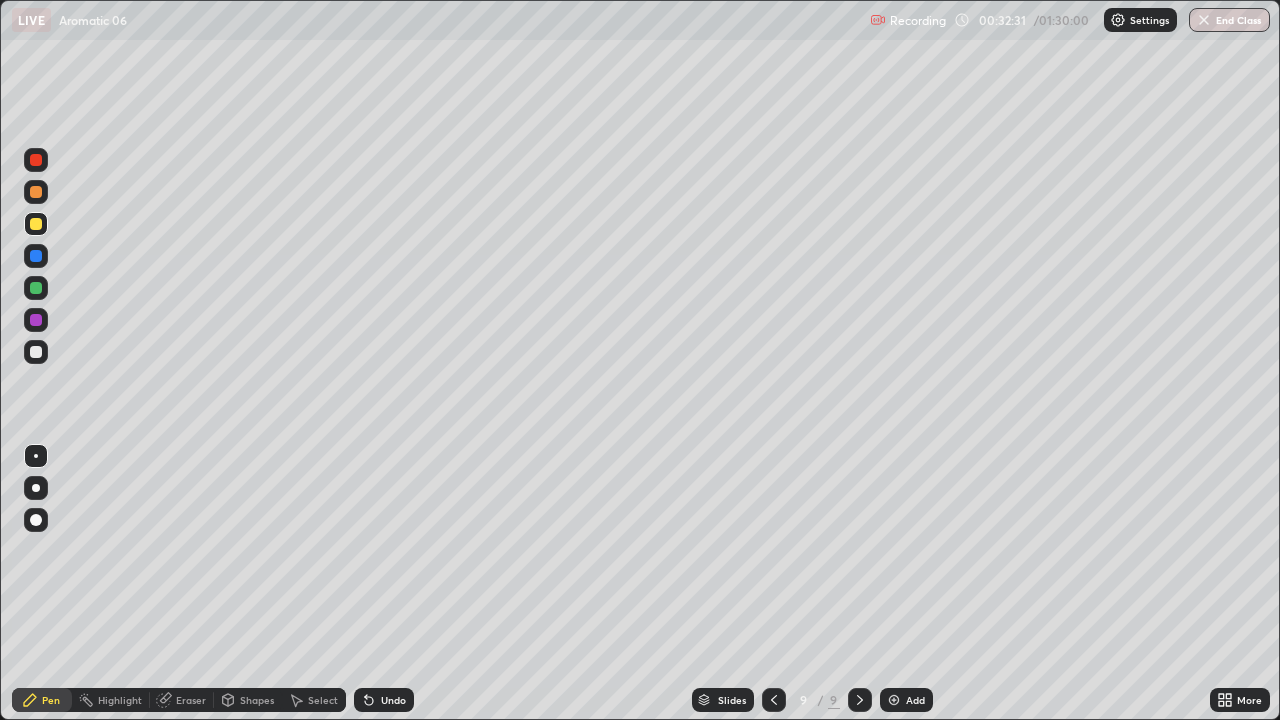 click at bounding box center (36, 288) 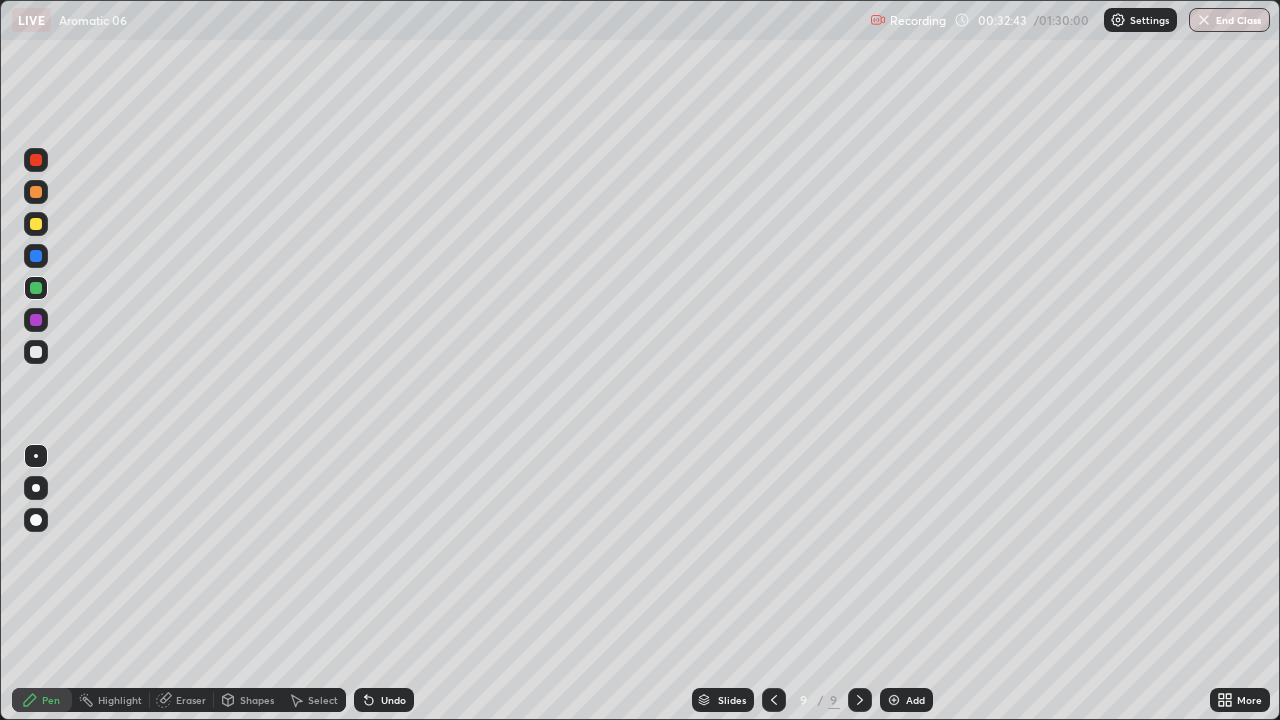 click at bounding box center (36, 352) 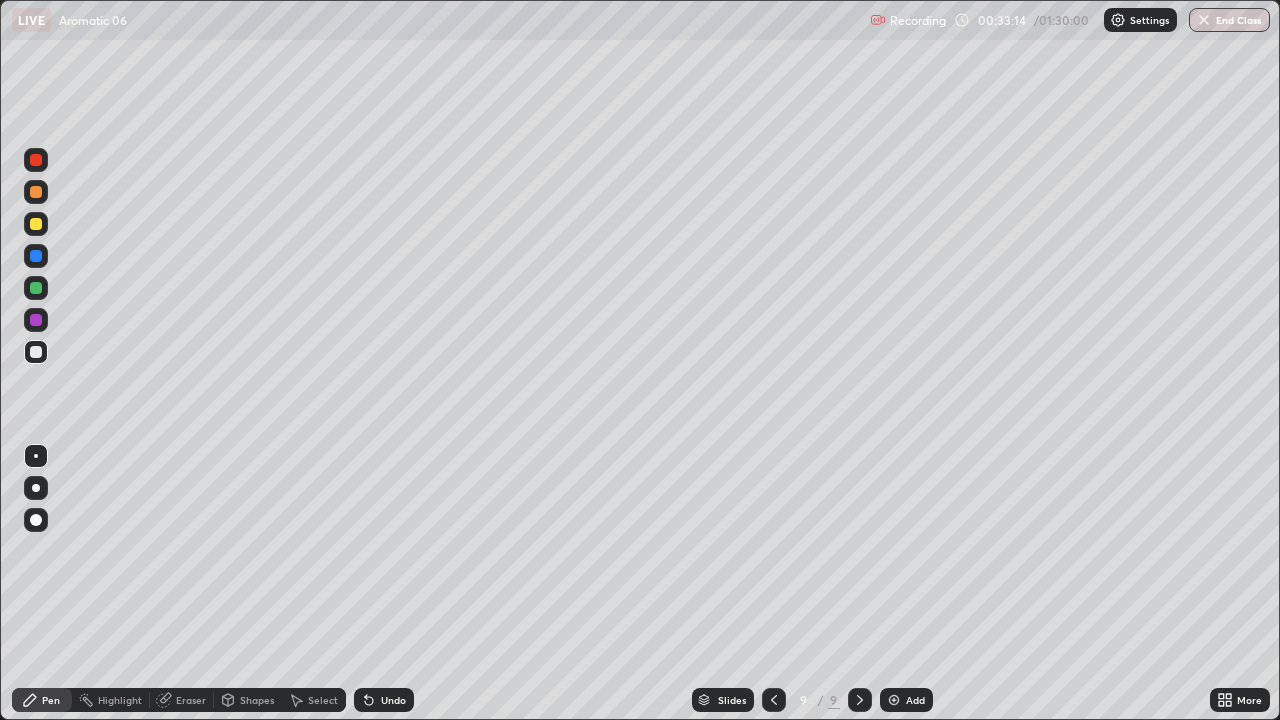 click at bounding box center (36, 224) 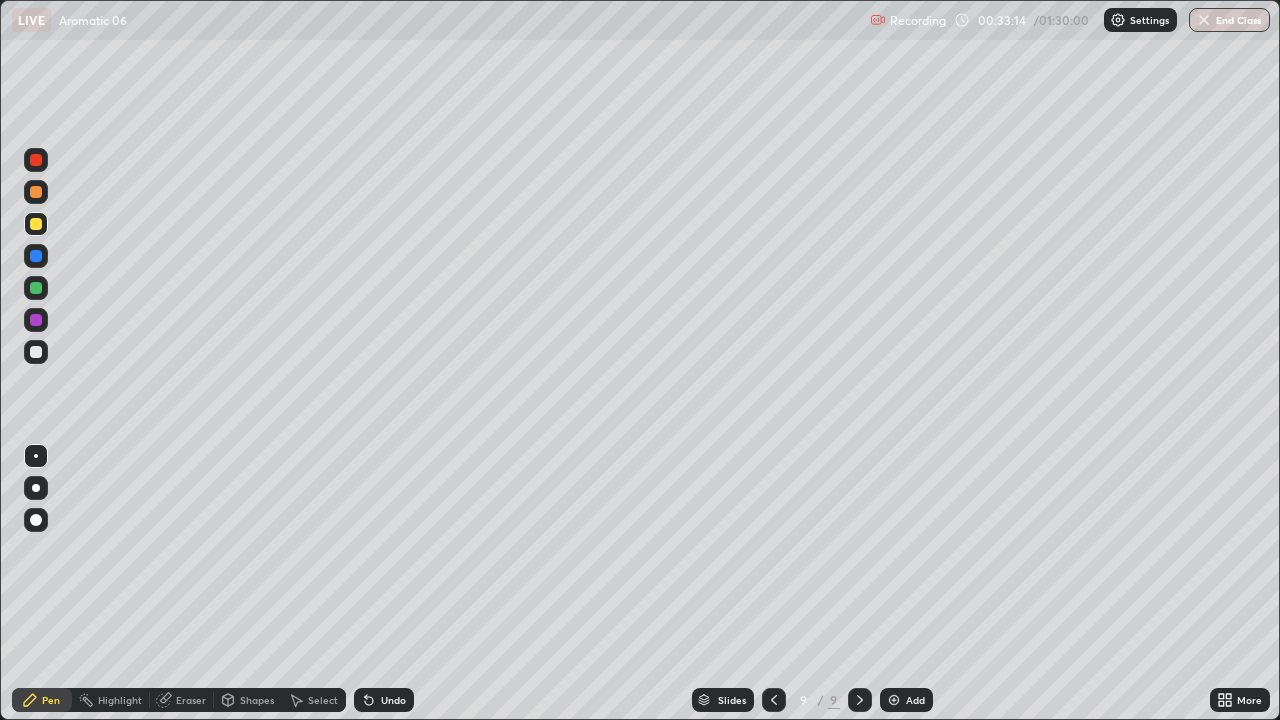 click at bounding box center (36, 224) 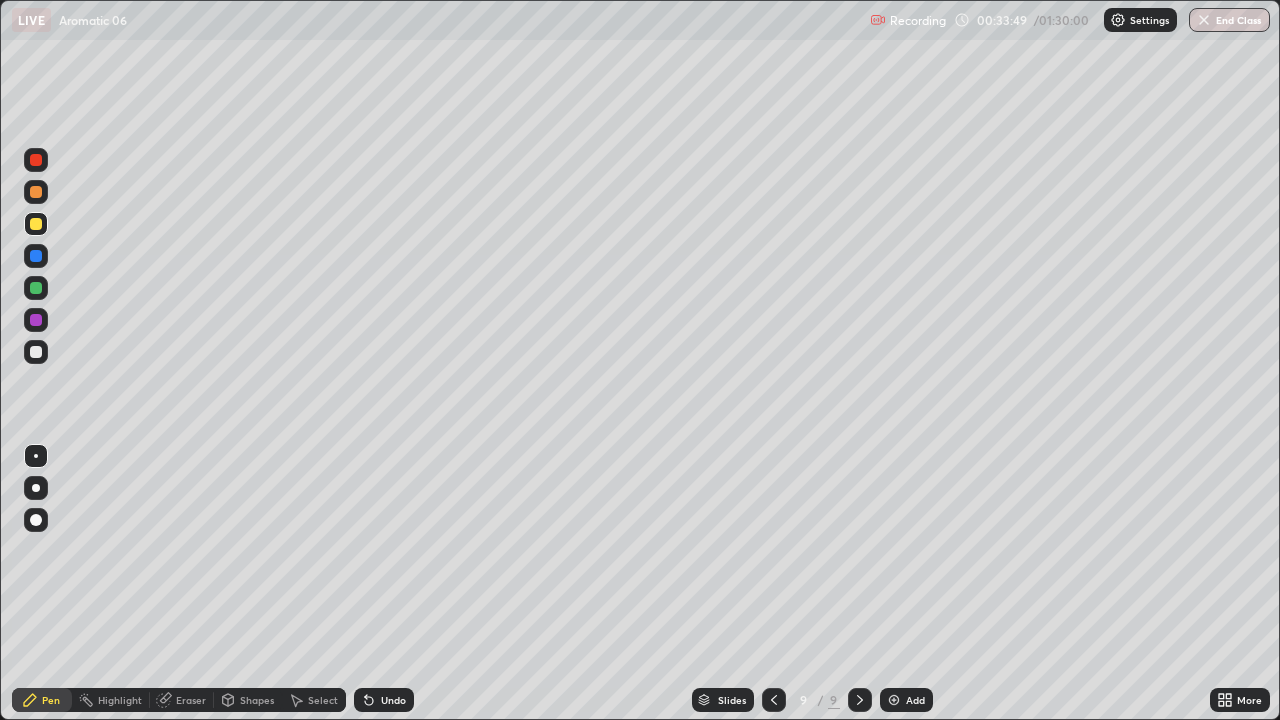 click 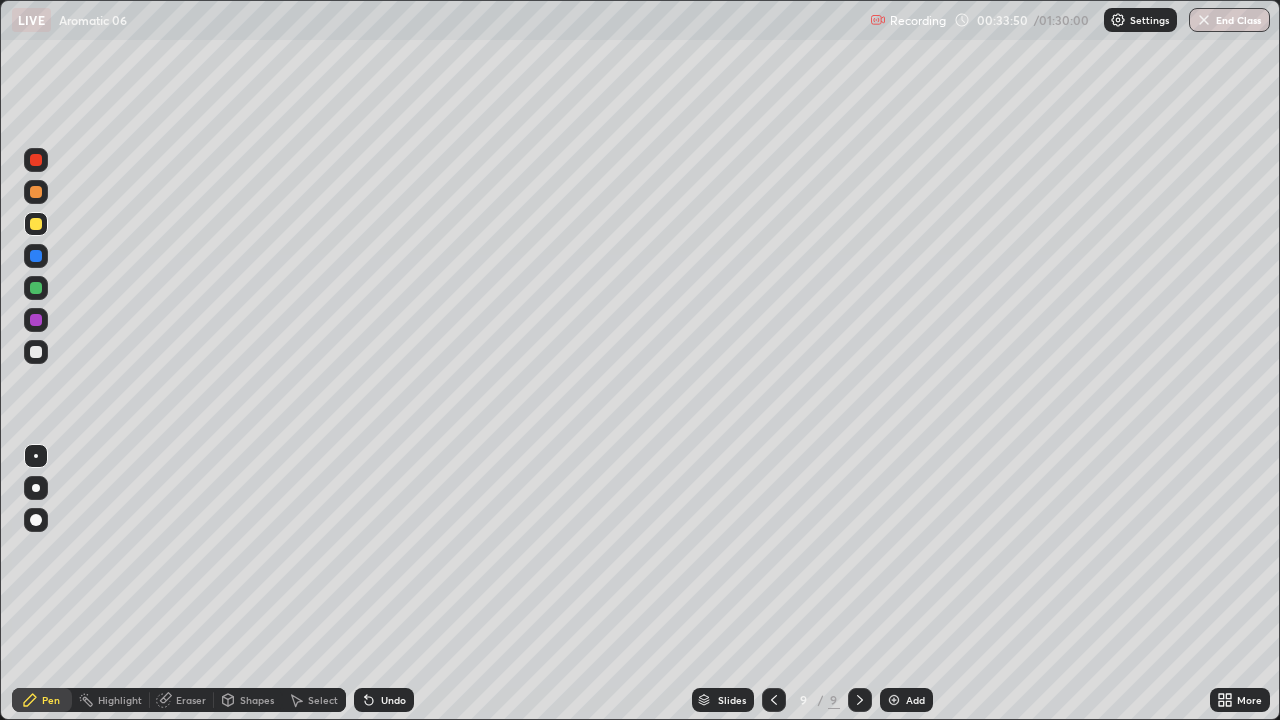 click on "Pen" at bounding box center (42, 700) 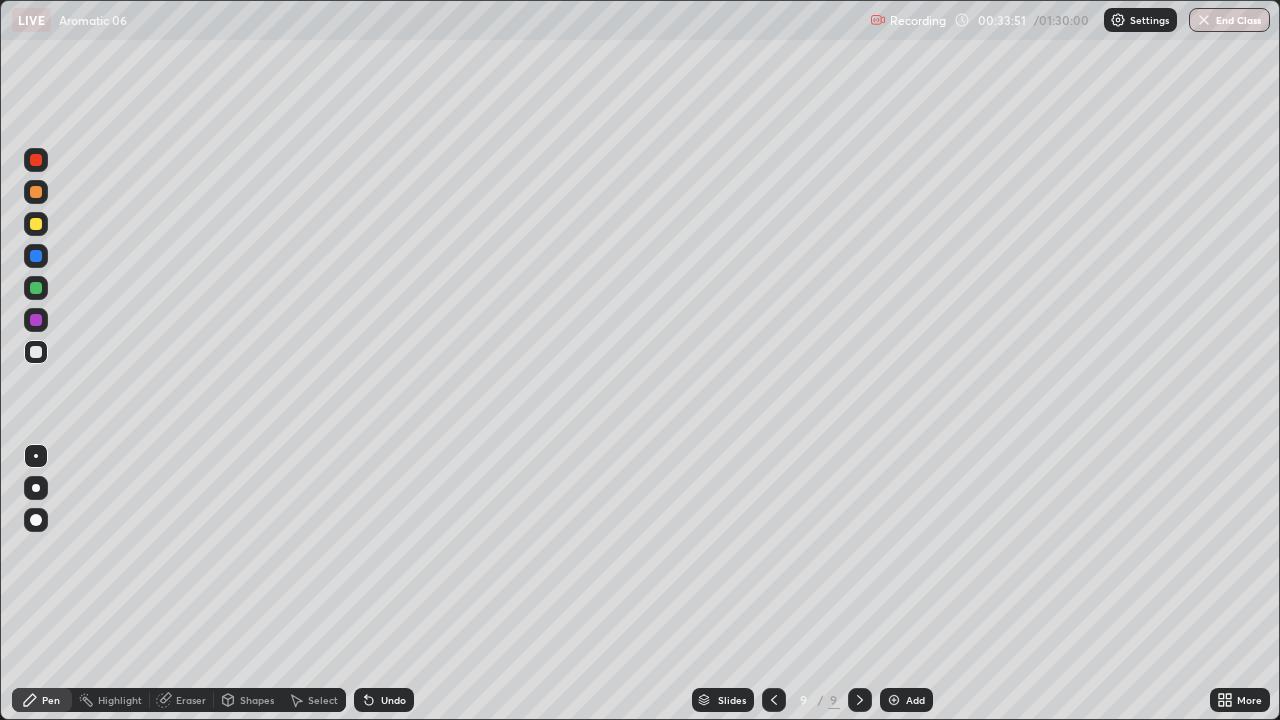 click at bounding box center (36, 352) 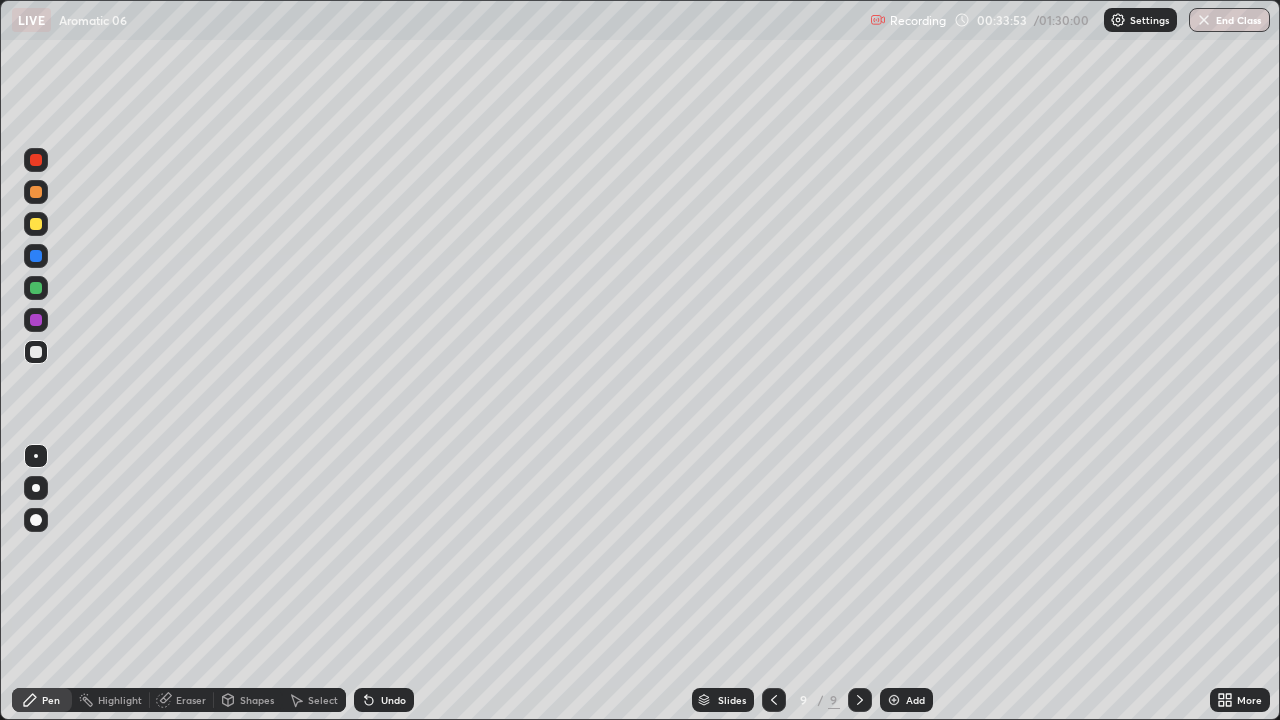 click on "Eraser" at bounding box center [182, 700] 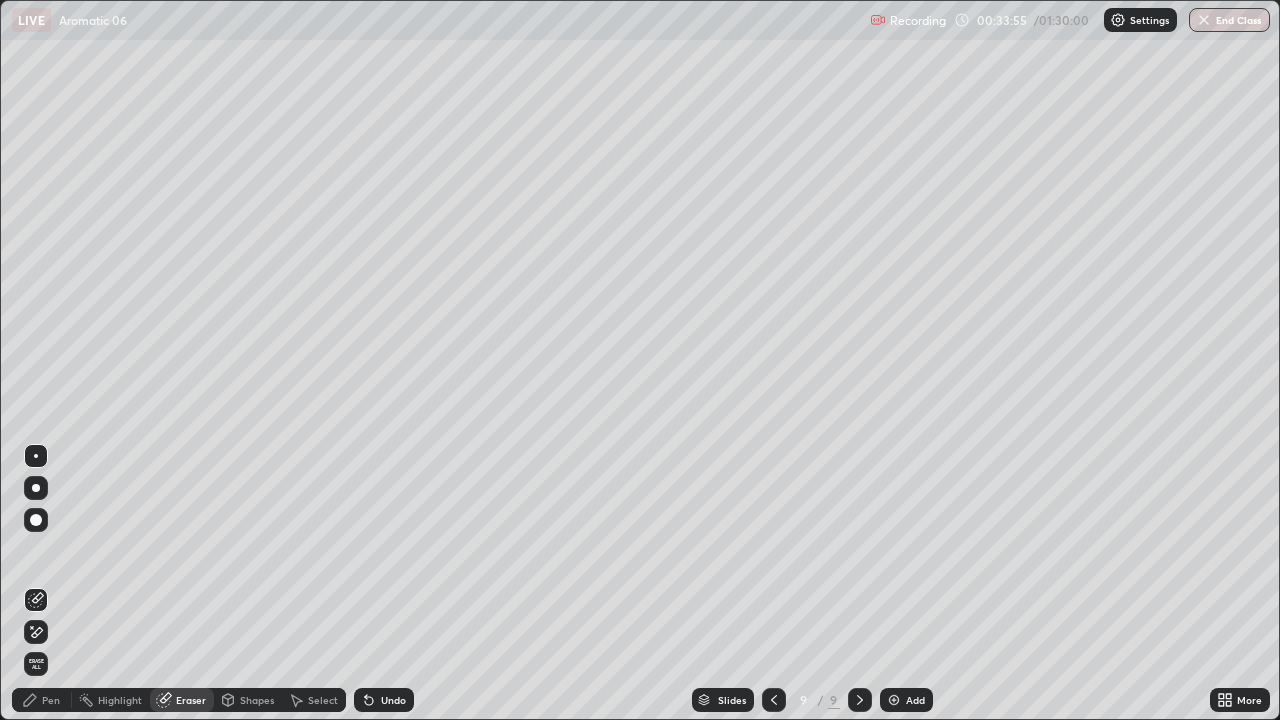click on "Pen" at bounding box center (51, 700) 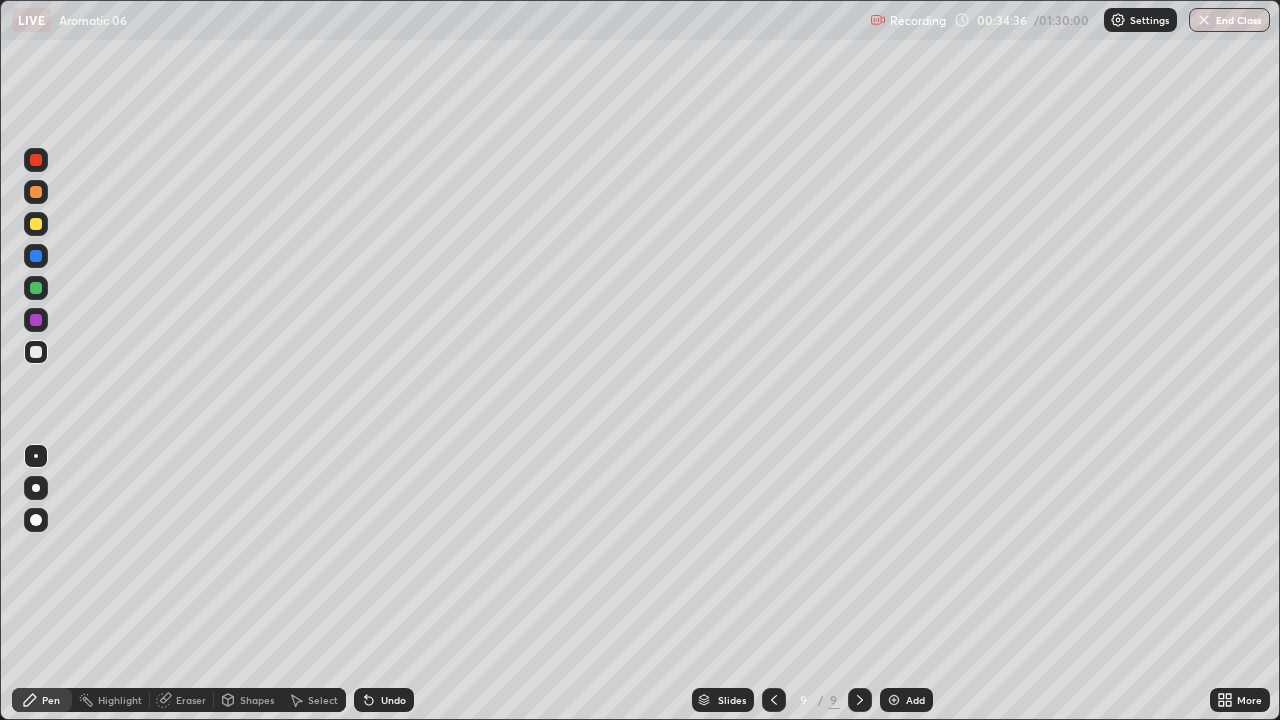 click on "Eraser" at bounding box center [191, 700] 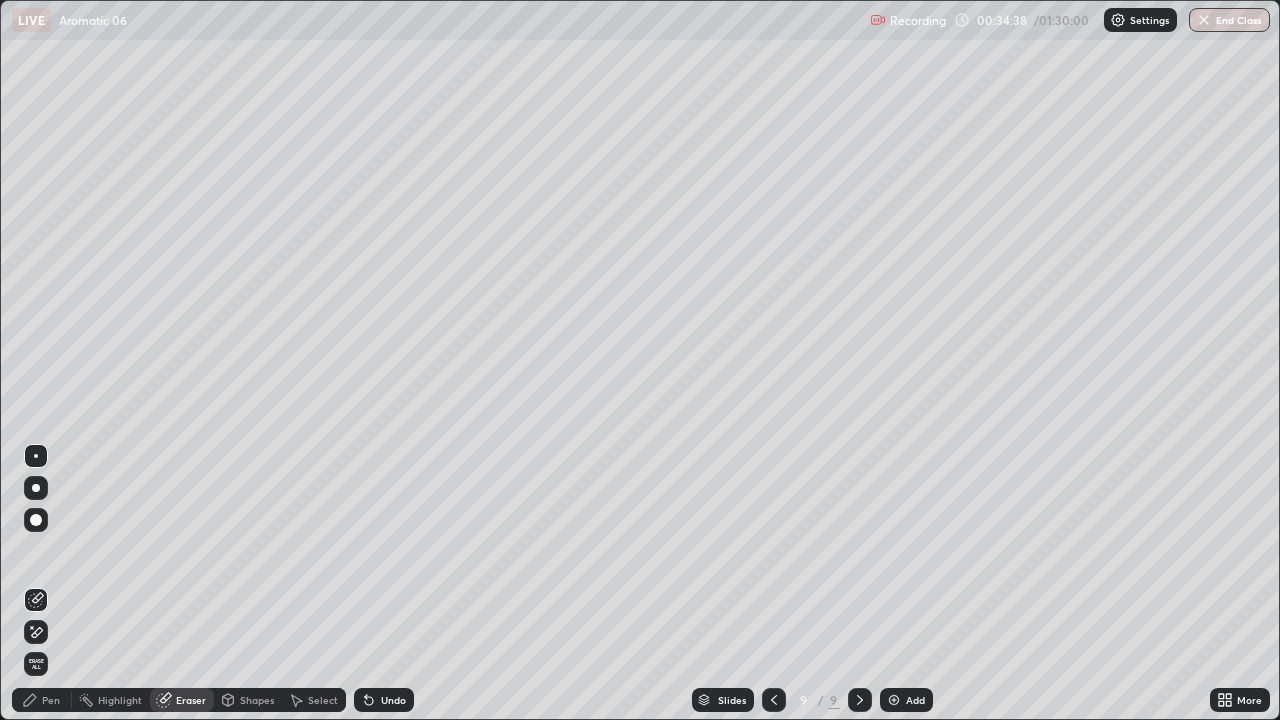 click on "Pen" at bounding box center (51, 700) 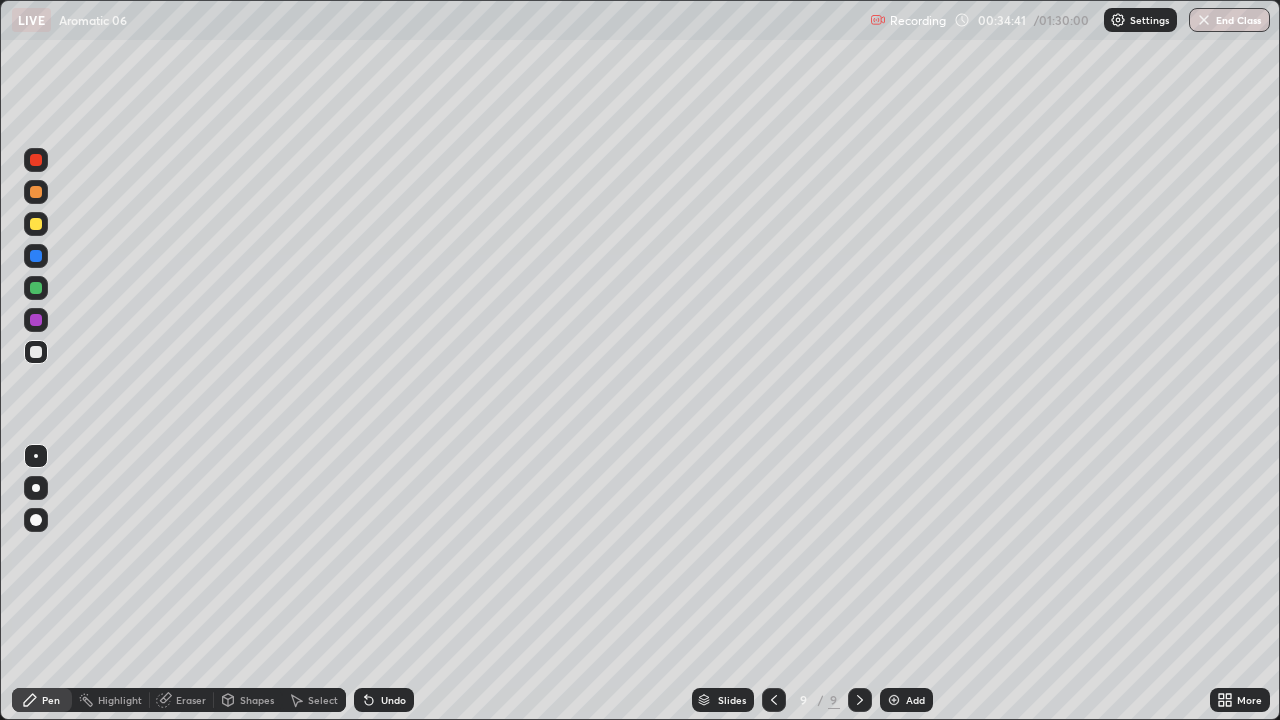 click at bounding box center (36, 288) 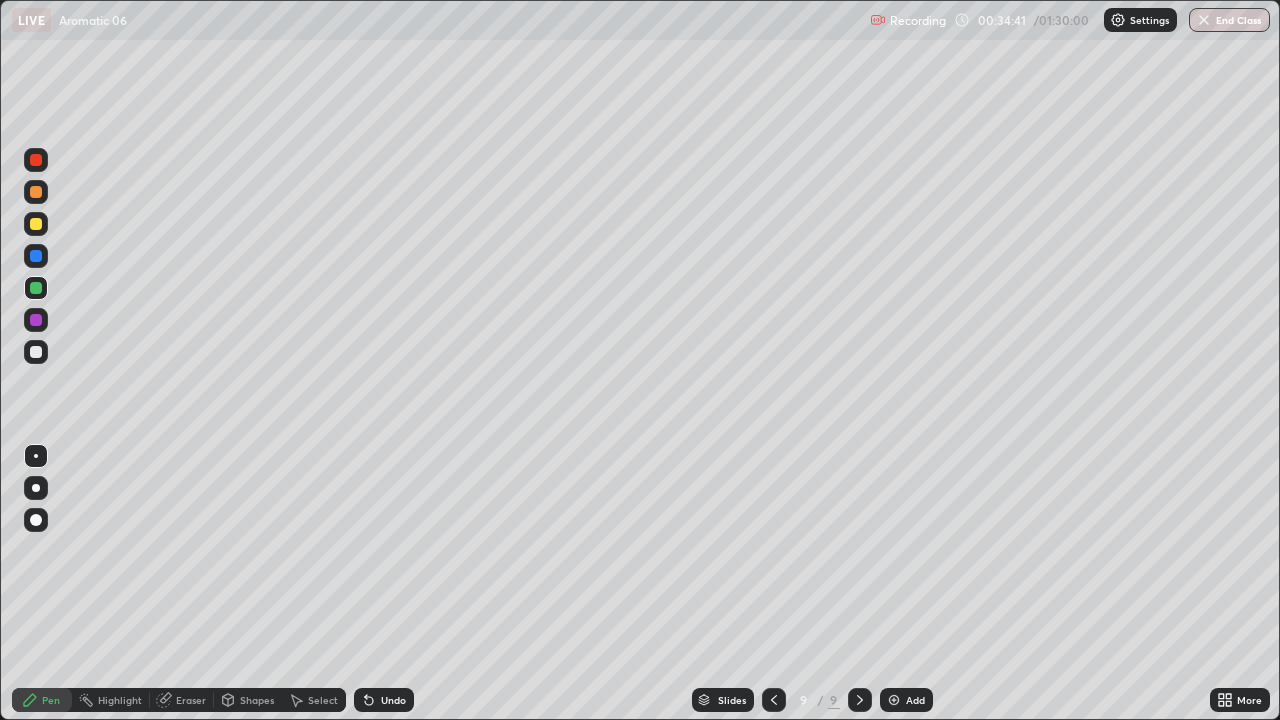 click at bounding box center [36, 288] 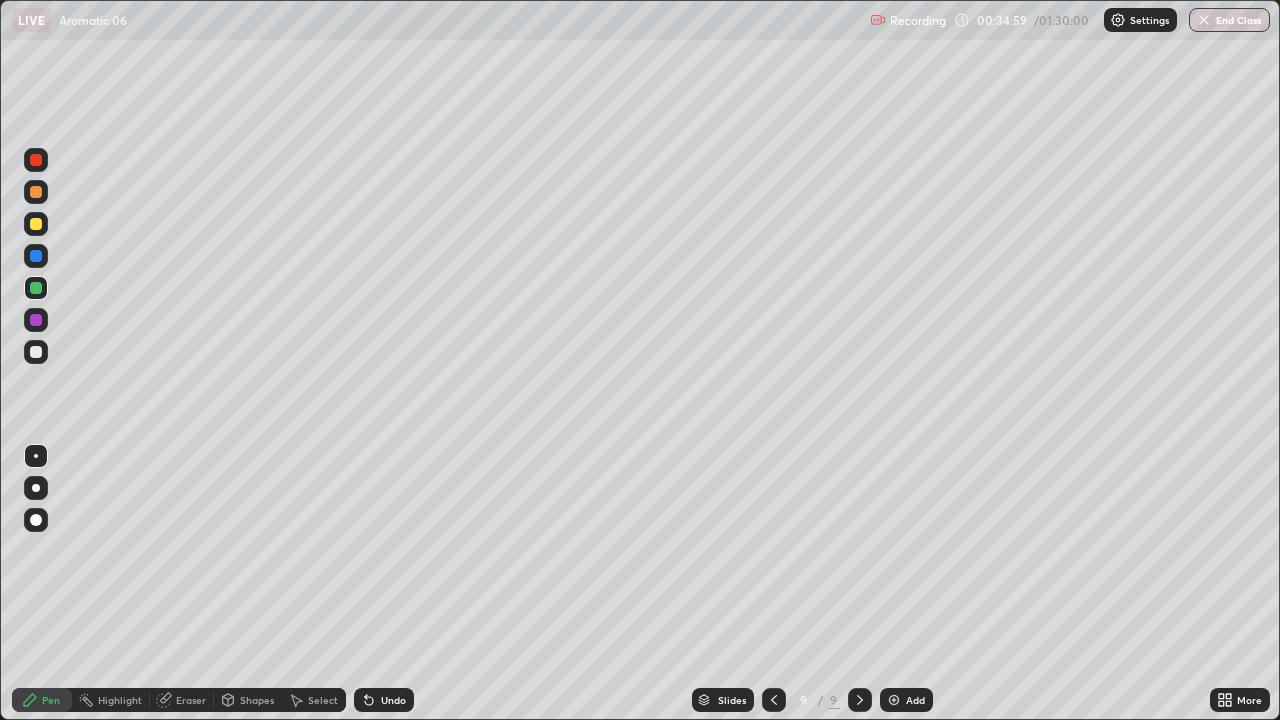 click at bounding box center (36, 352) 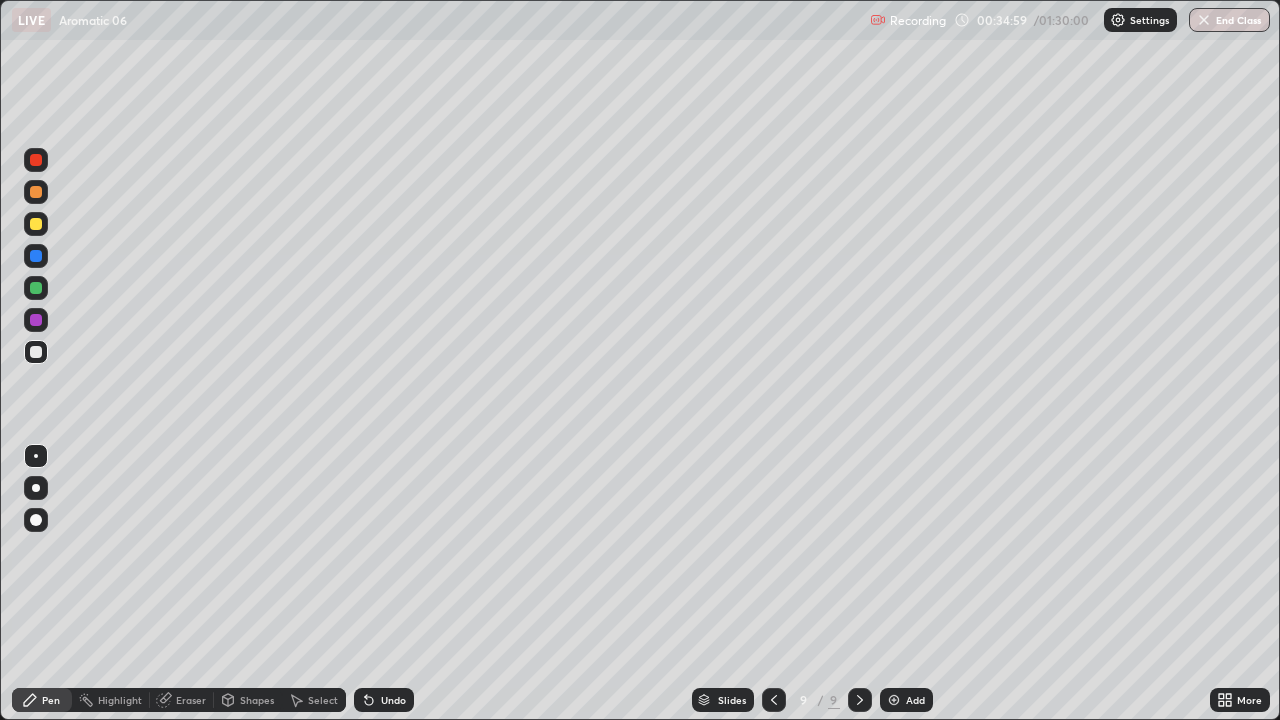 click at bounding box center [36, 352] 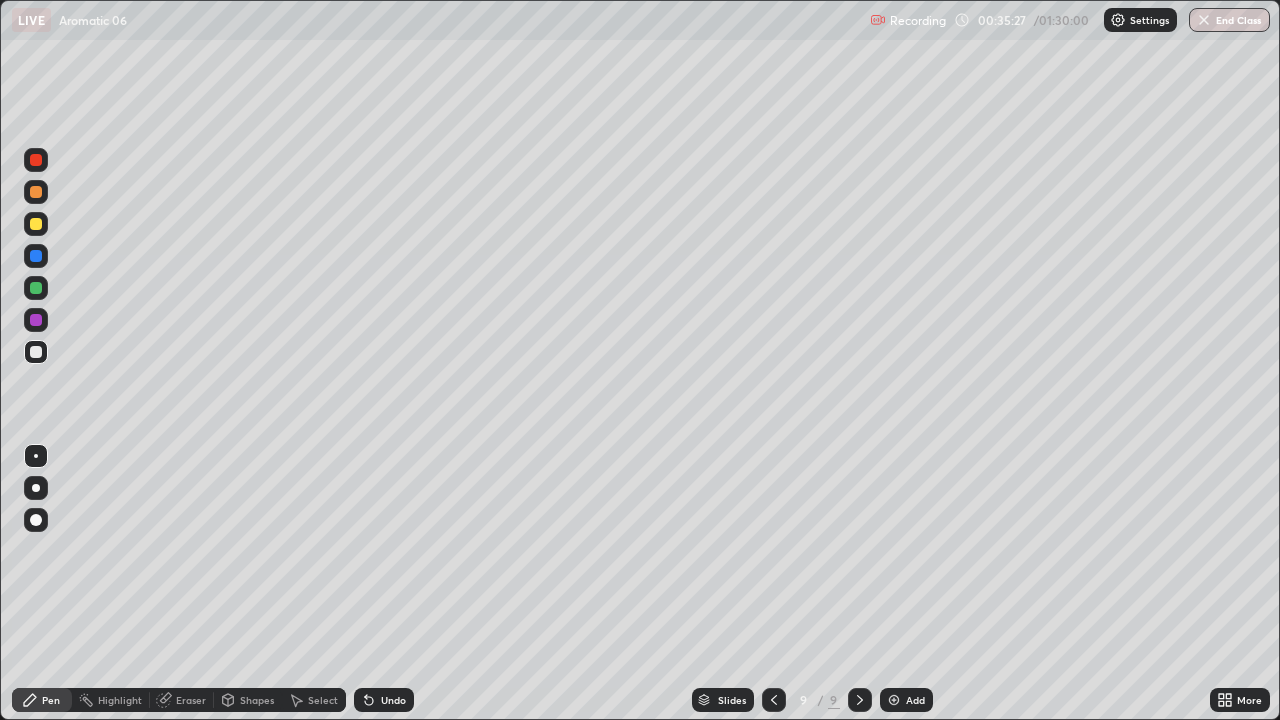 click at bounding box center [36, 352] 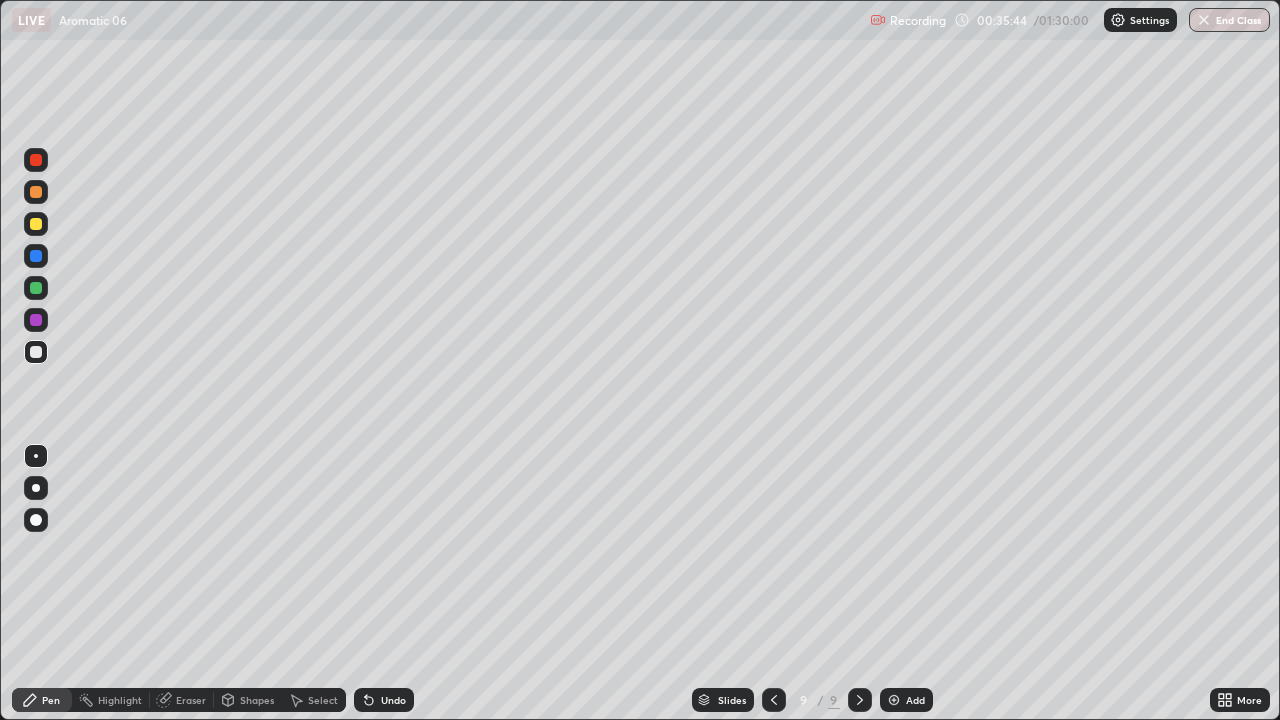 click on "Undo" at bounding box center [384, 700] 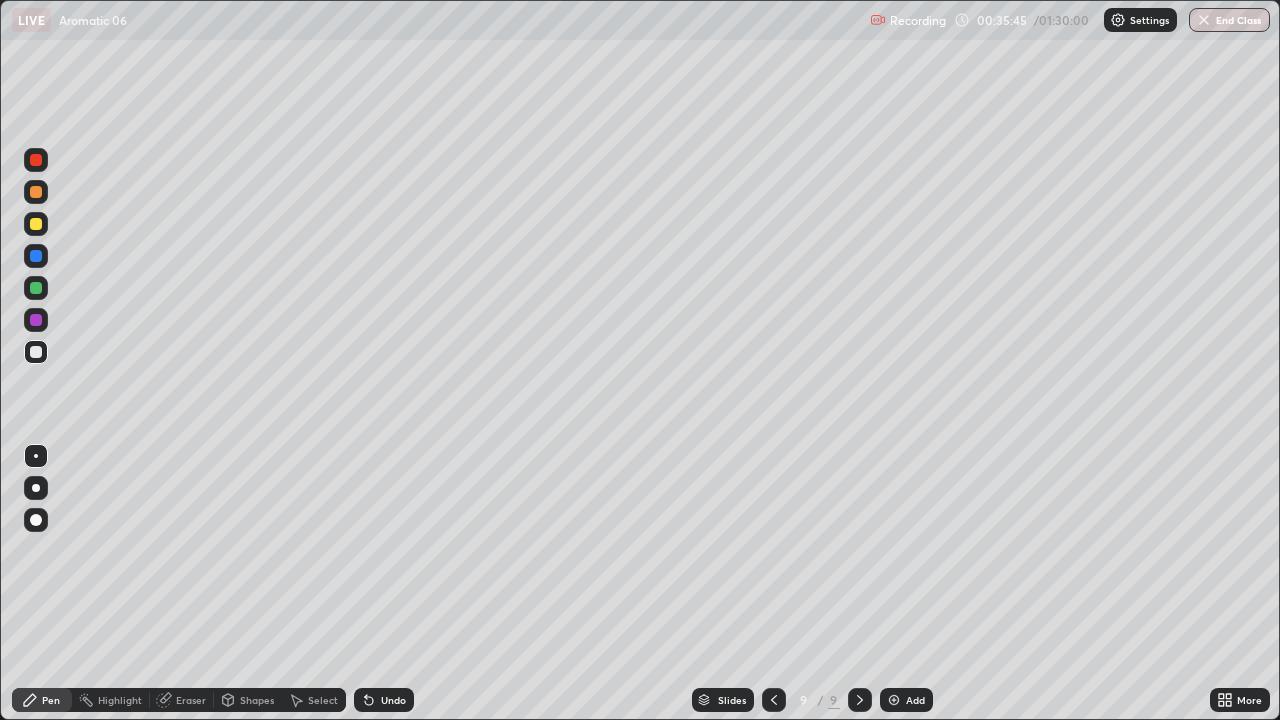 click 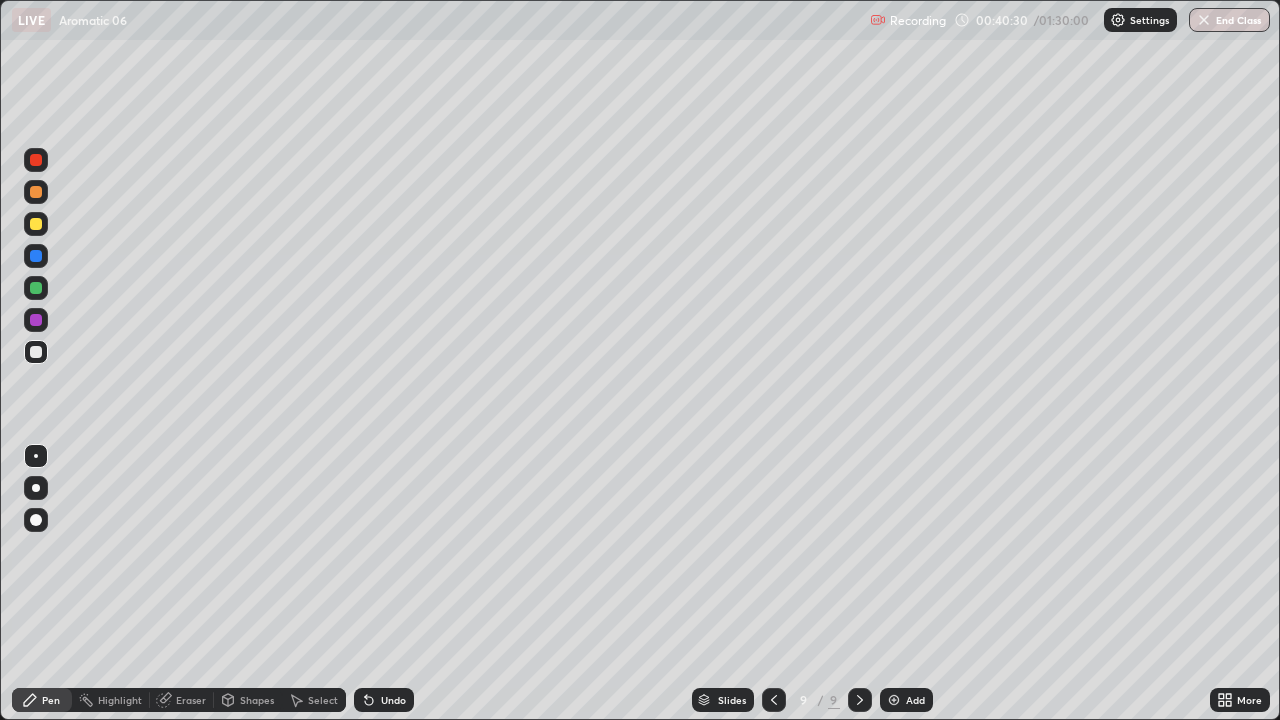 click at bounding box center (894, 700) 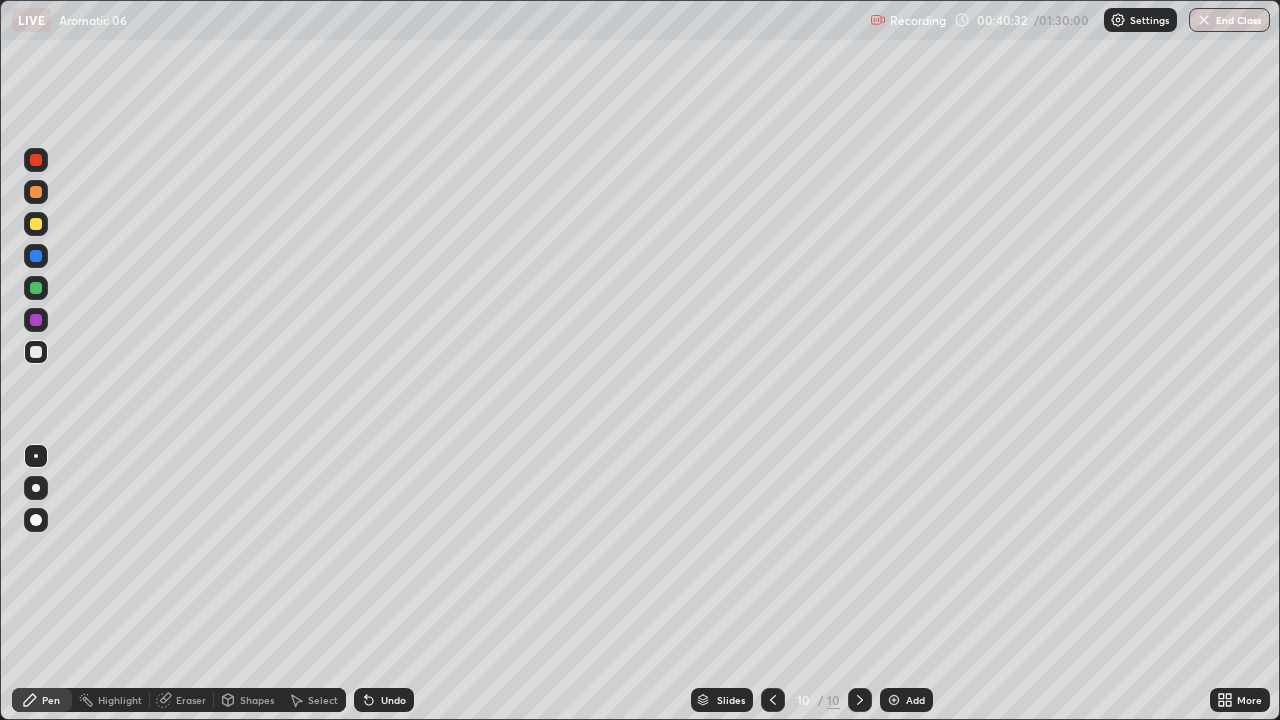click at bounding box center (36, 352) 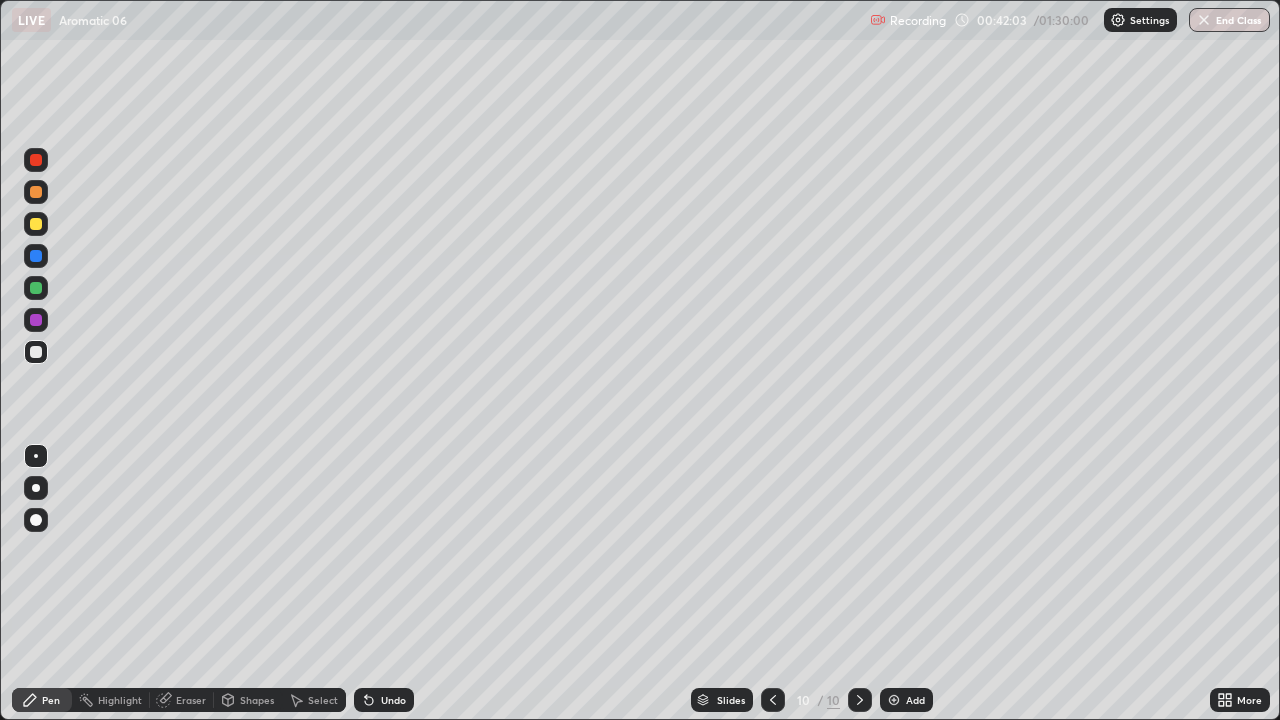 click 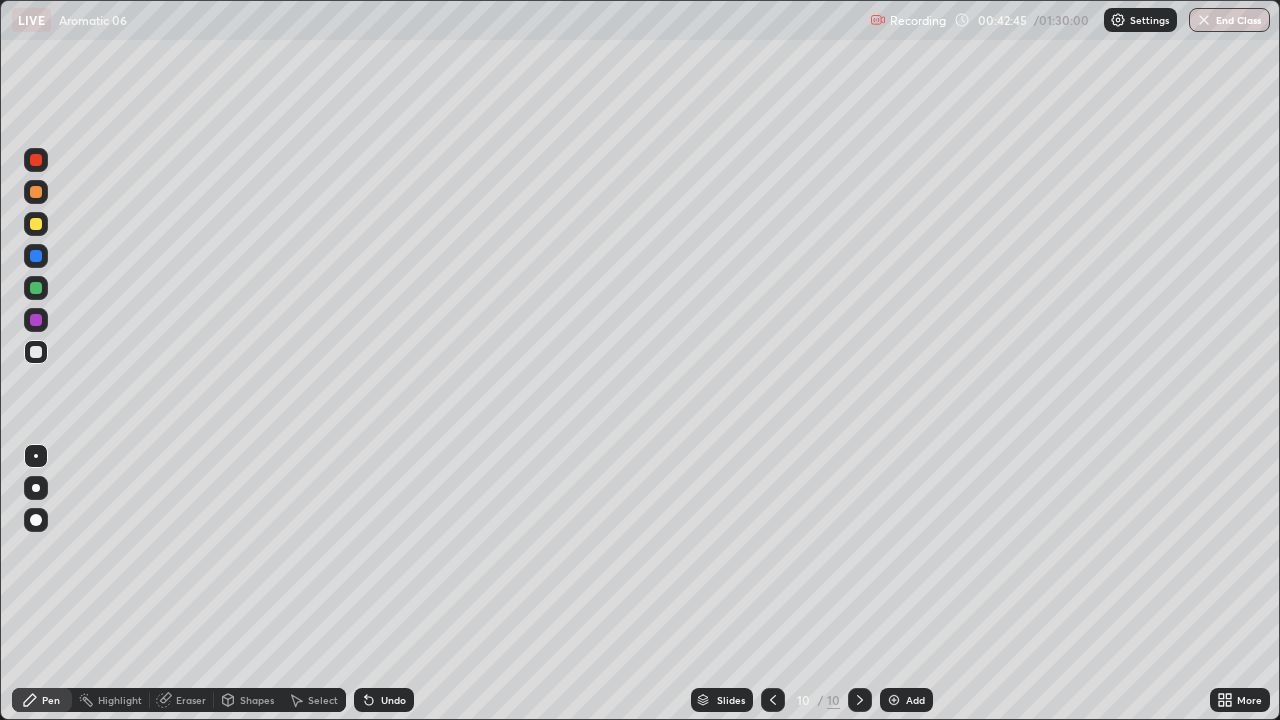 click 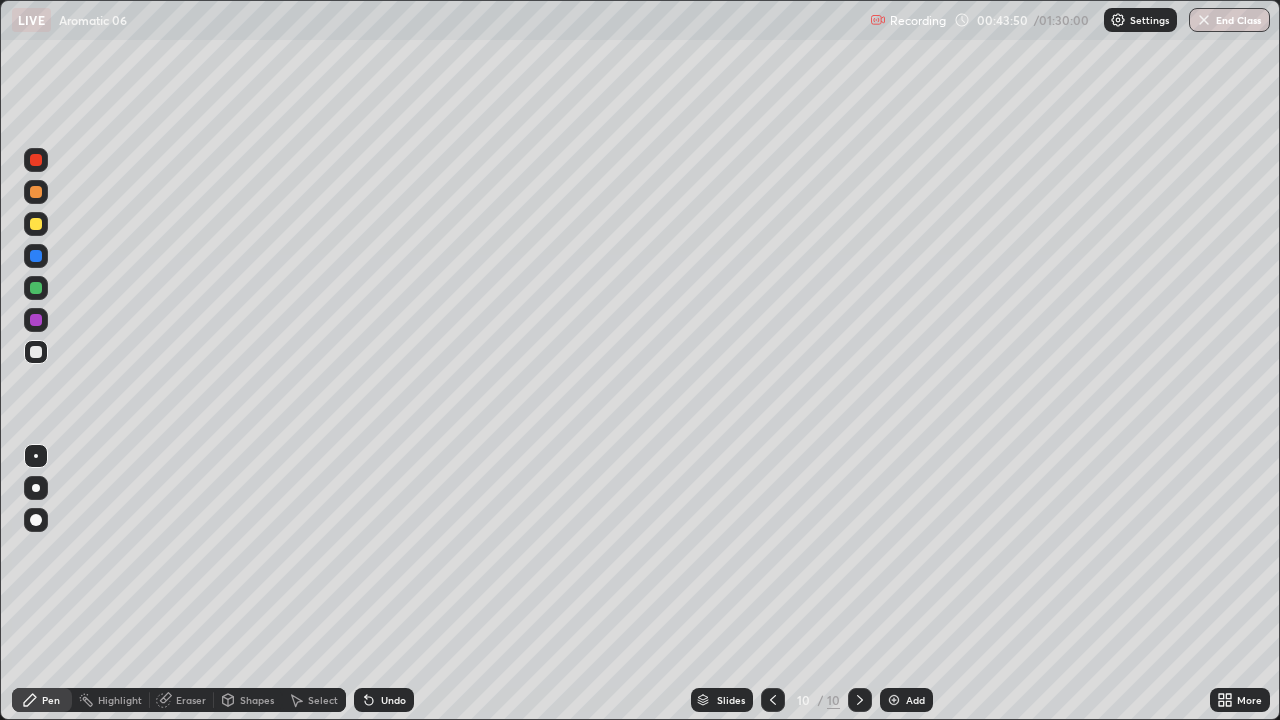 click at bounding box center (36, 224) 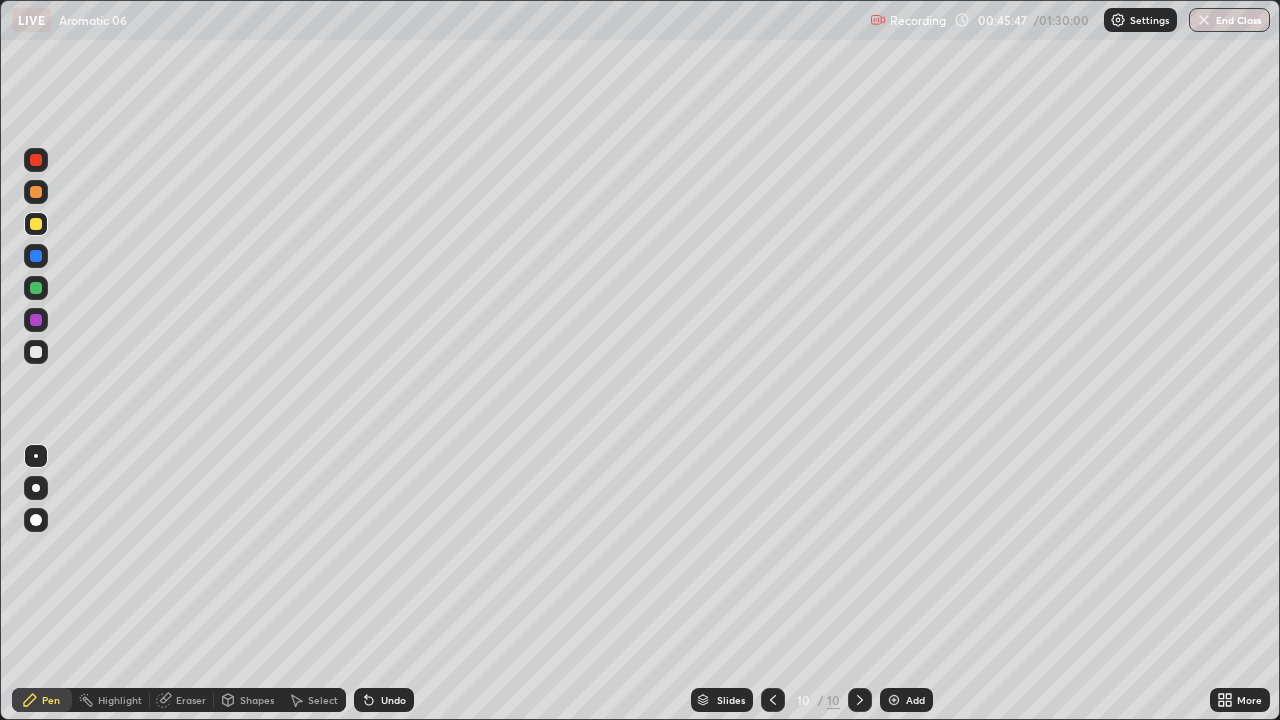 click at bounding box center [36, 288] 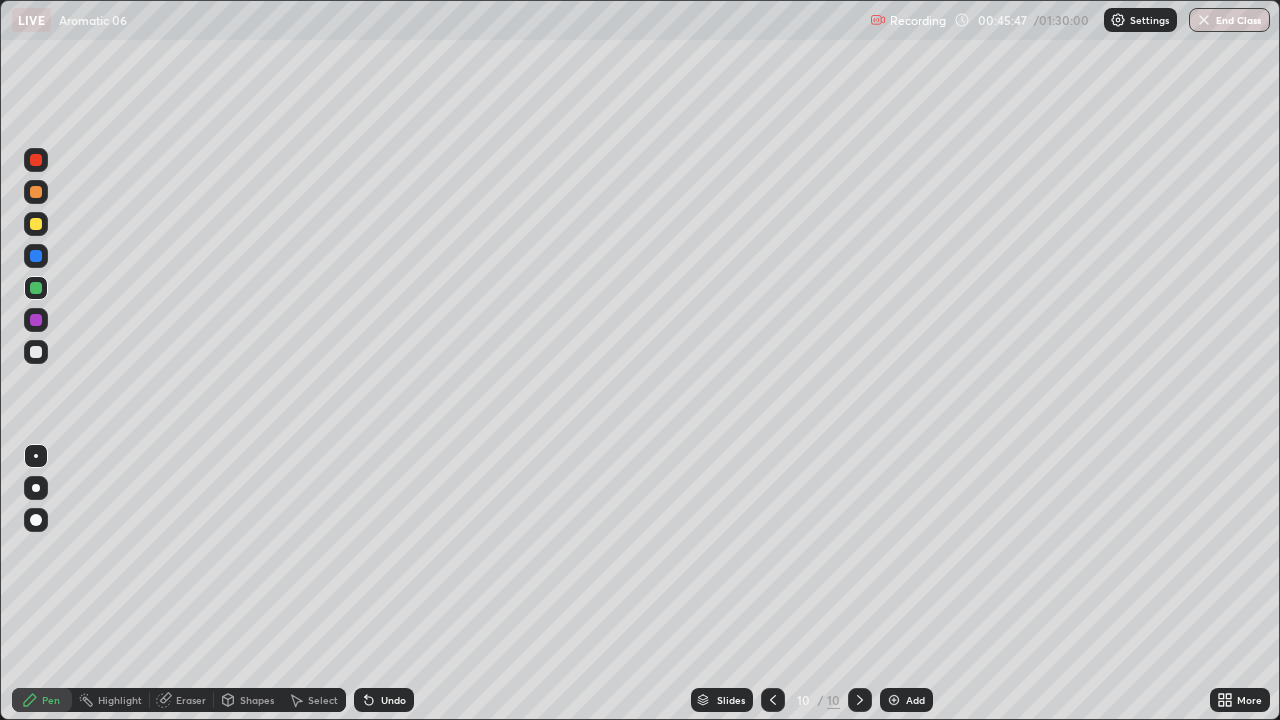 click at bounding box center [36, 288] 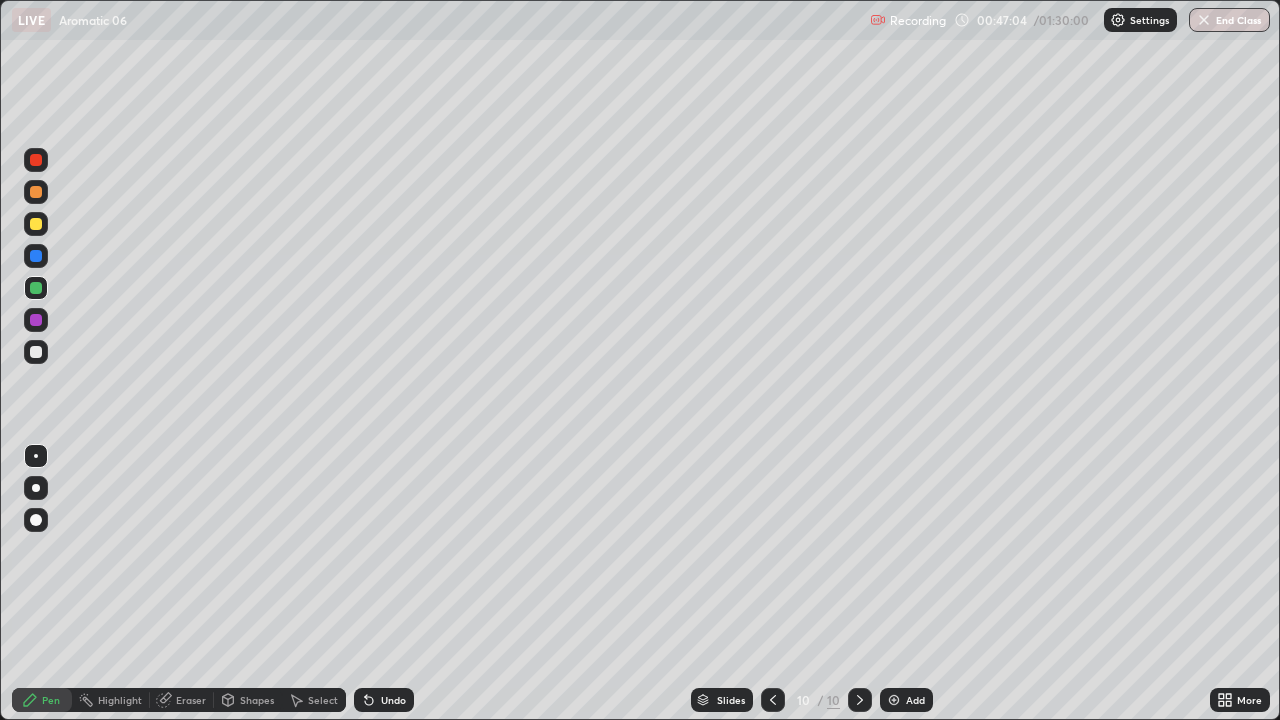 click on "Add" at bounding box center (906, 700) 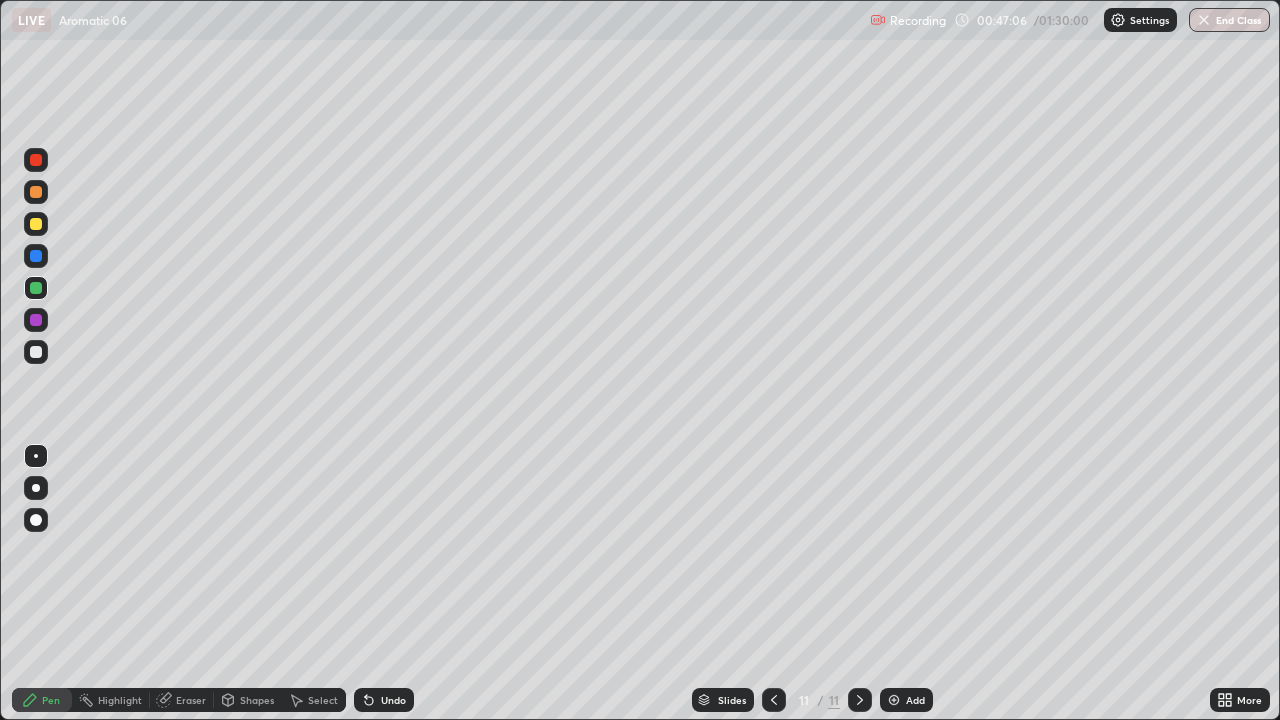 click at bounding box center (36, 352) 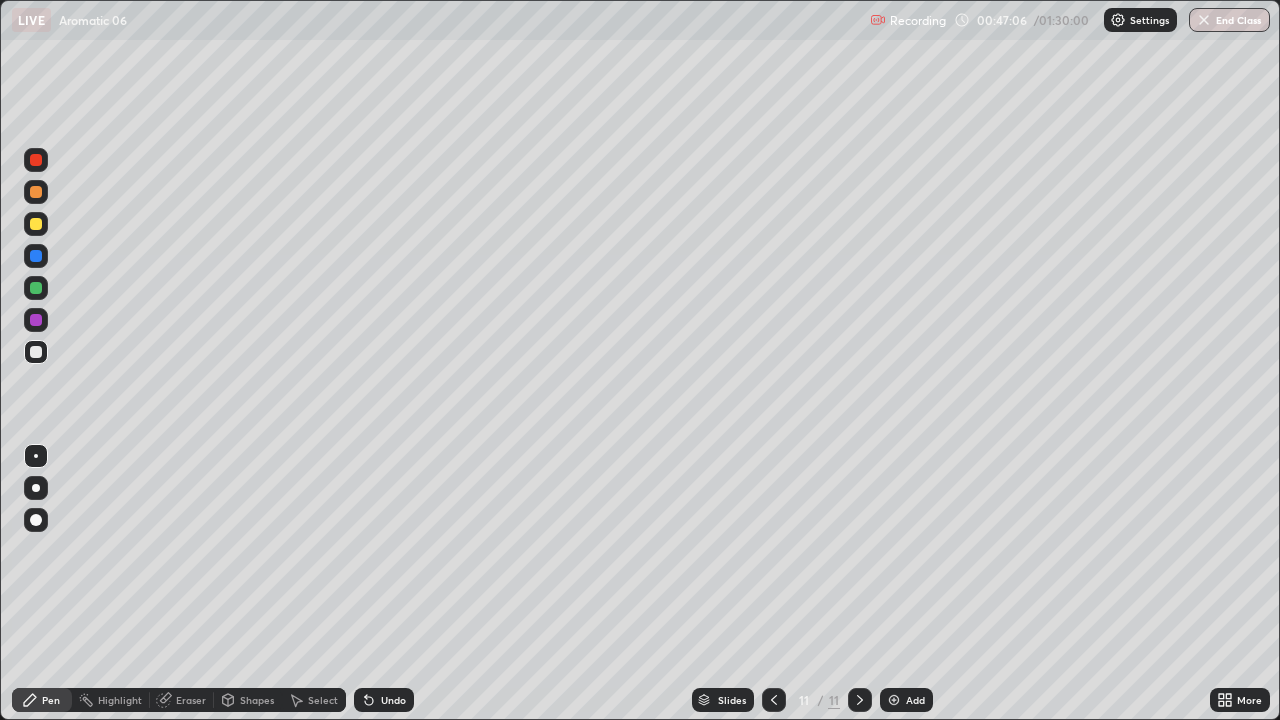 click at bounding box center [36, 352] 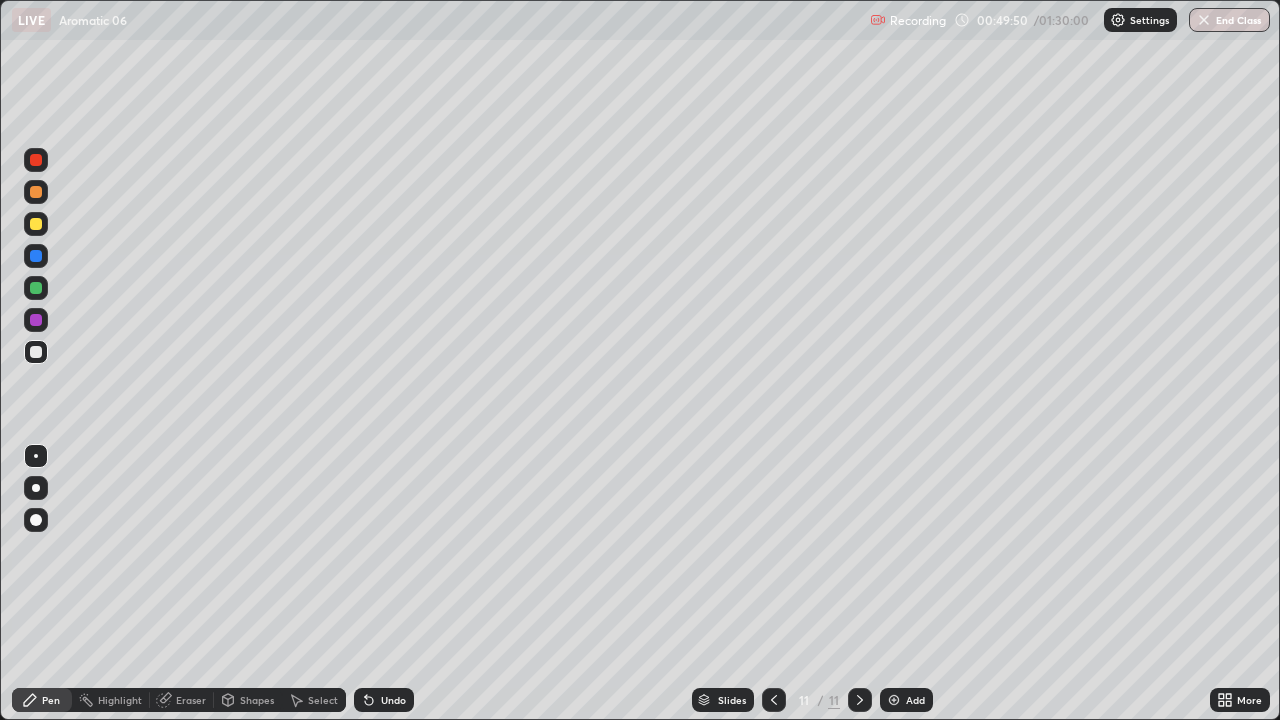 click on "Select" at bounding box center (323, 700) 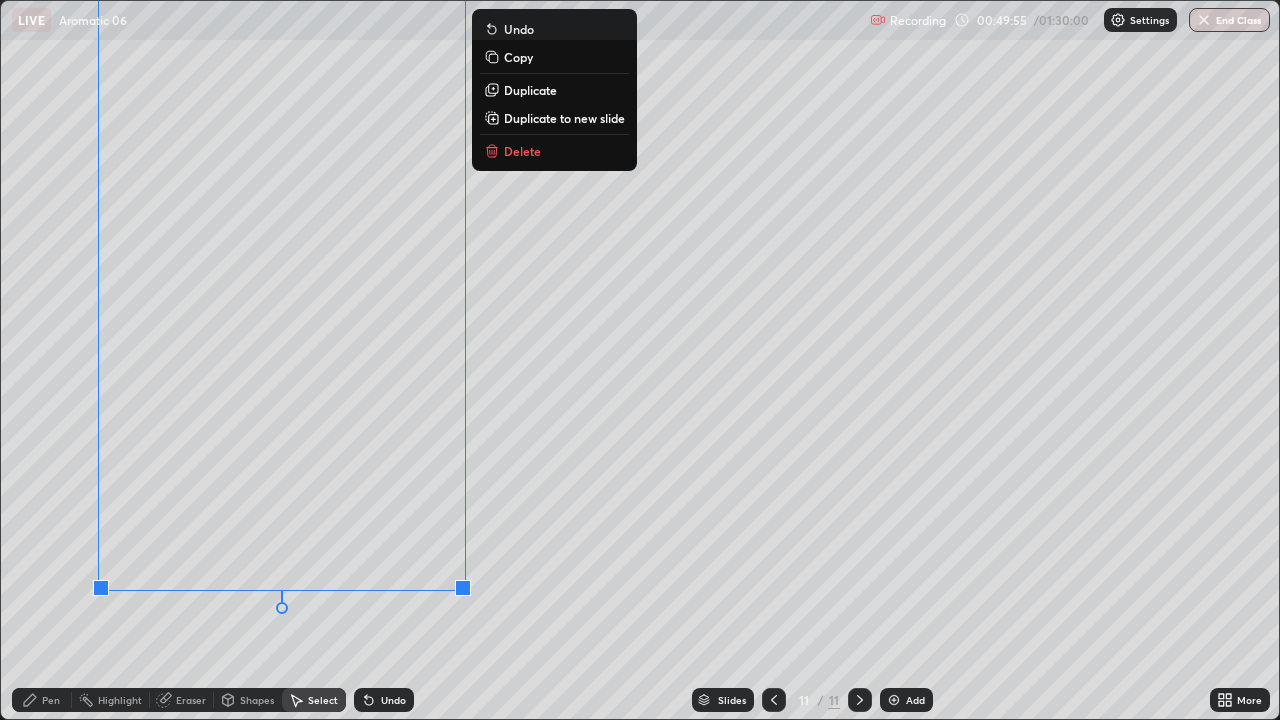 click on "Delete" at bounding box center (522, 151) 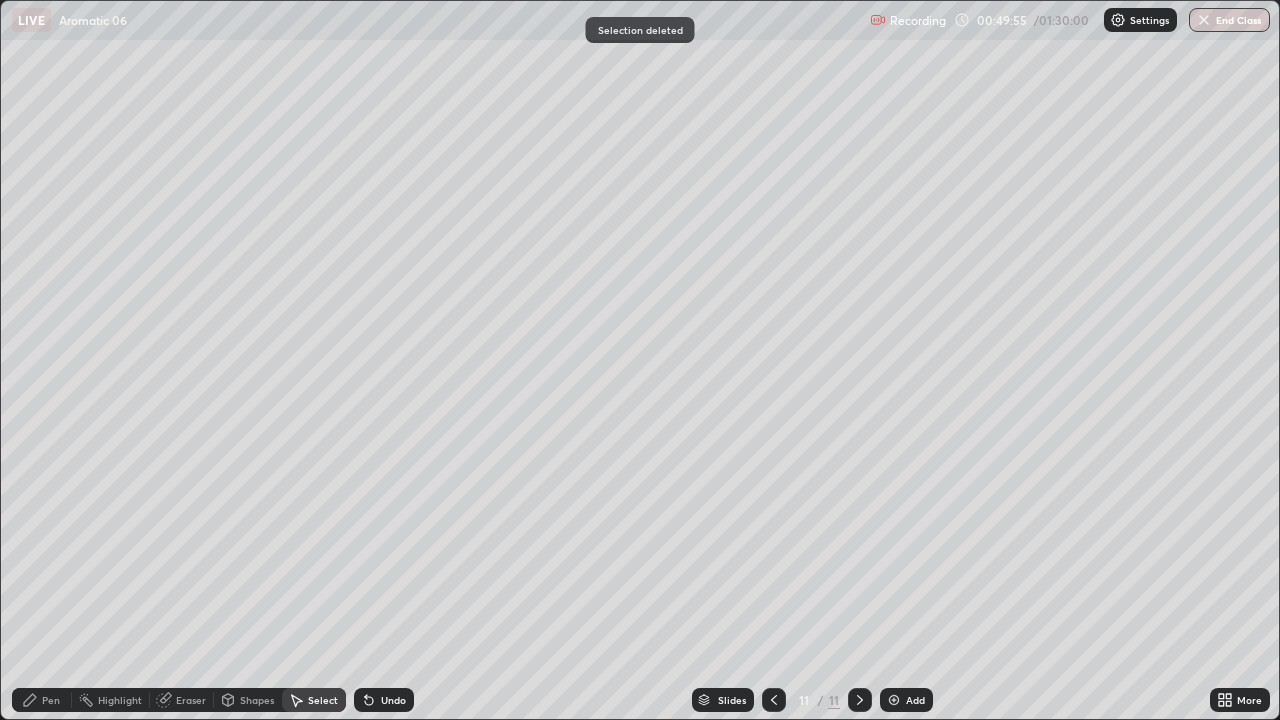 click on "Pen" at bounding box center (42, 700) 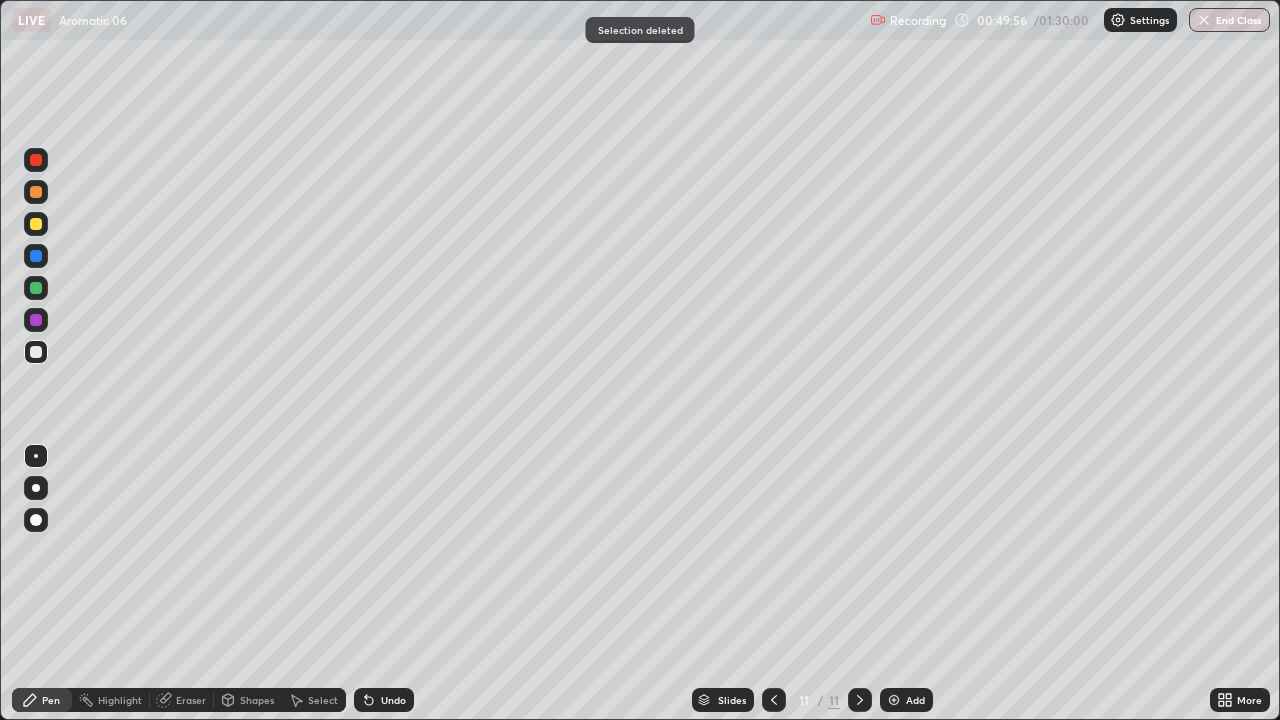 click at bounding box center (36, 352) 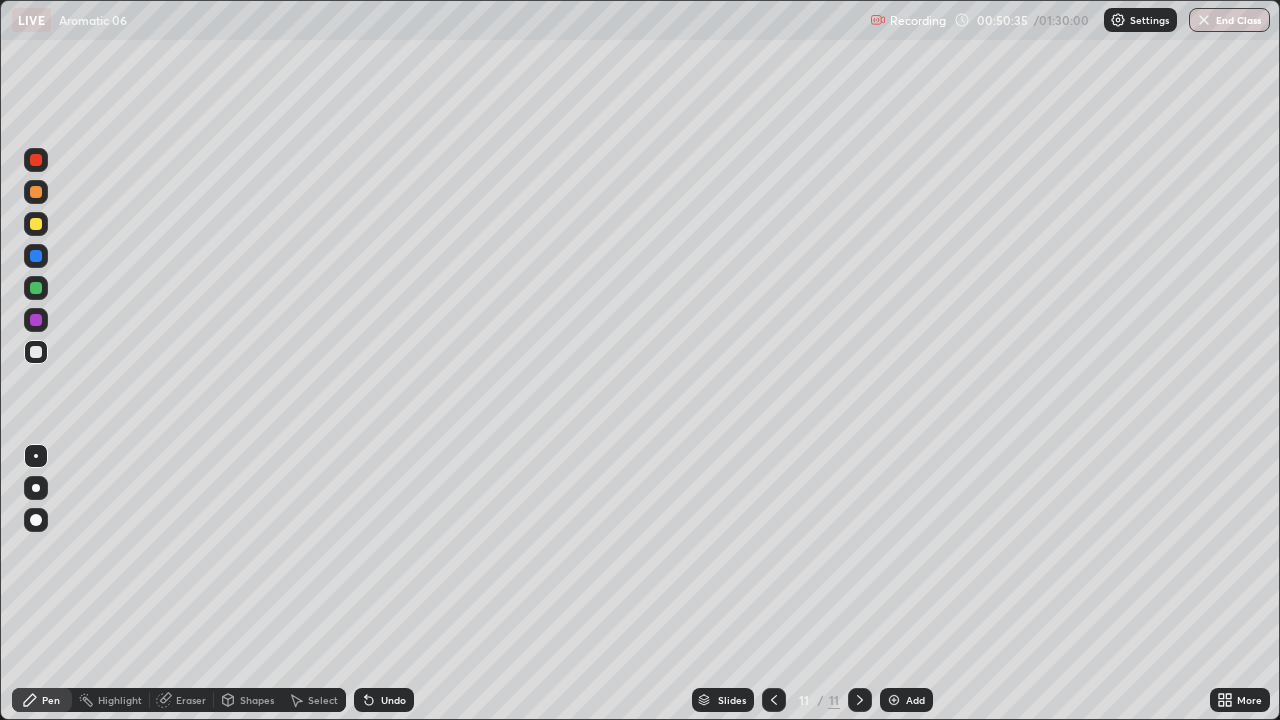 click at bounding box center [36, 224] 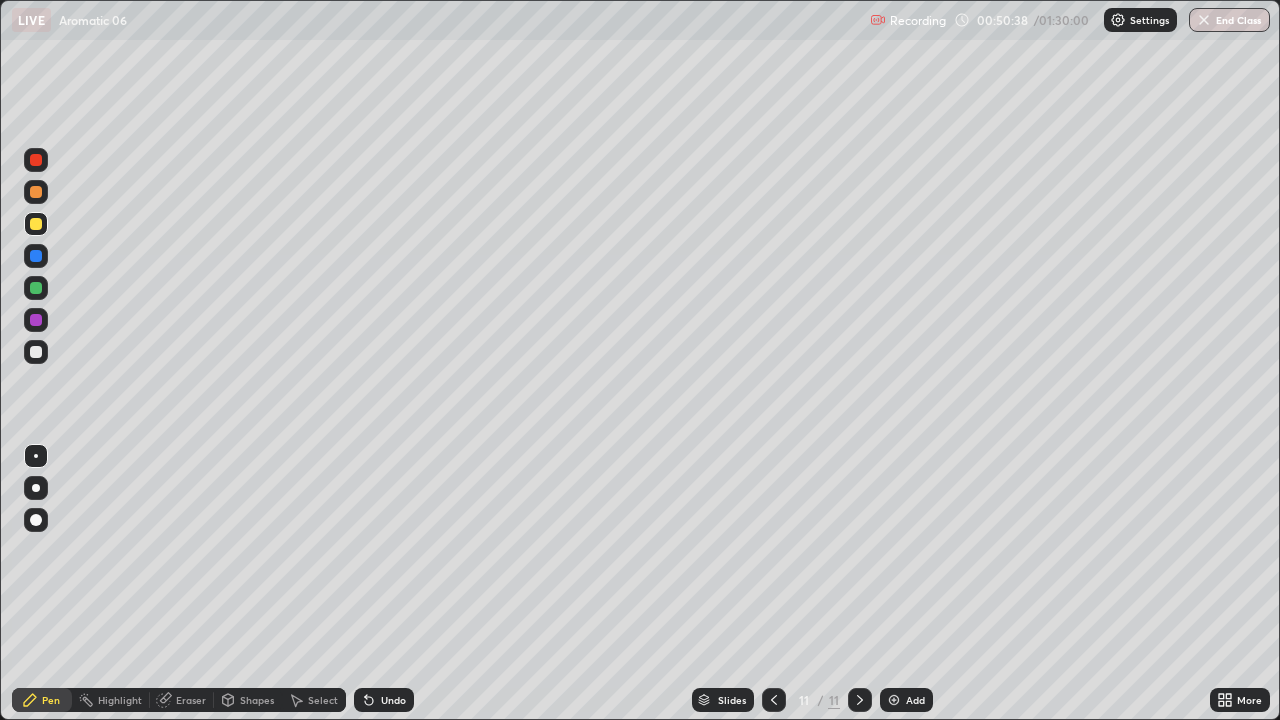 click at bounding box center [36, 352] 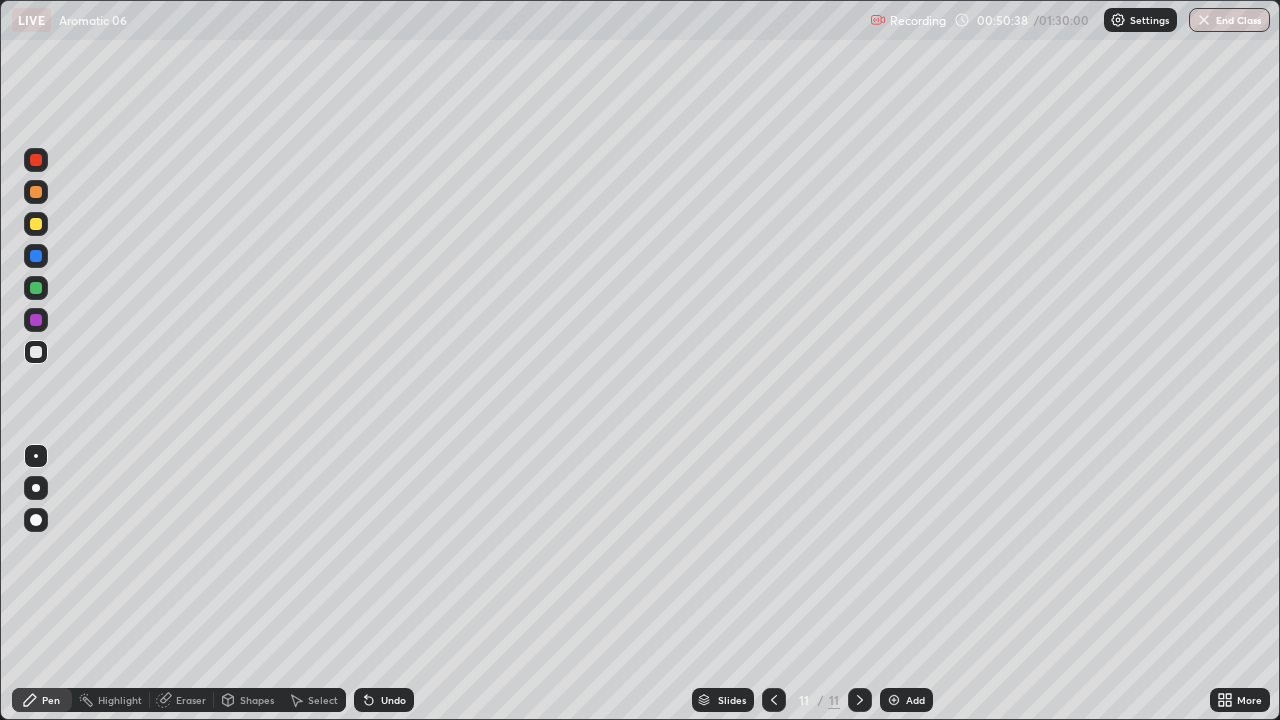 click at bounding box center (36, 352) 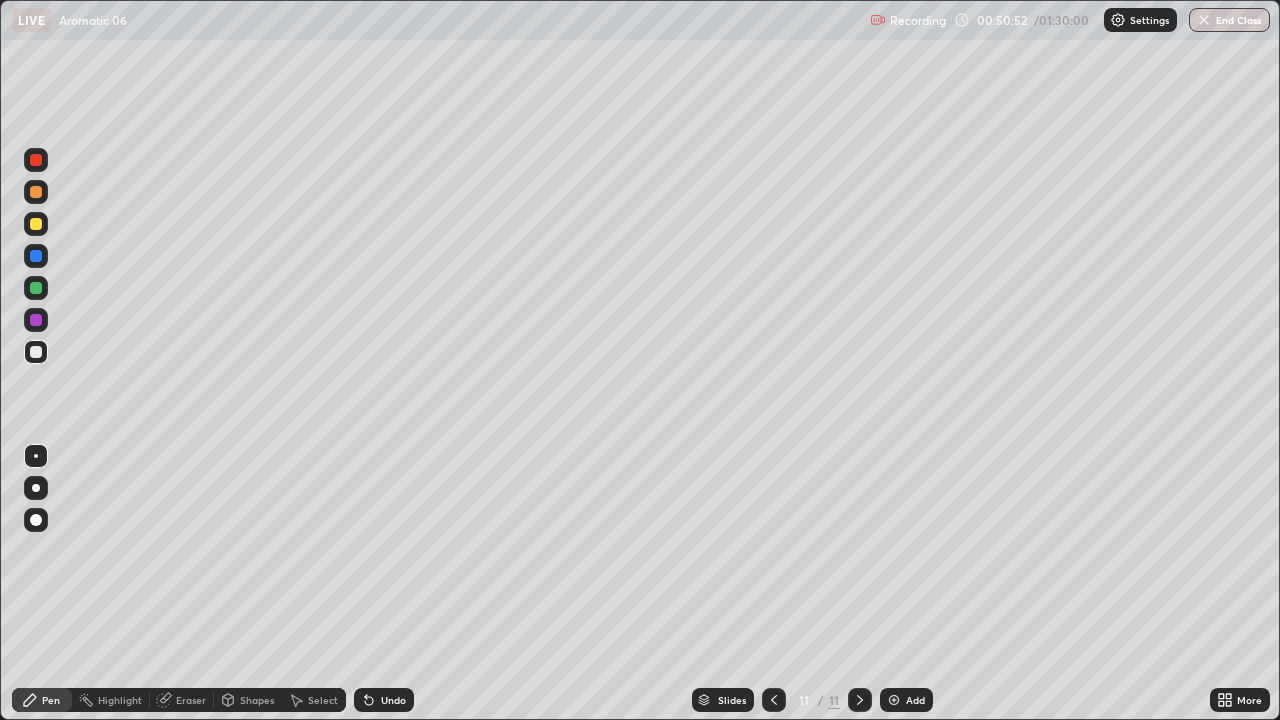 click at bounding box center [36, 224] 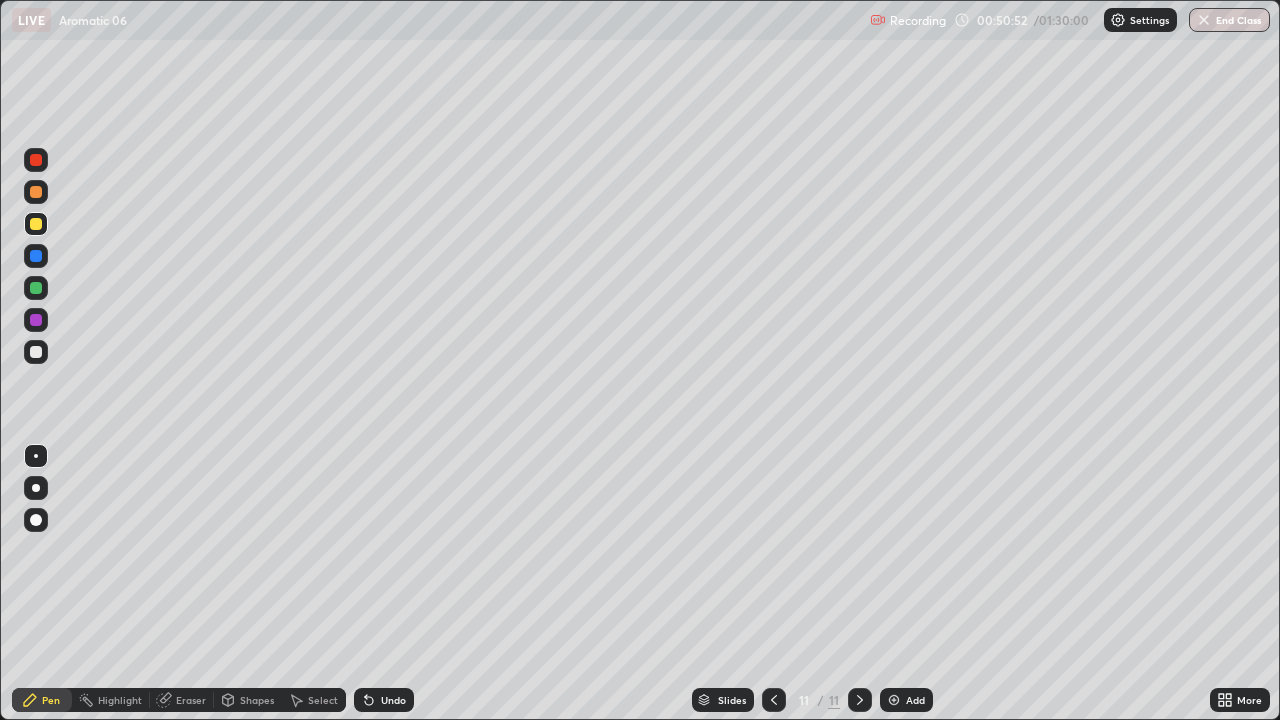 click at bounding box center [36, 224] 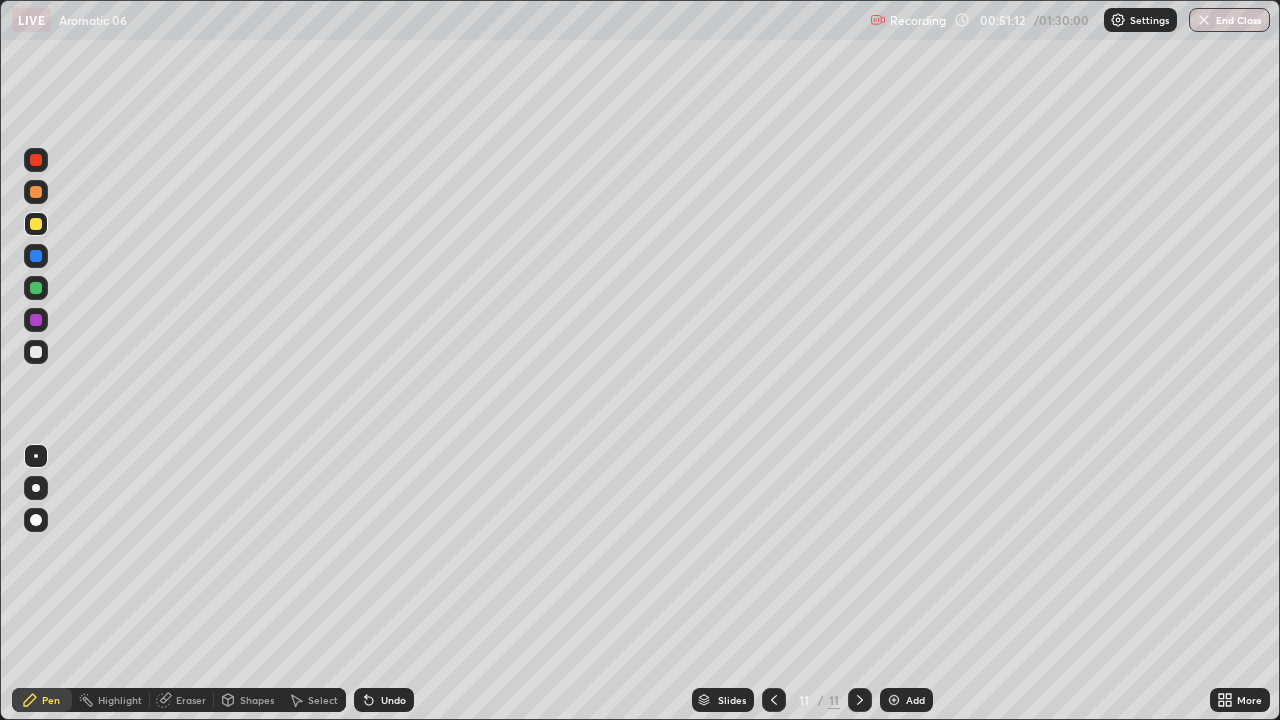 click 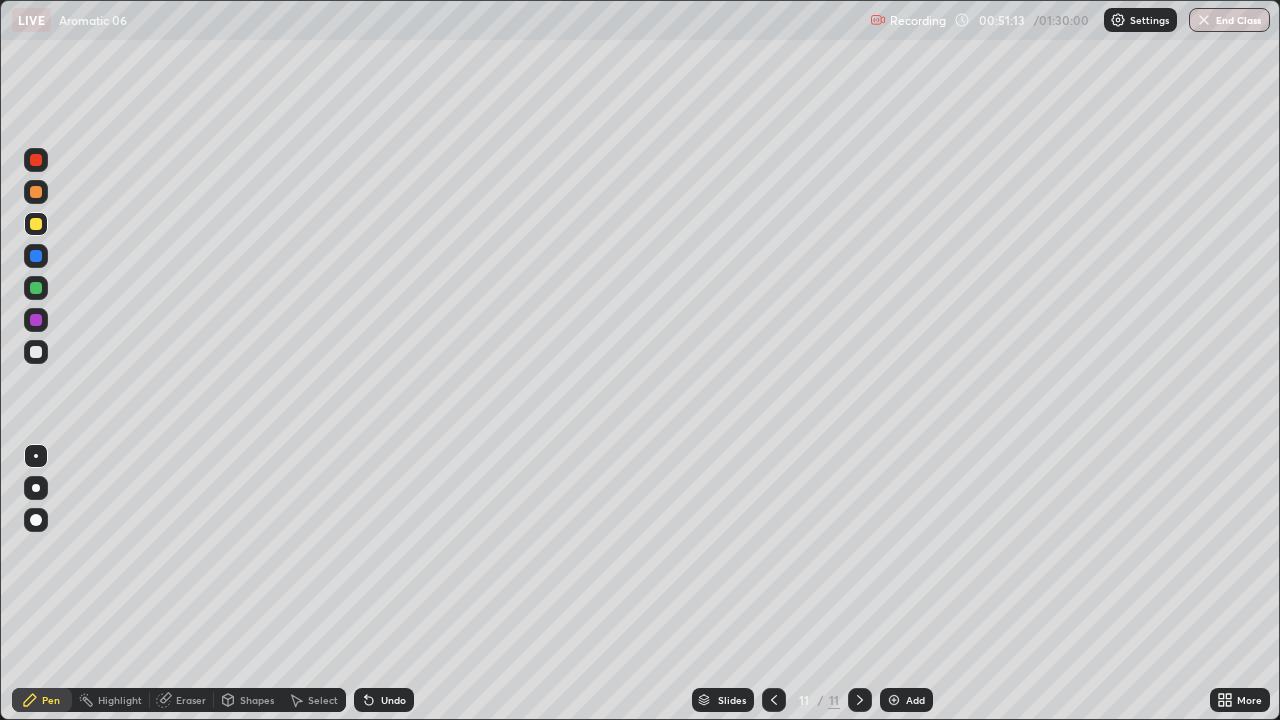click 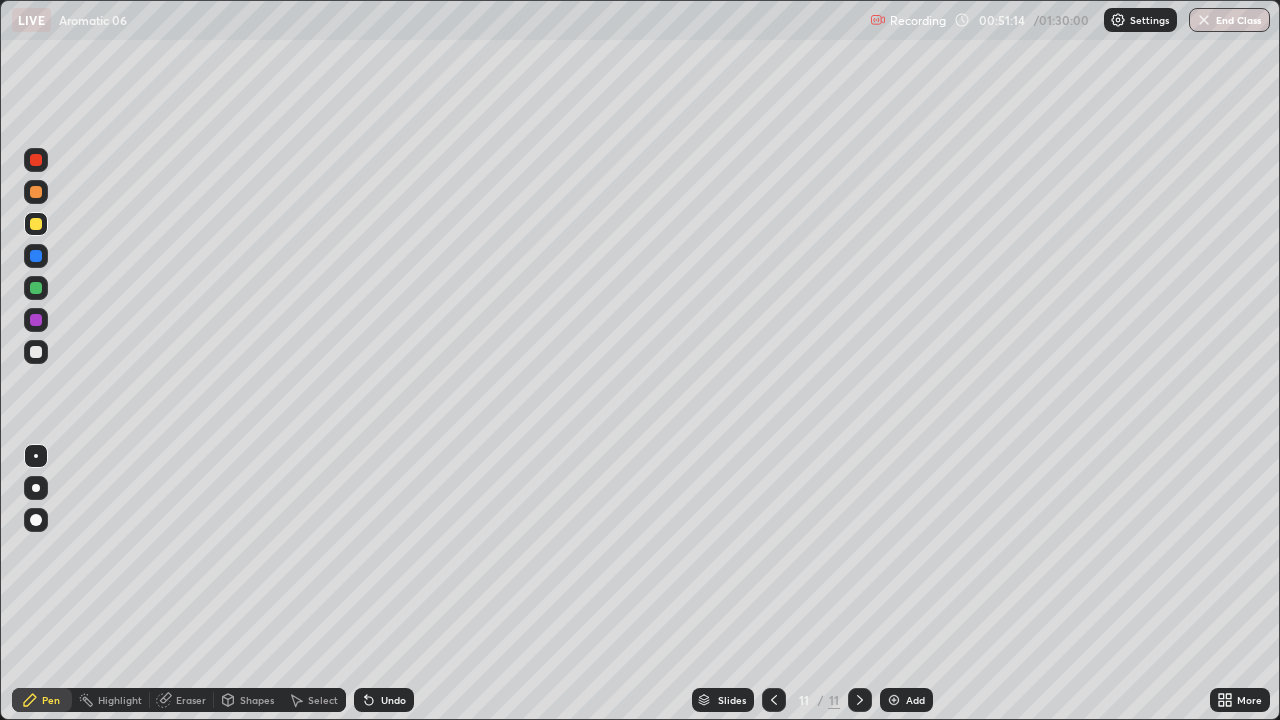 click 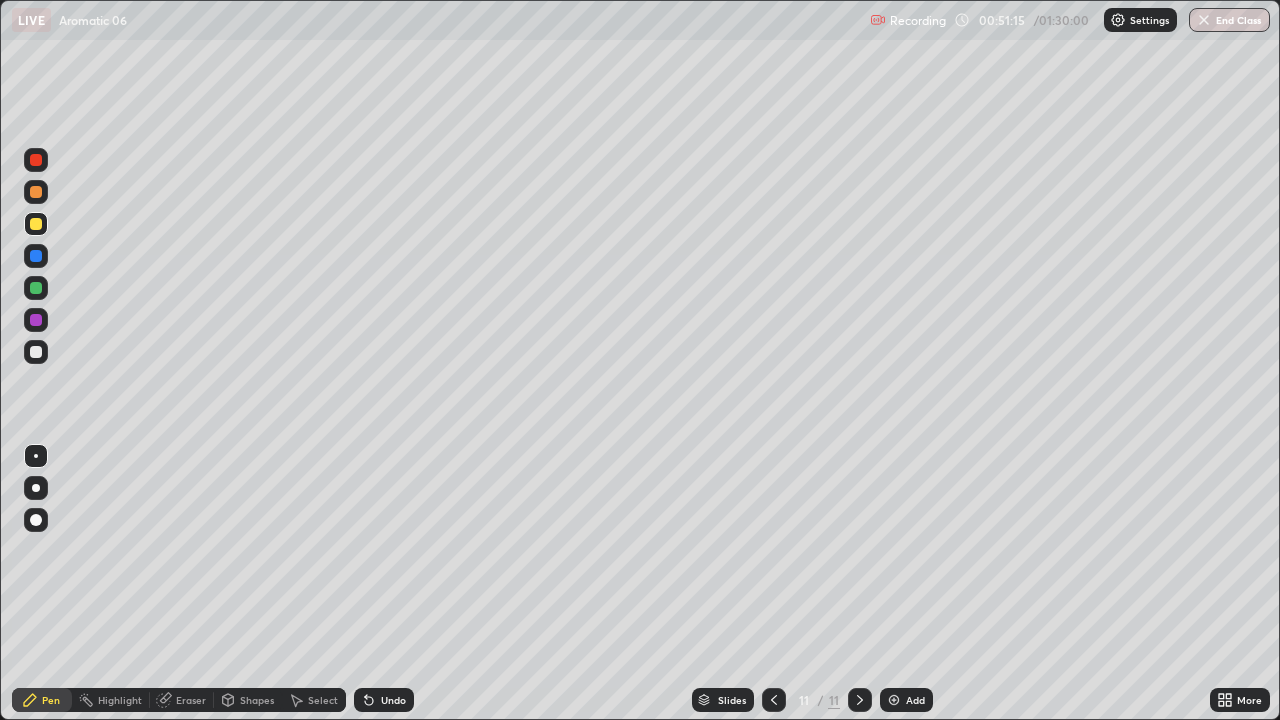 click at bounding box center [36, 352] 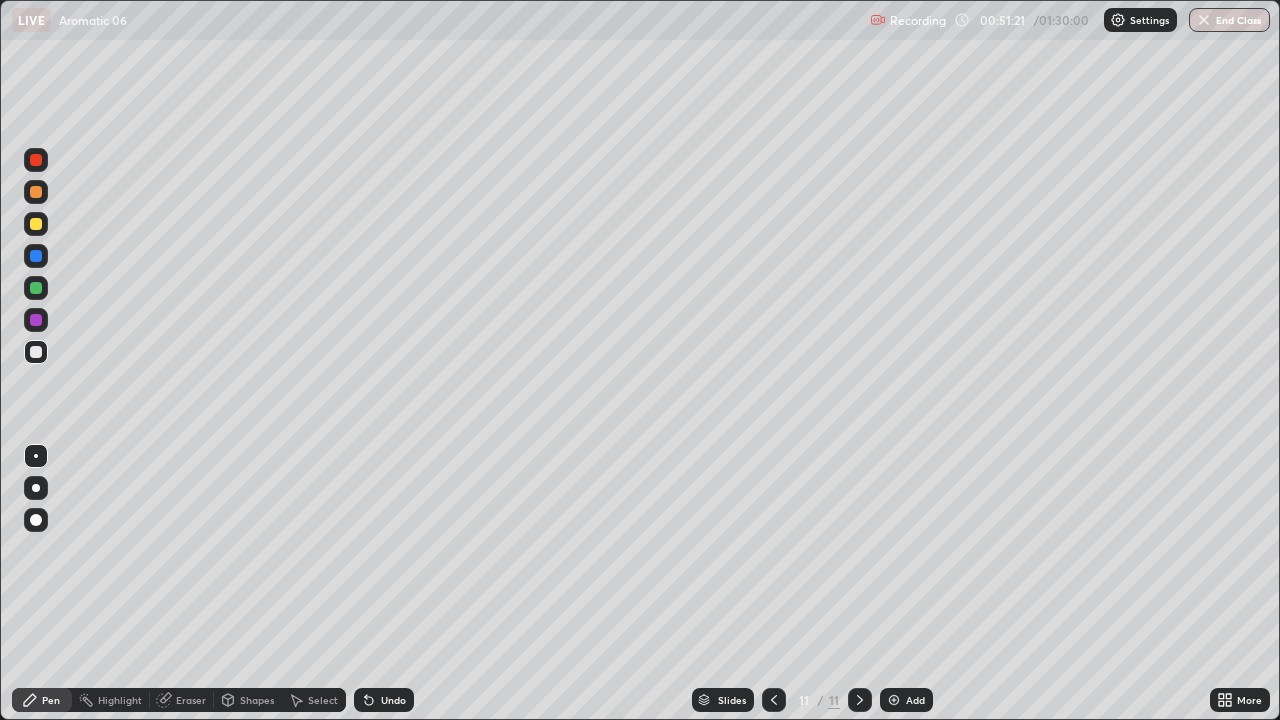 click 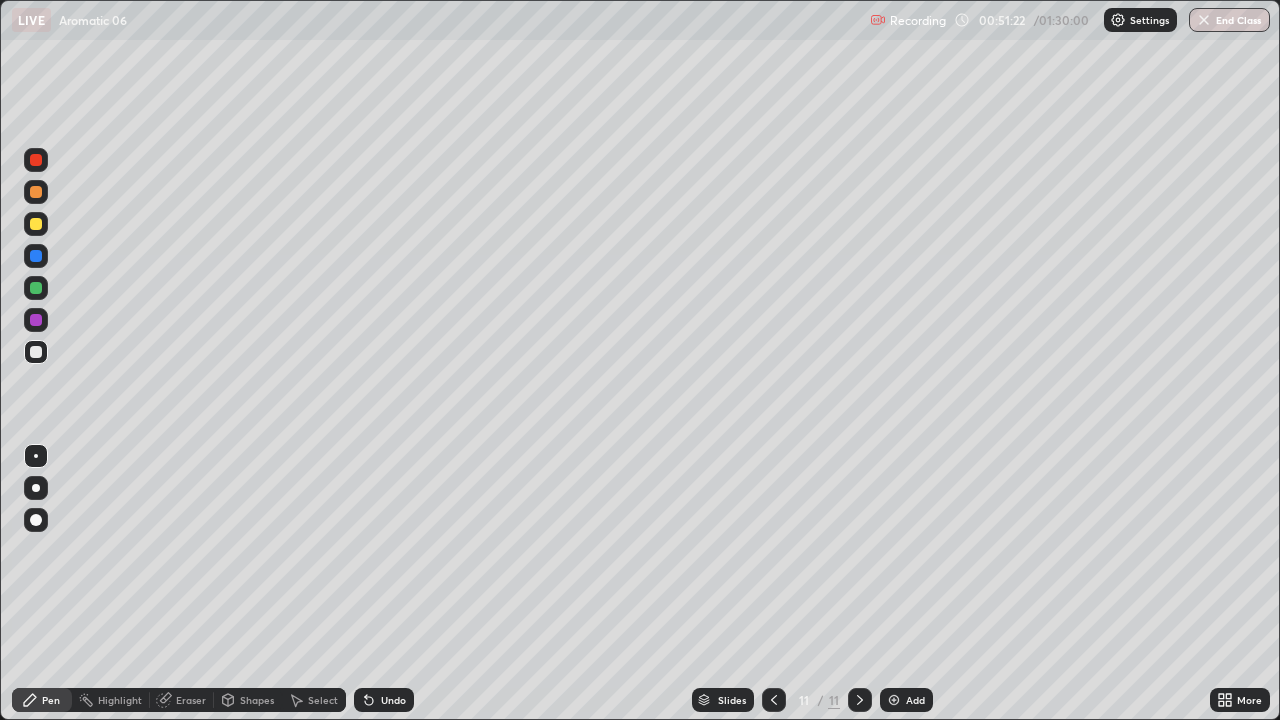click 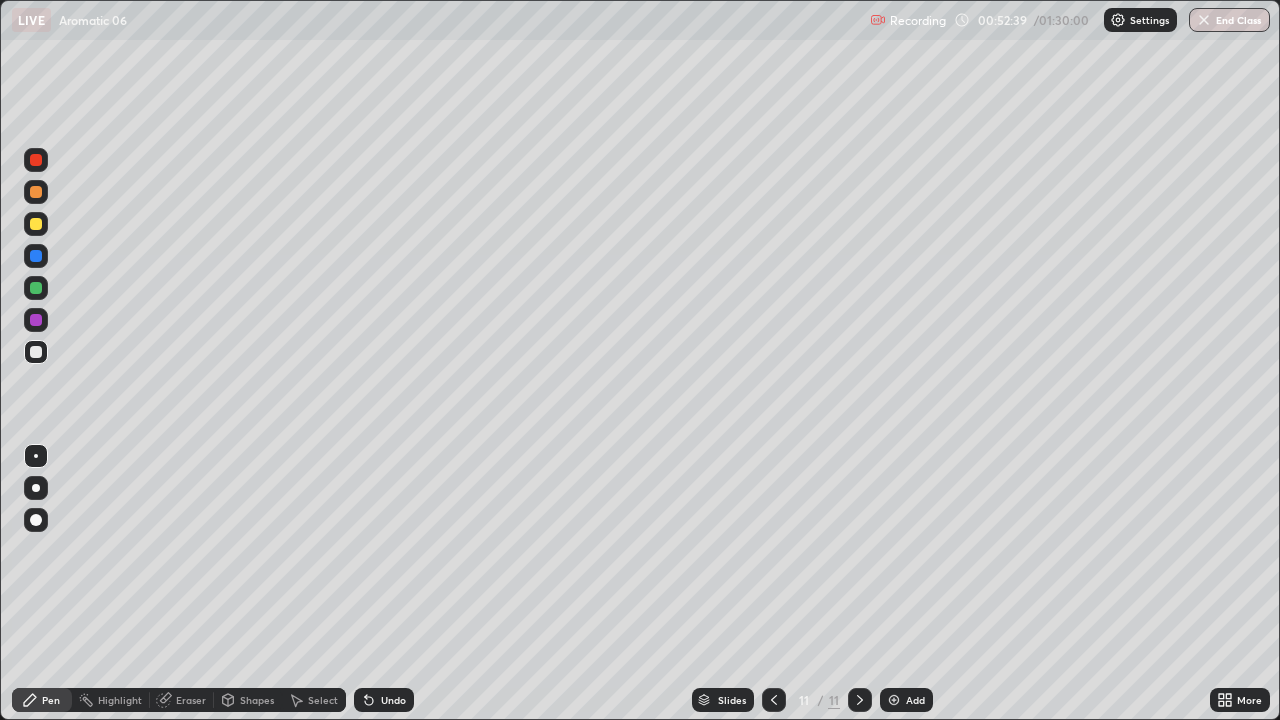 click 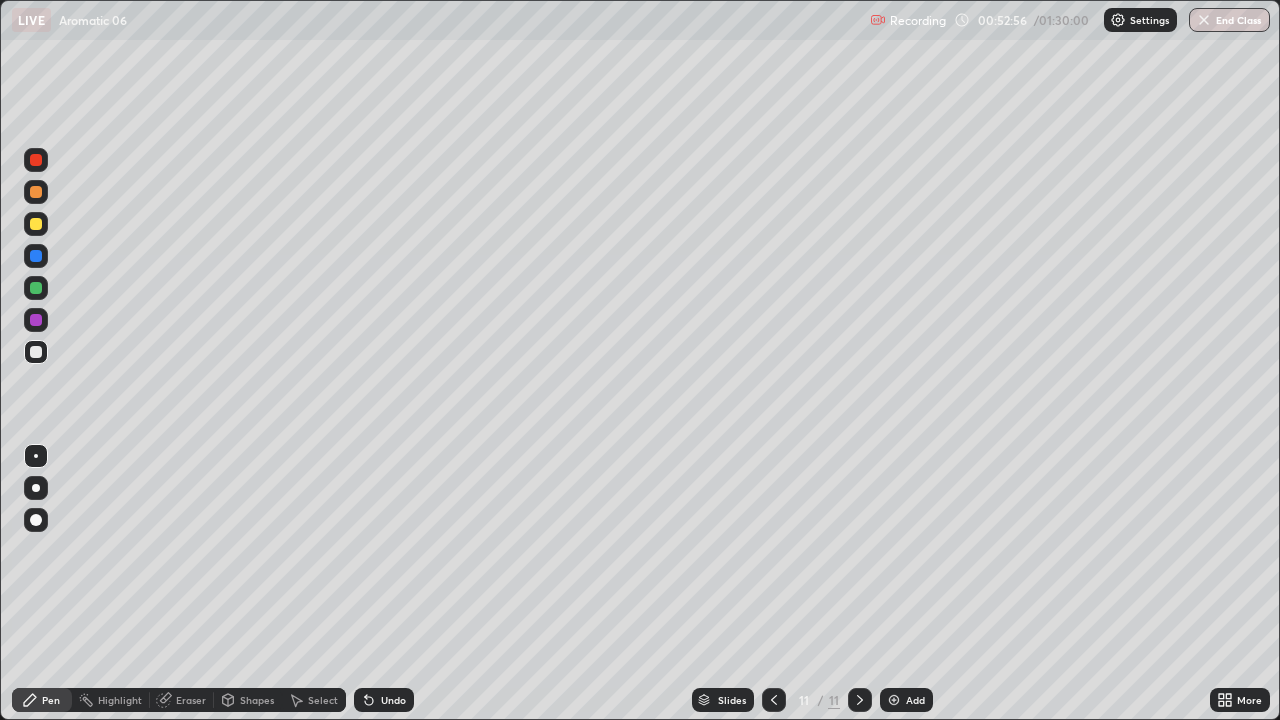 click 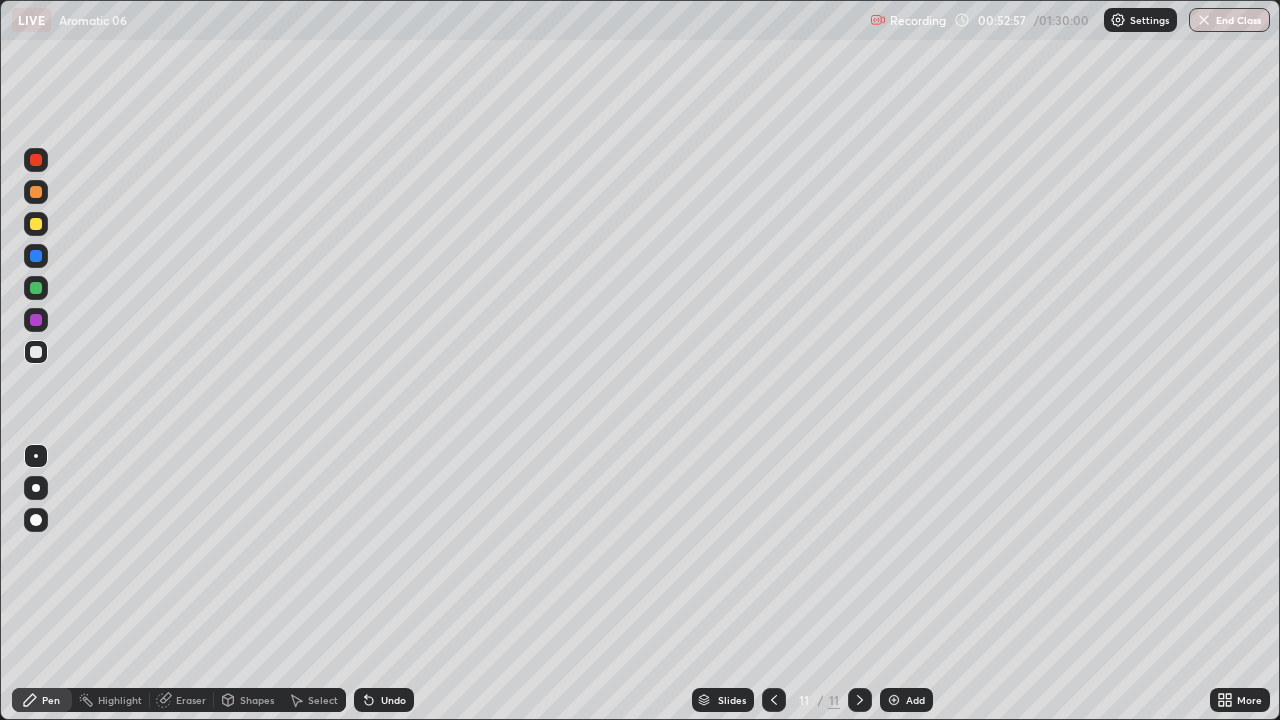 click on "Undo" at bounding box center (393, 700) 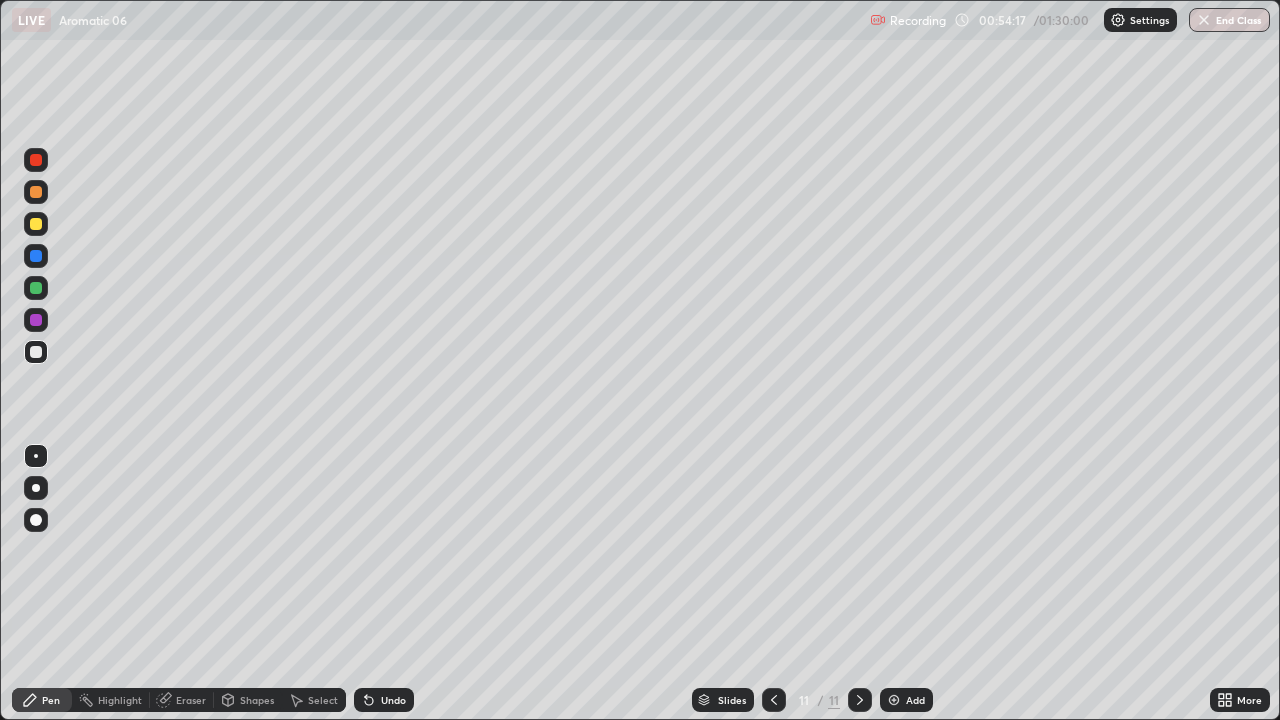 click on "Add" at bounding box center [915, 700] 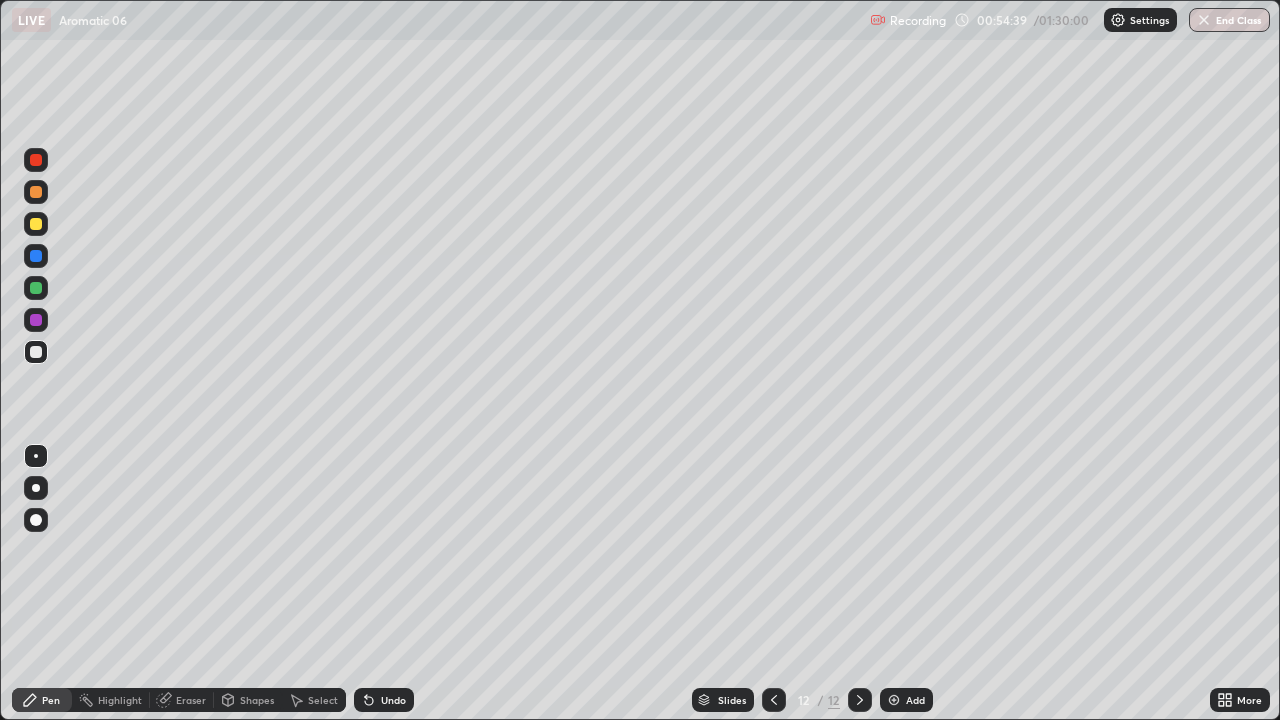 click at bounding box center (36, 352) 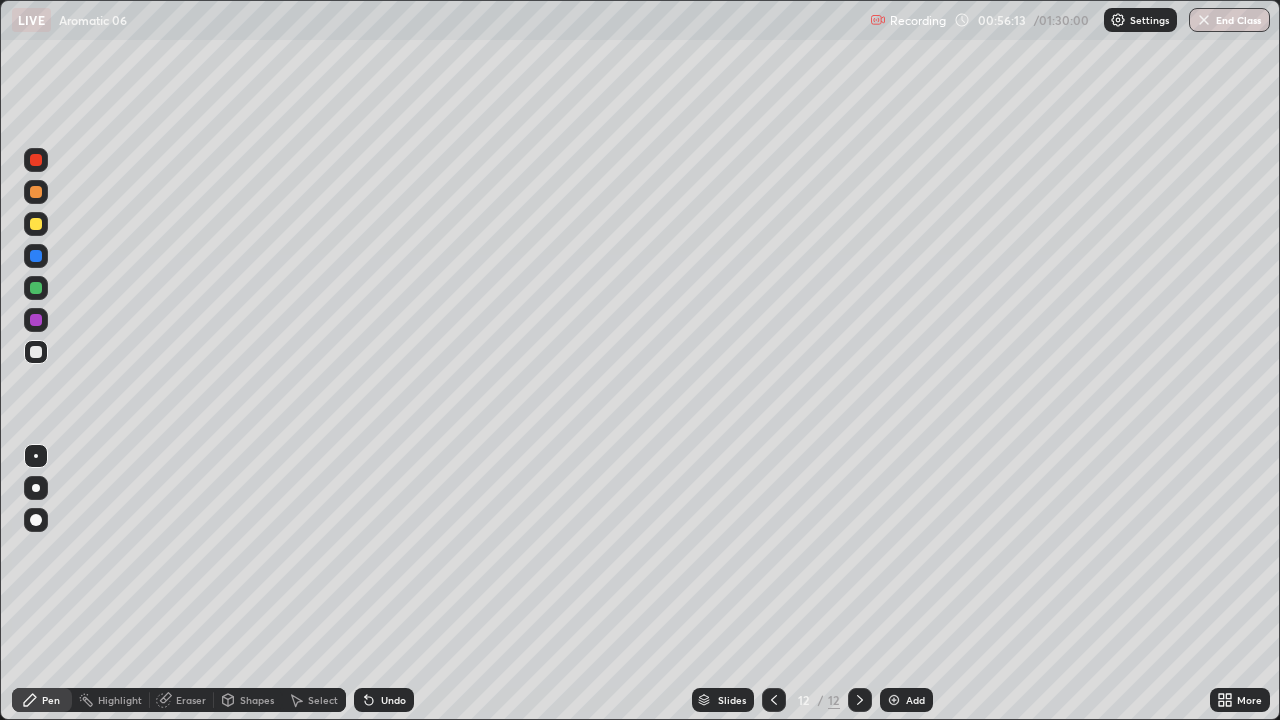 click at bounding box center (36, 288) 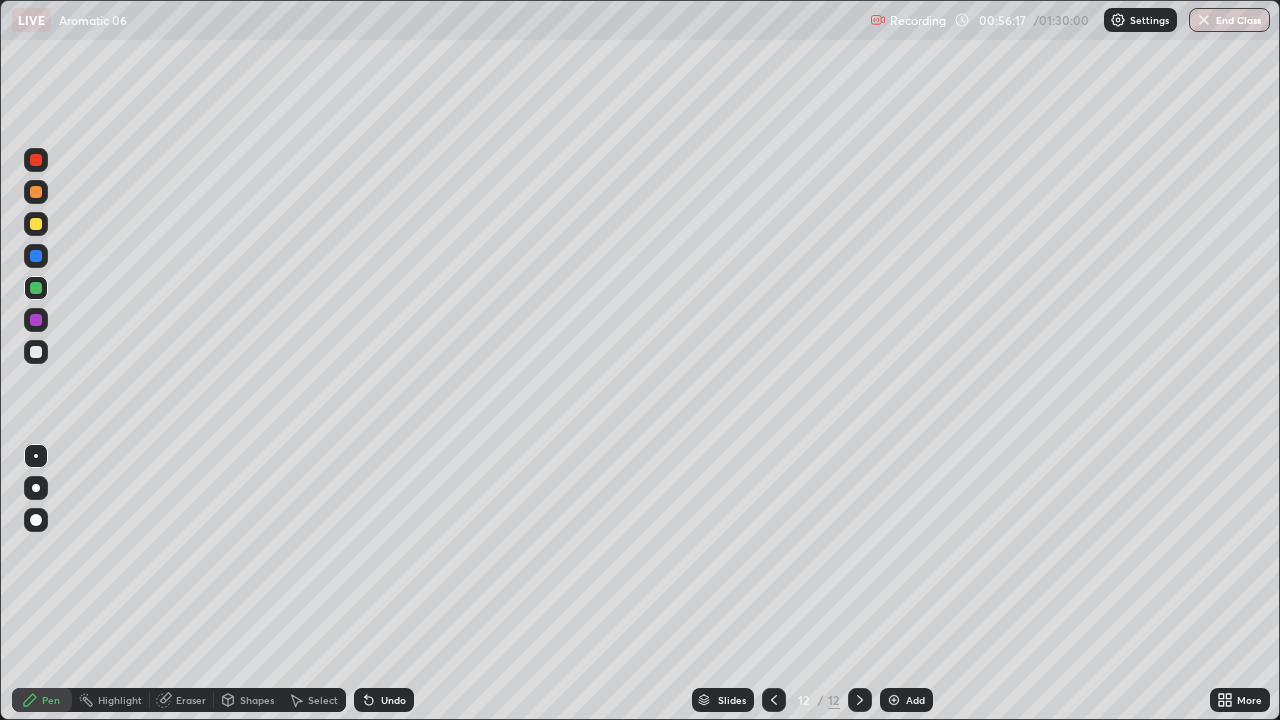 click on "Undo" at bounding box center (393, 700) 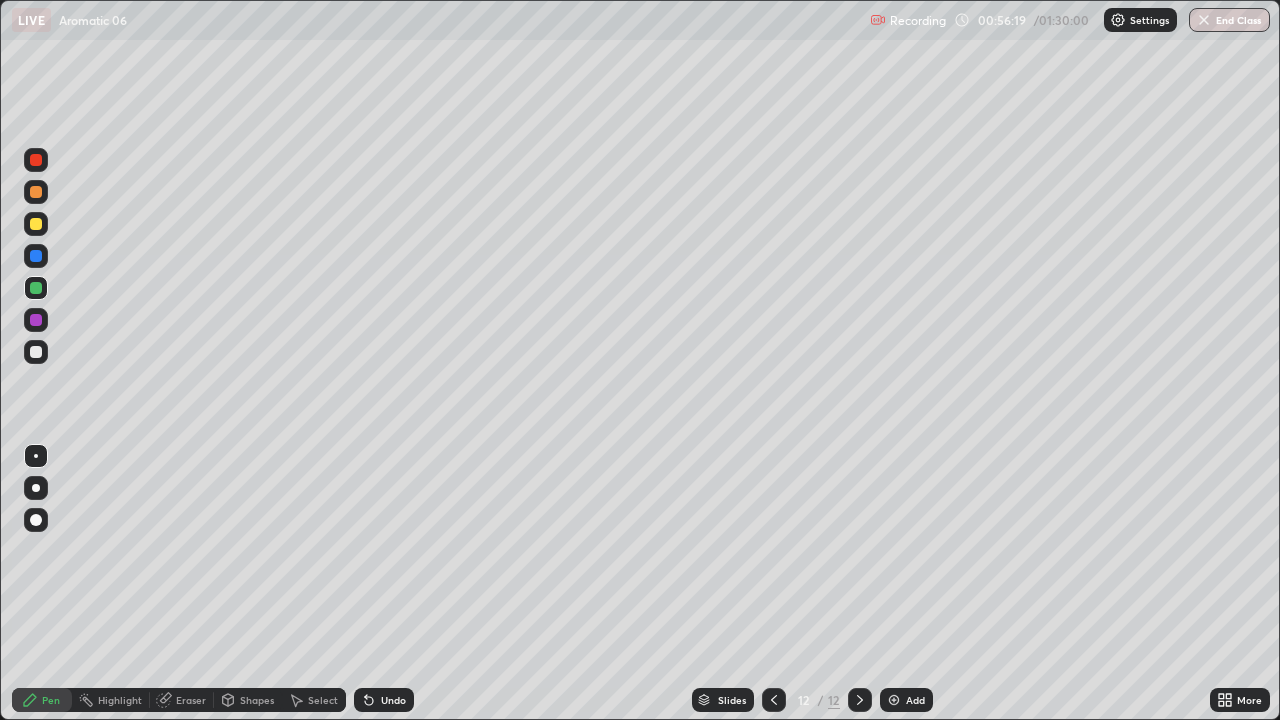 click at bounding box center (36, 352) 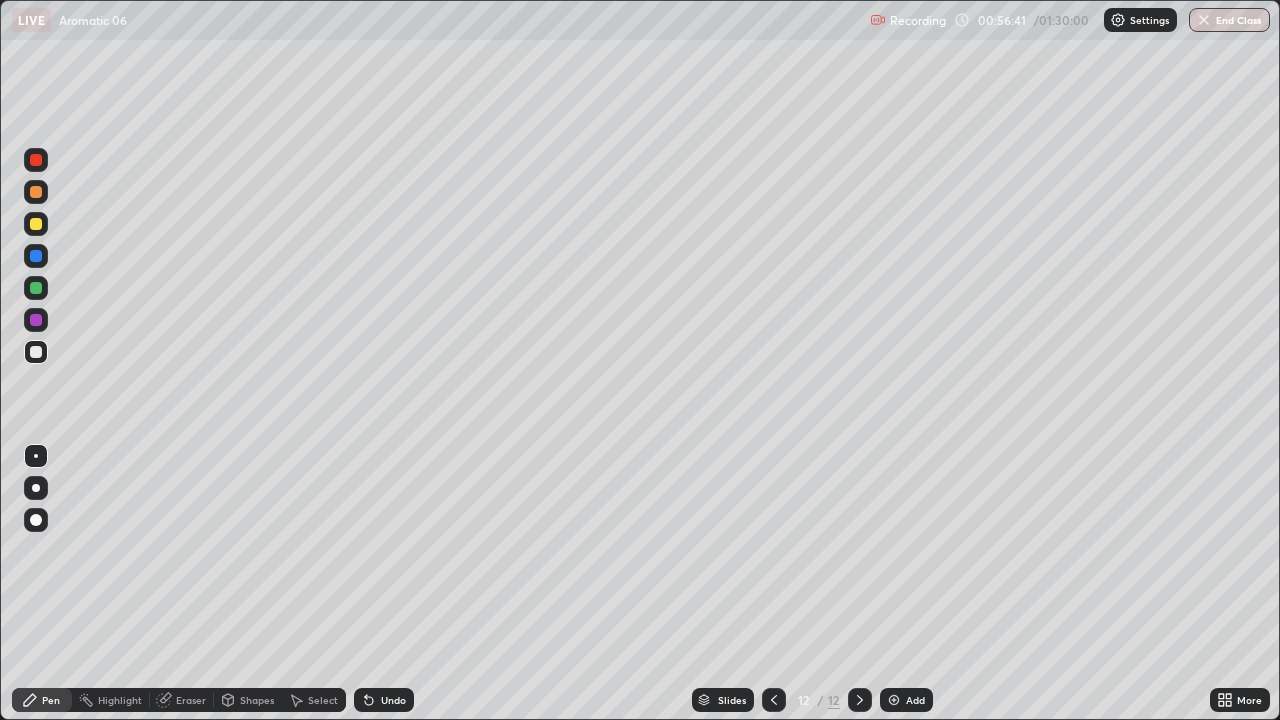 click at bounding box center [36, 352] 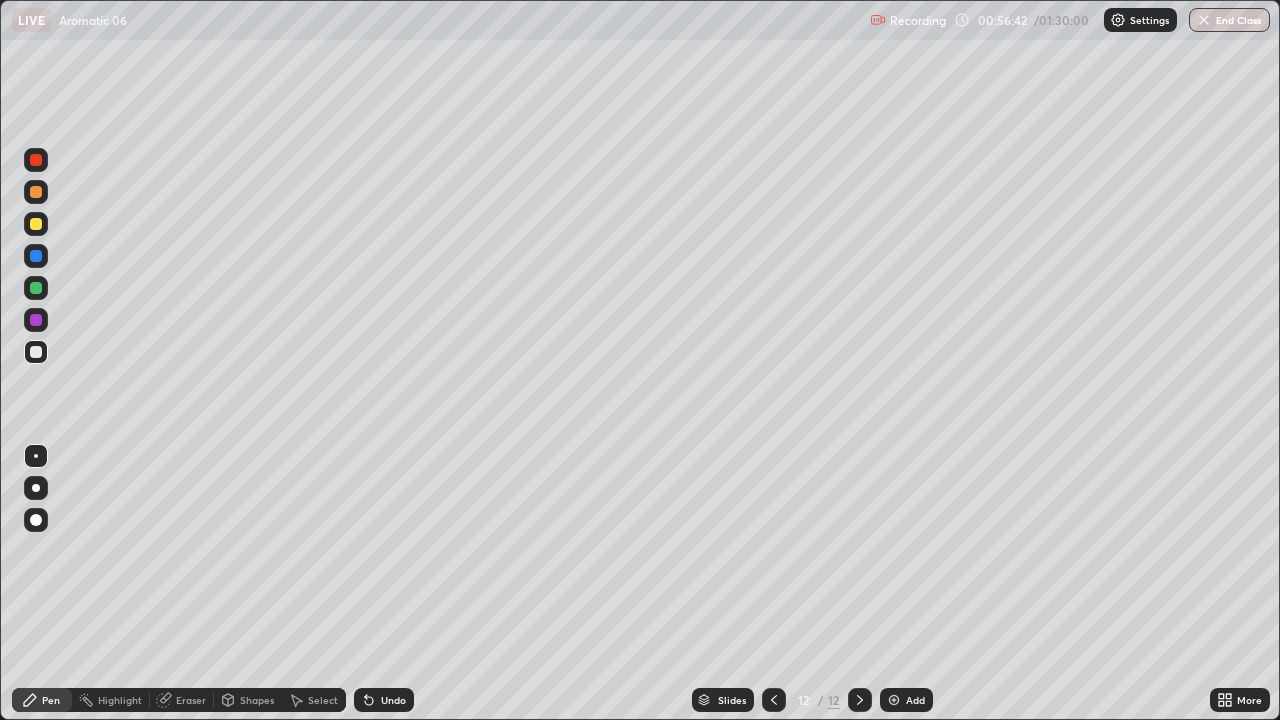 click at bounding box center (36, 352) 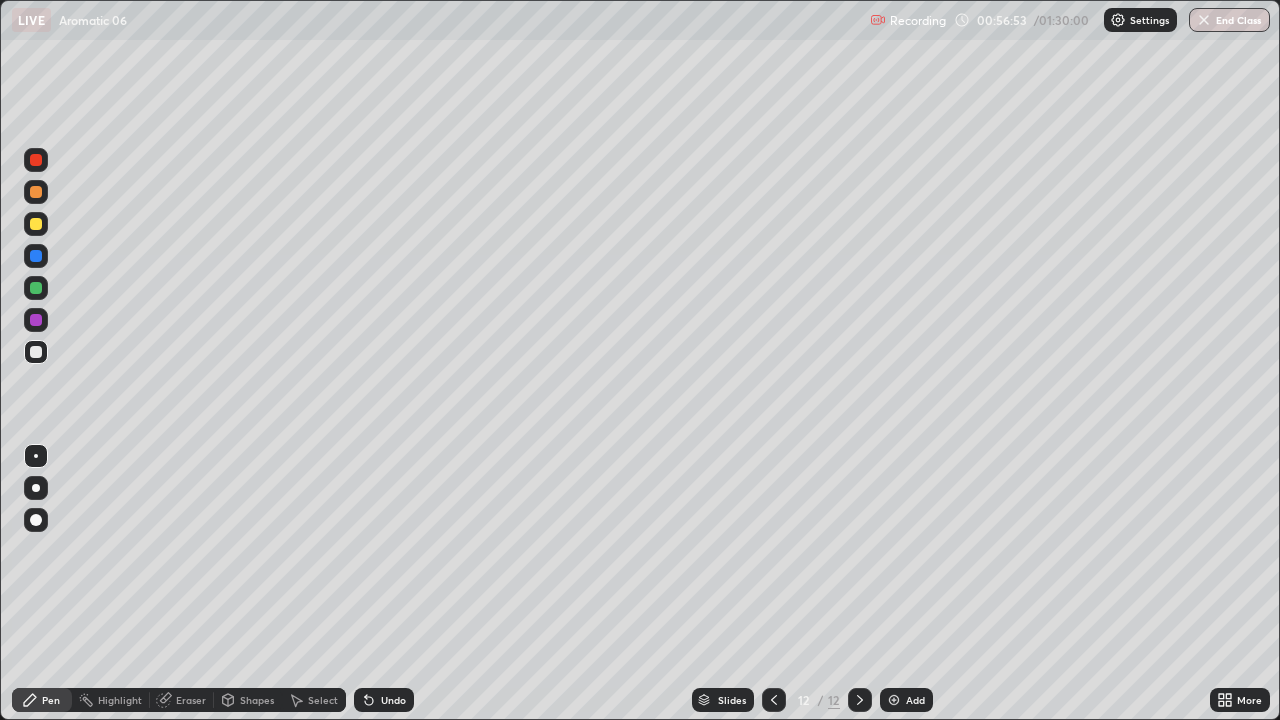 click on "Undo" at bounding box center (384, 700) 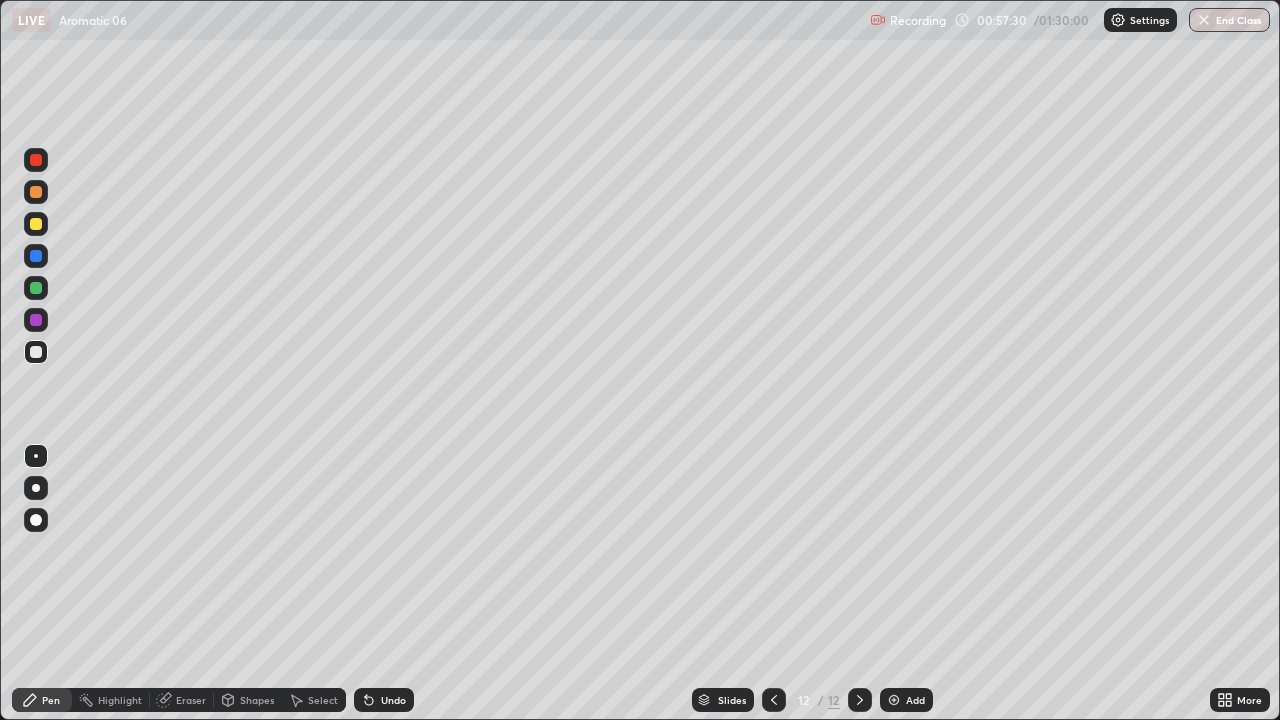 click on "Undo" at bounding box center [384, 700] 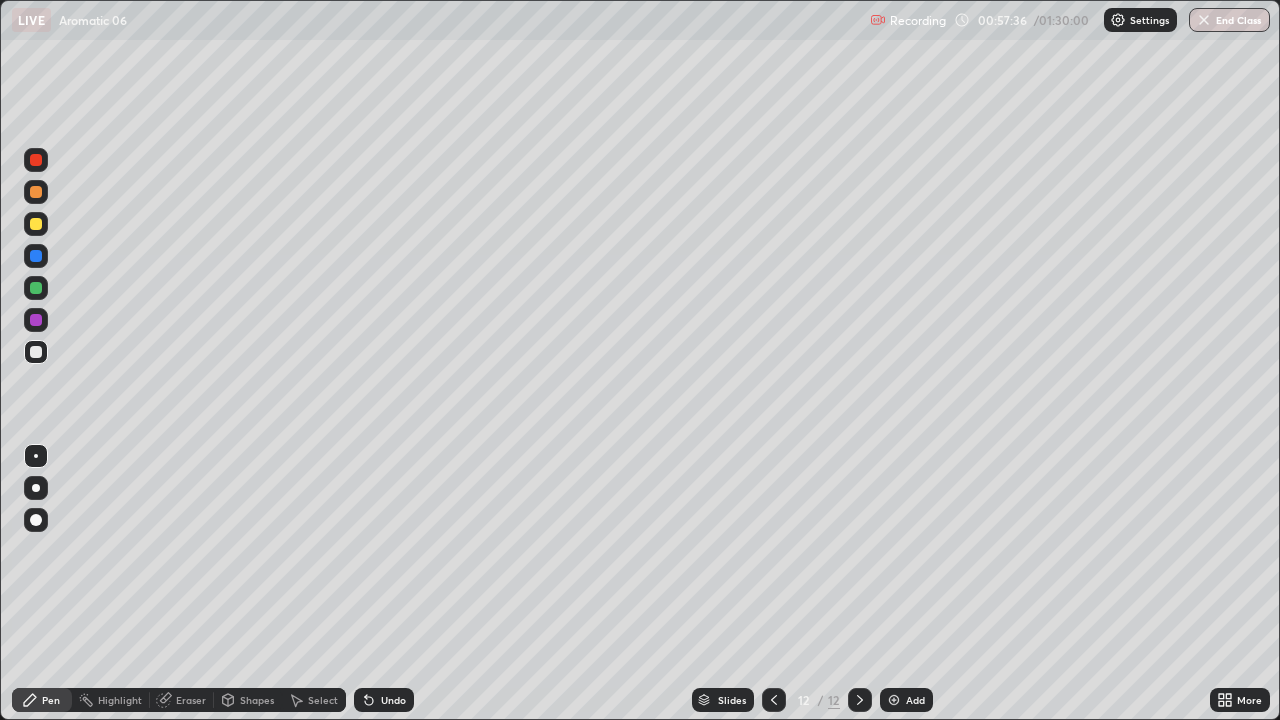 click at bounding box center [36, 288] 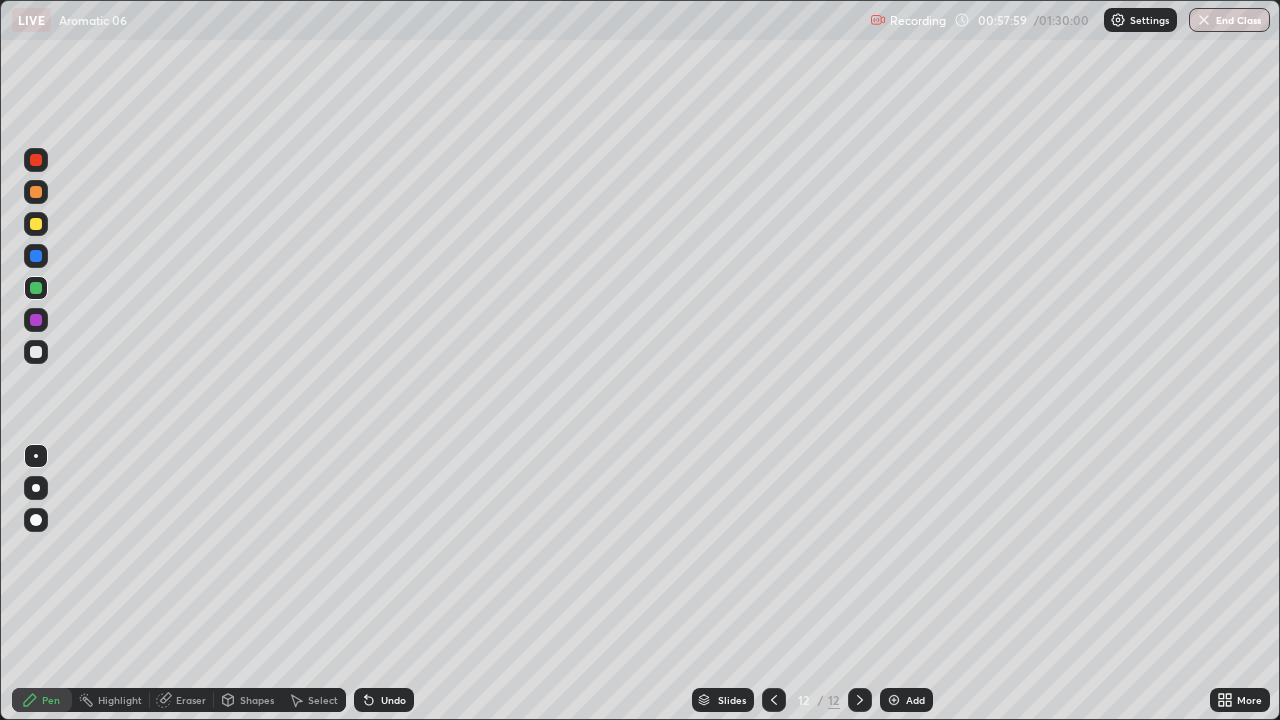 click at bounding box center [36, 352] 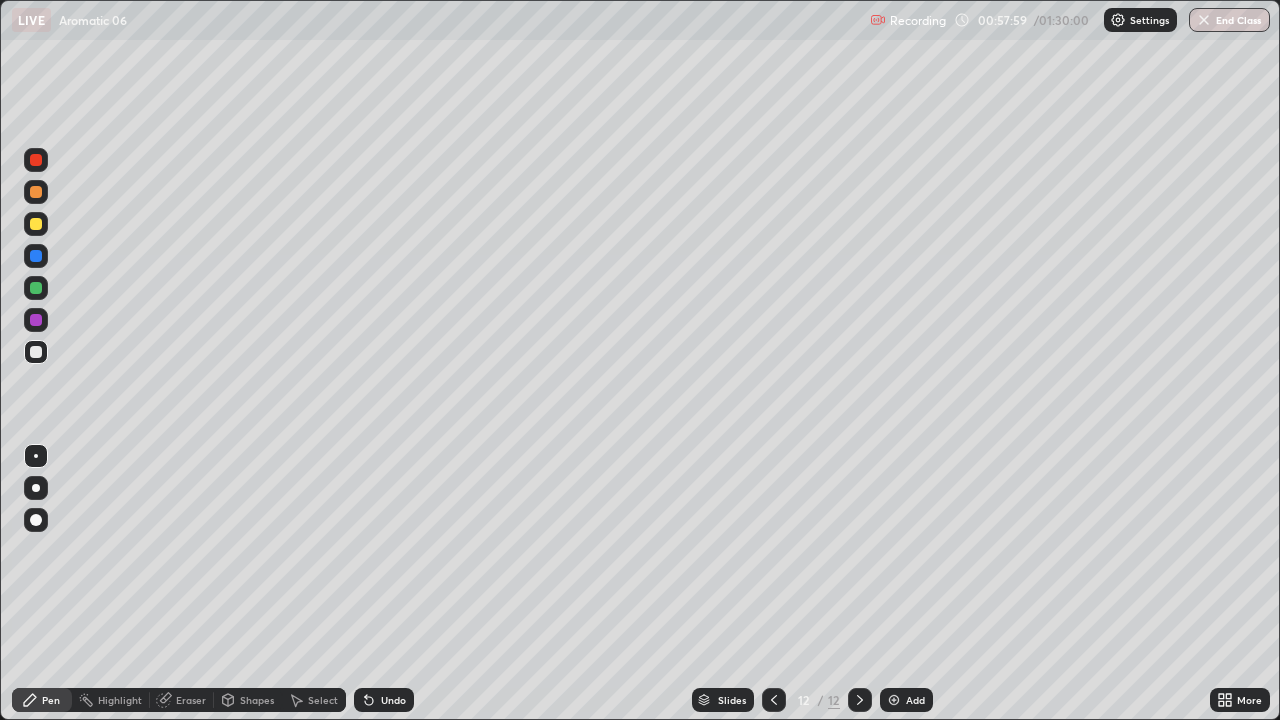 click at bounding box center (36, 352) 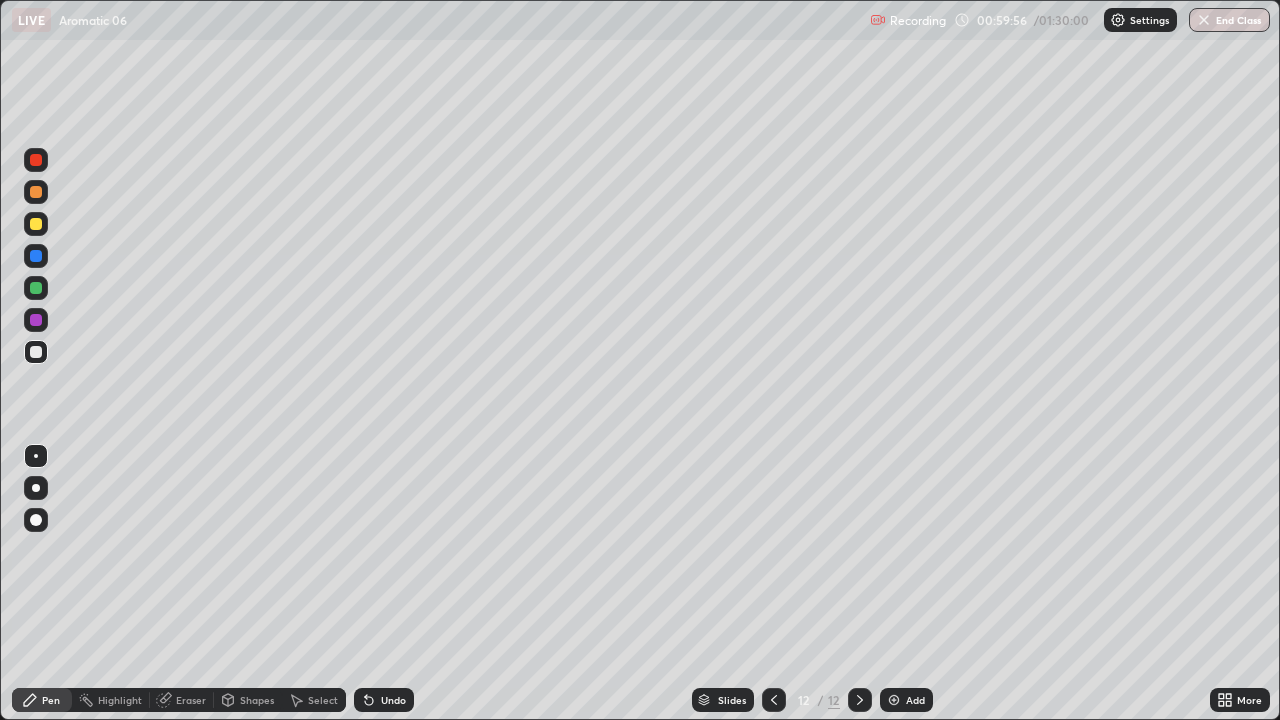 click on "Add" at bounding box center [906, 700] 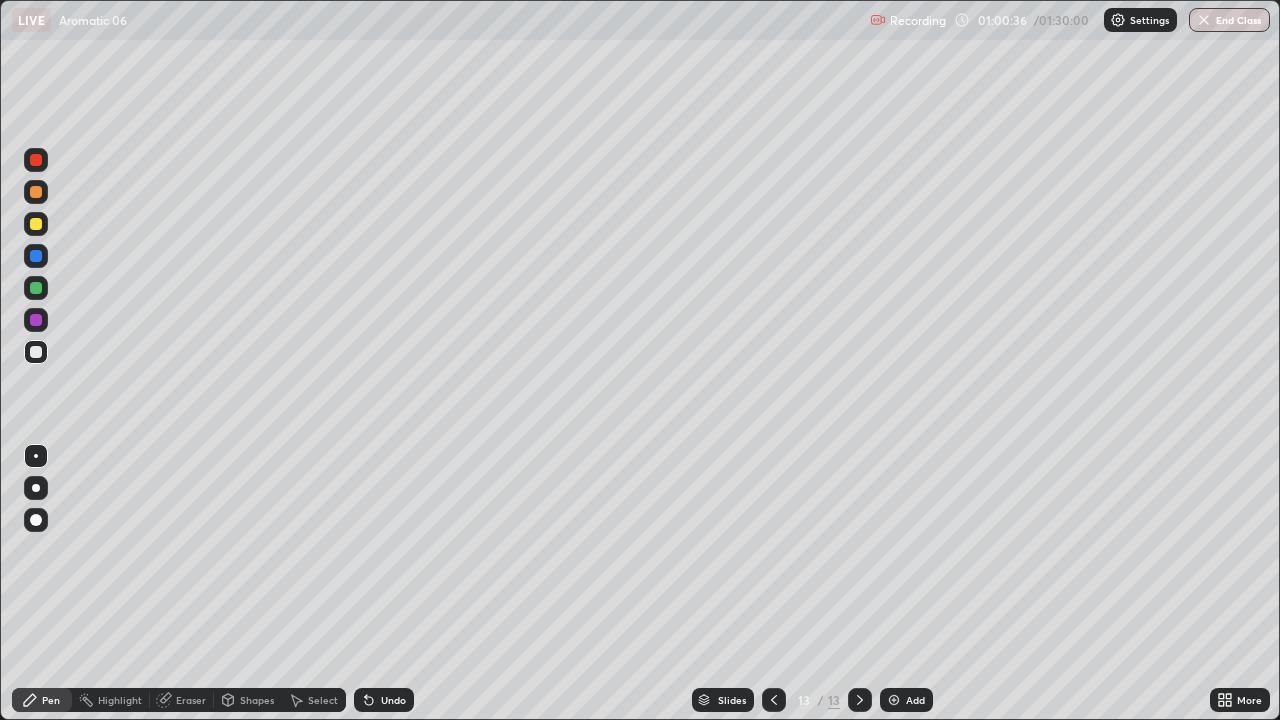 click at bounding box center (36, 352) 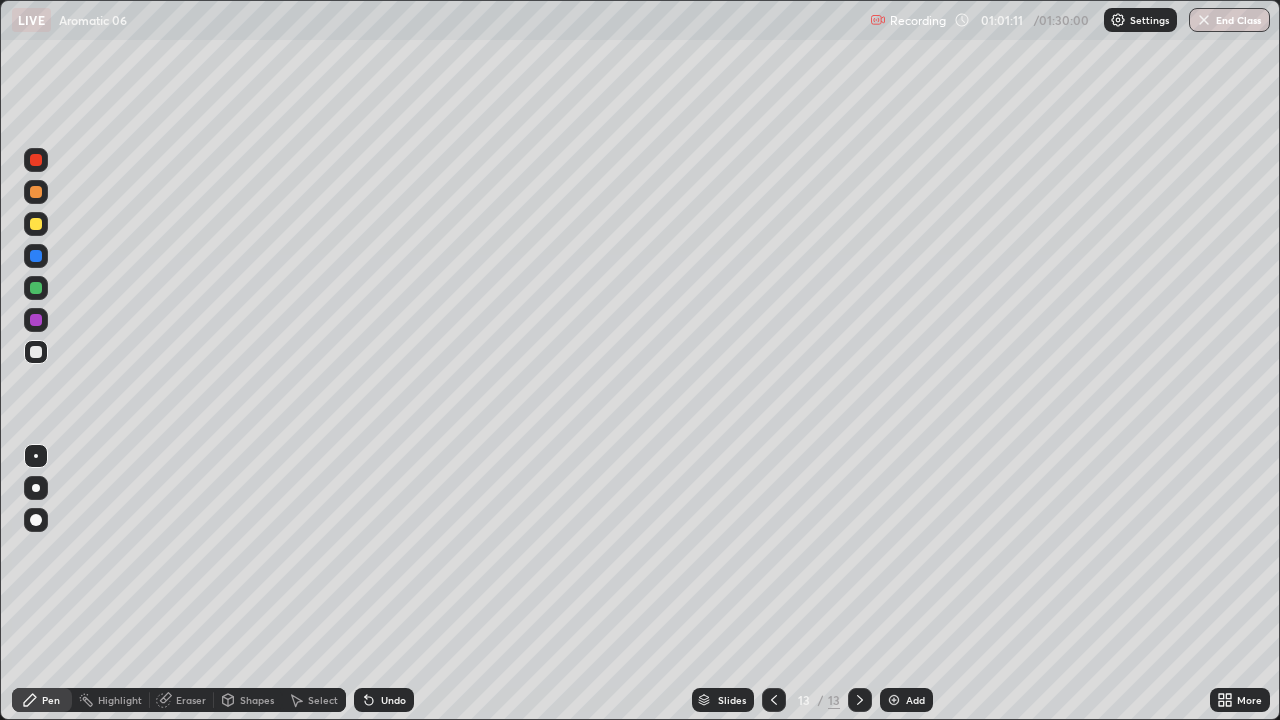 click at bounding box center [36, 352] 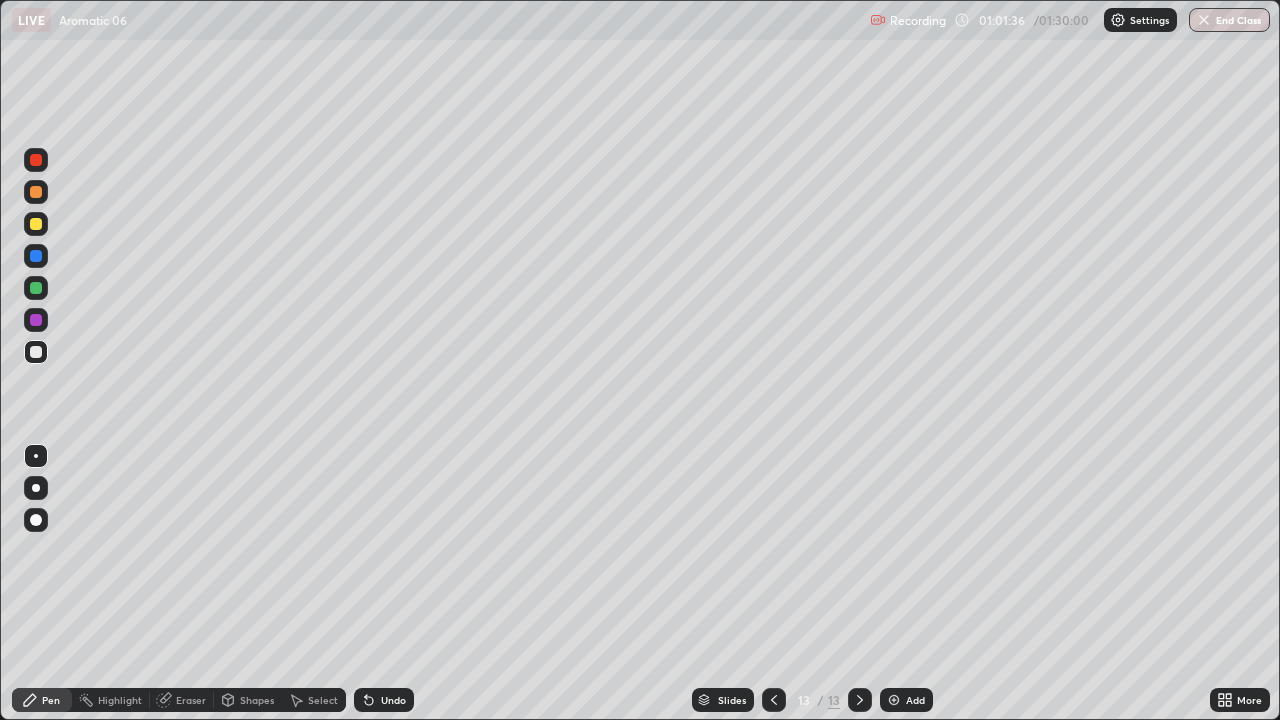click at bounding box center [36, 224] 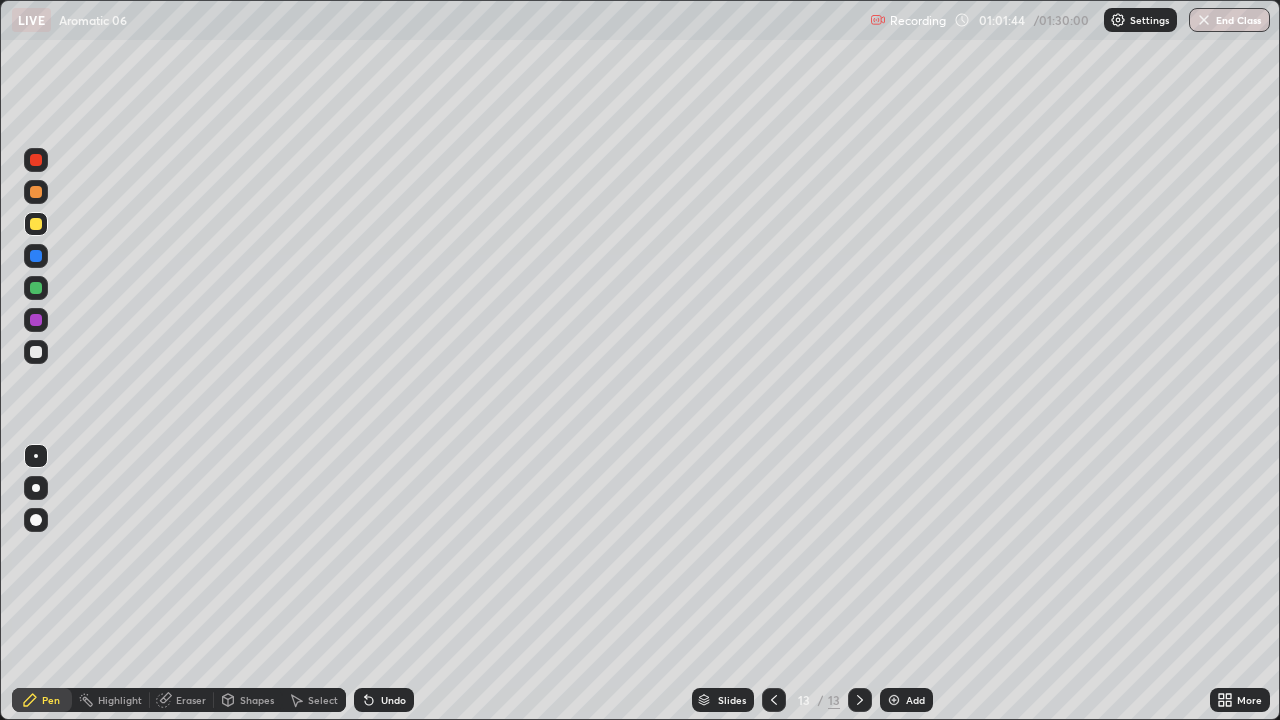 click at bounding box center (36, 352) 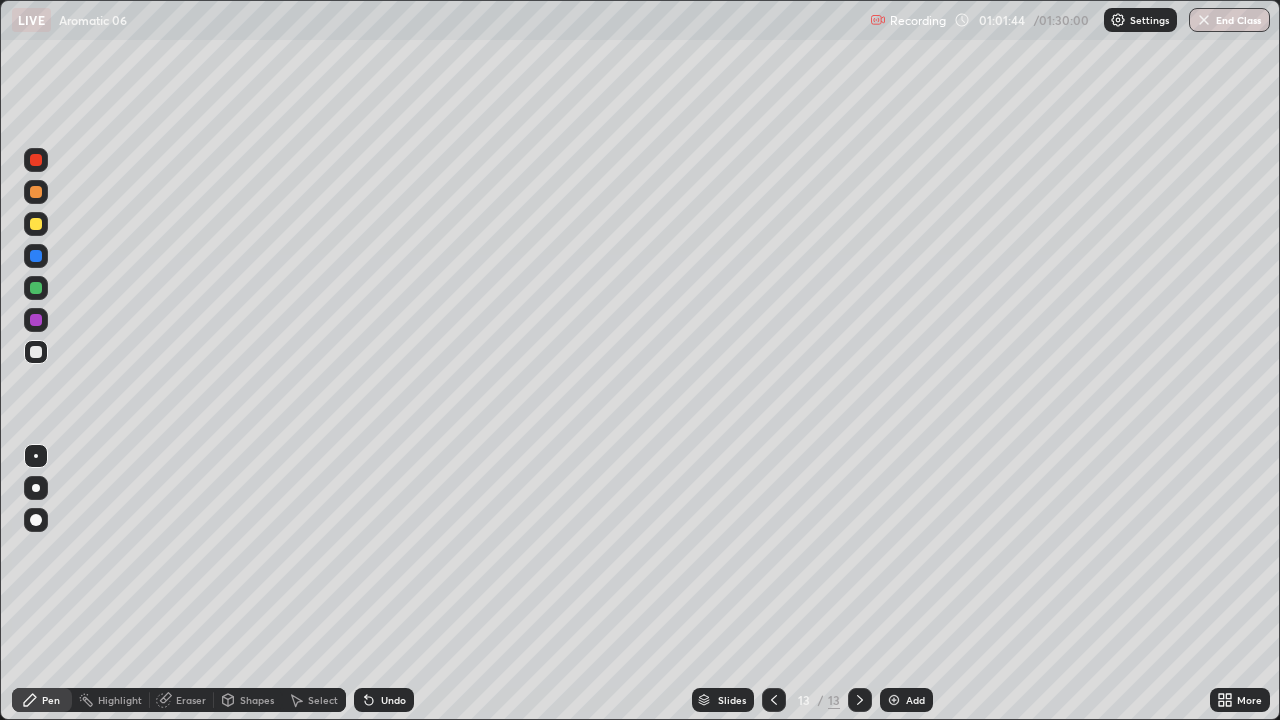 click at bounding box center [36, 352] 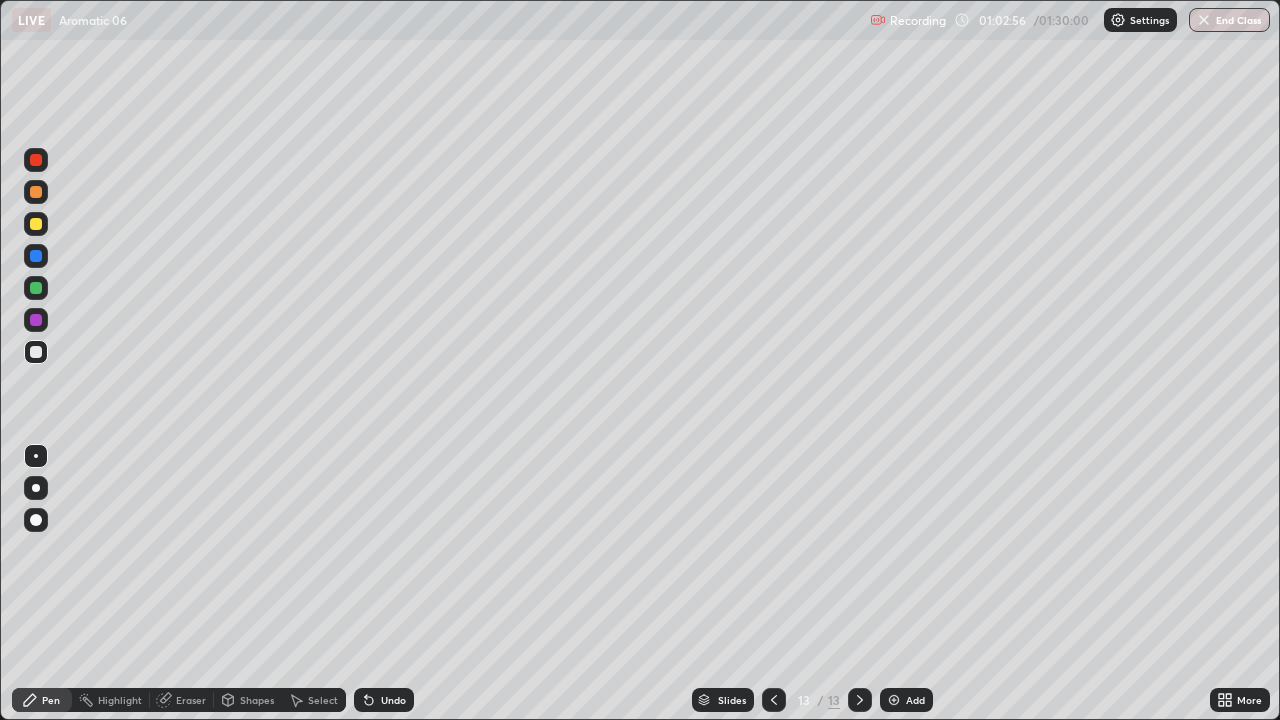 click at bounding box center [36, 288] 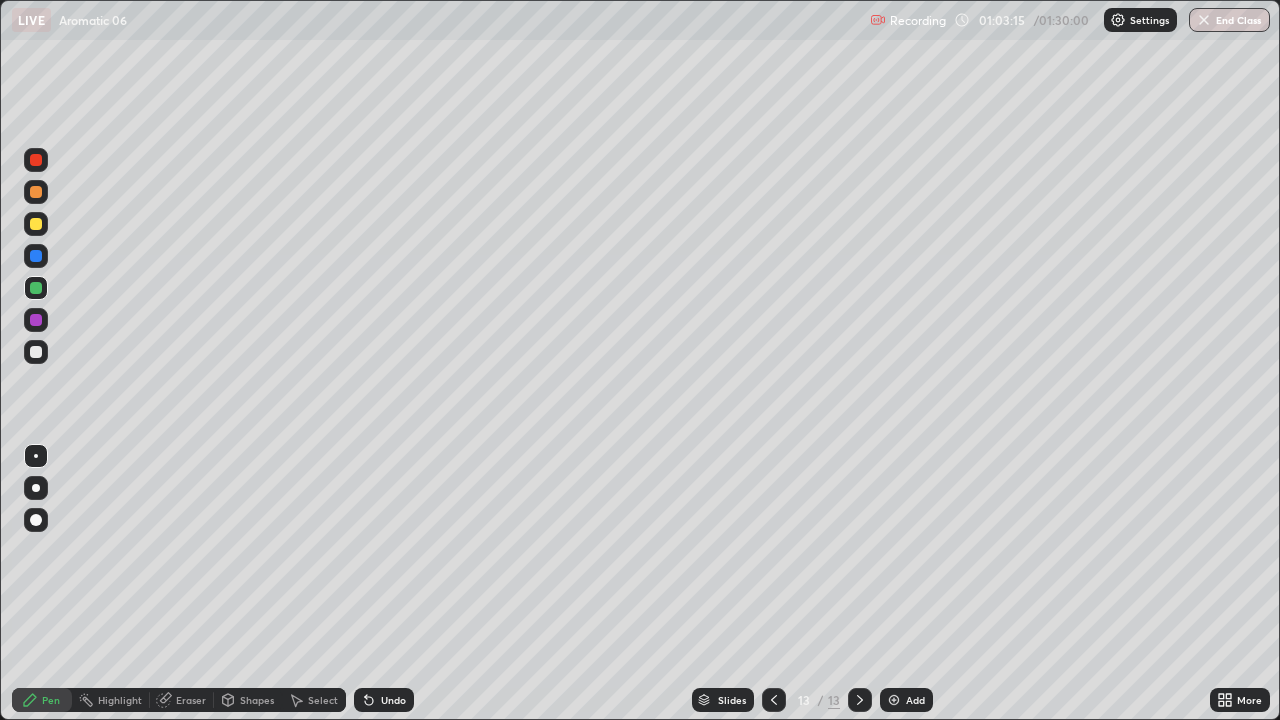 click at bounding box center (36, 352) 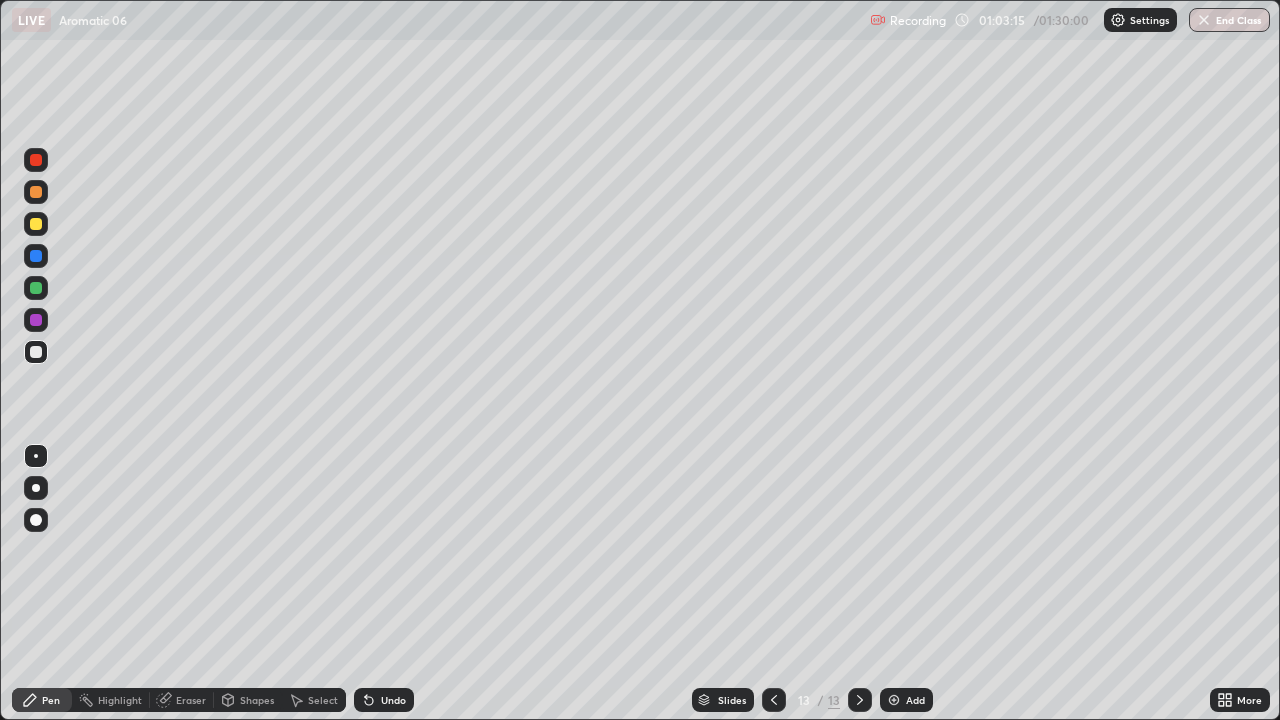 click at bounding box center (36, 352) 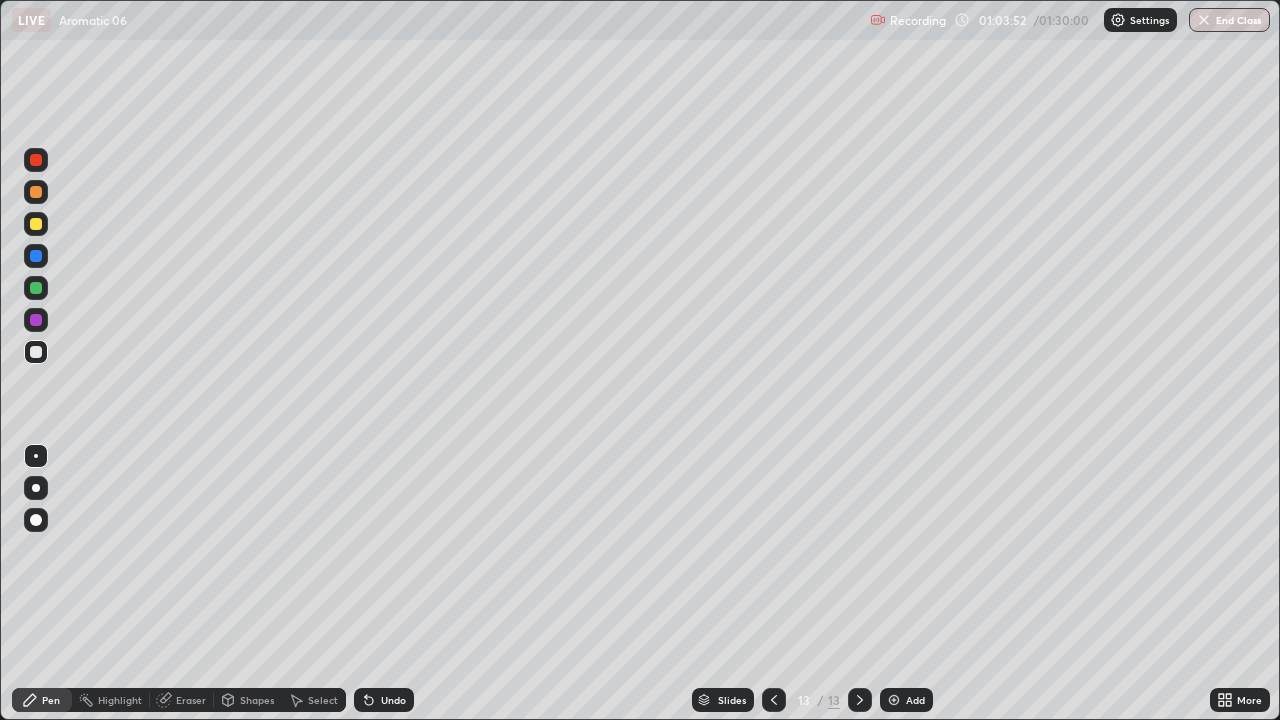 click 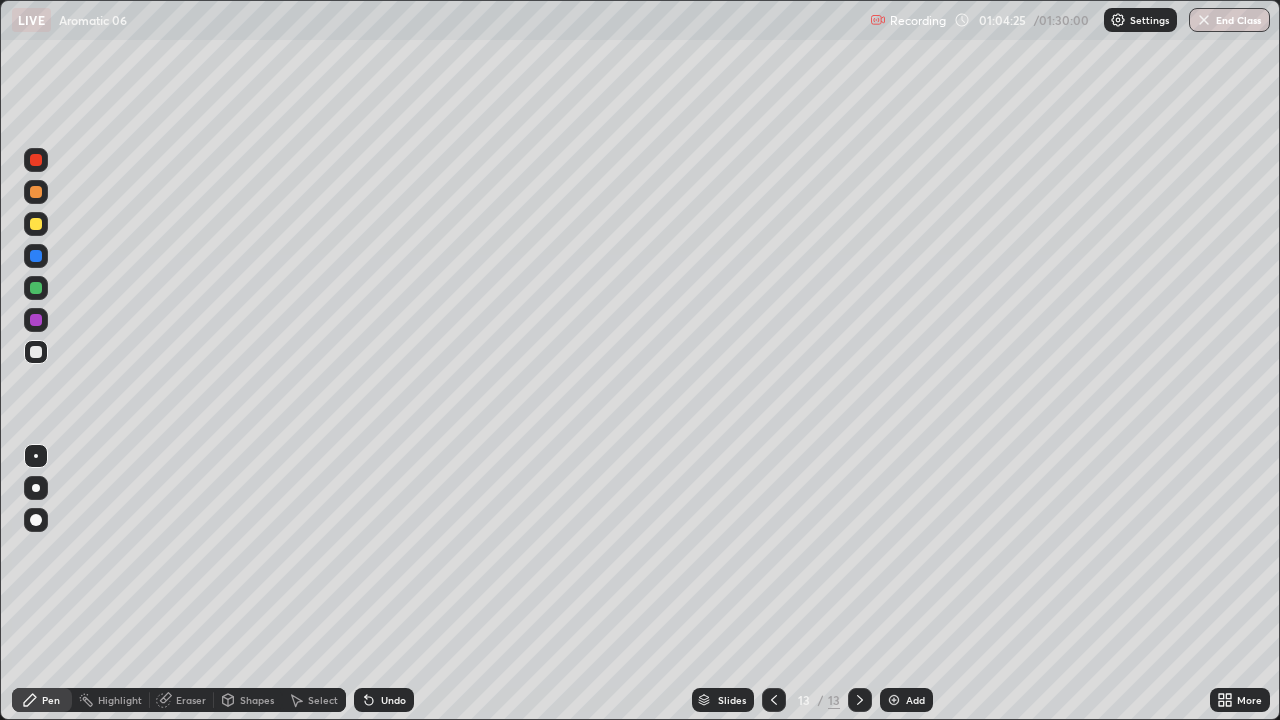 click on "Eraser" at bounding box center [191, 700] 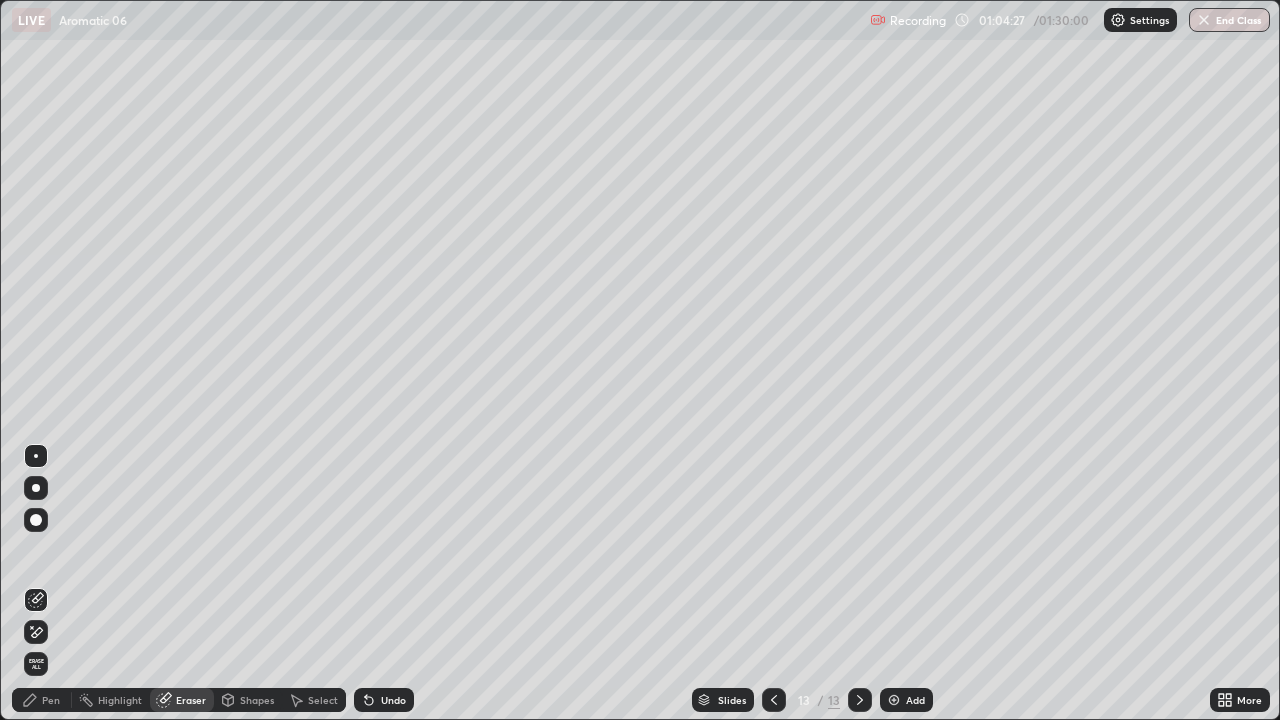 click on "Pen" at bounding box center [51, 700] 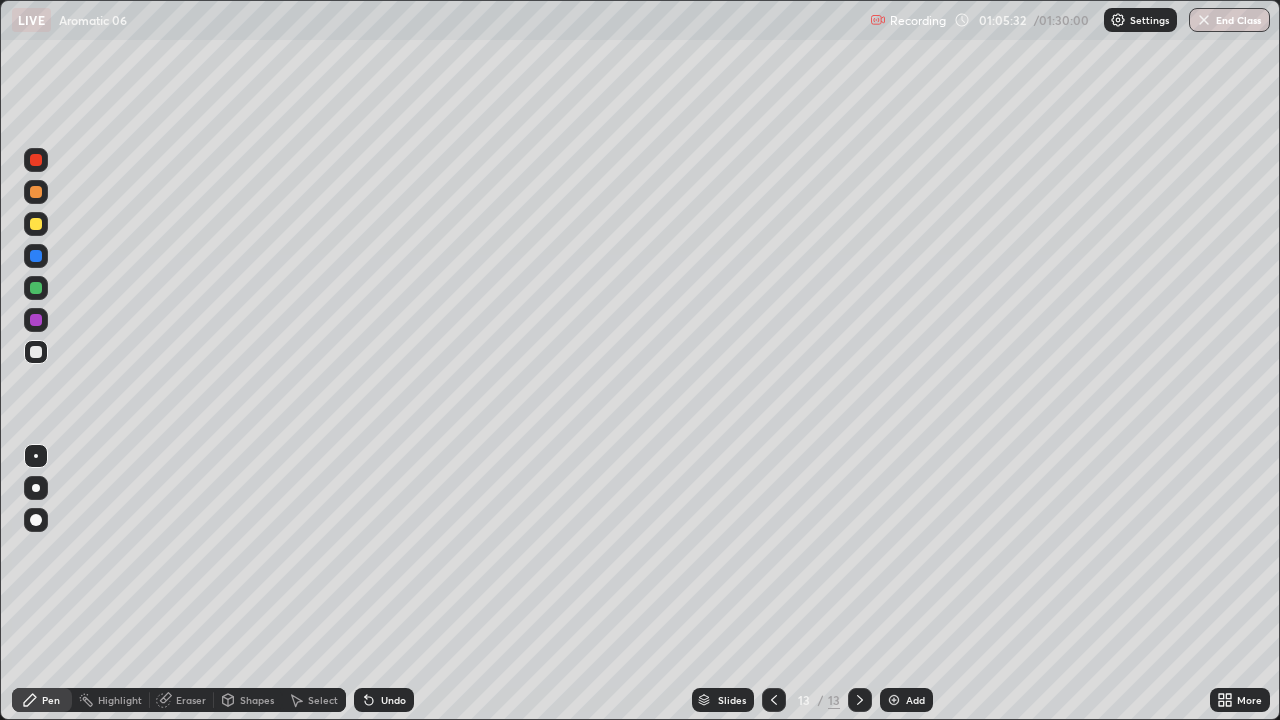 click on "Undo" at bounding box center [384, 700] 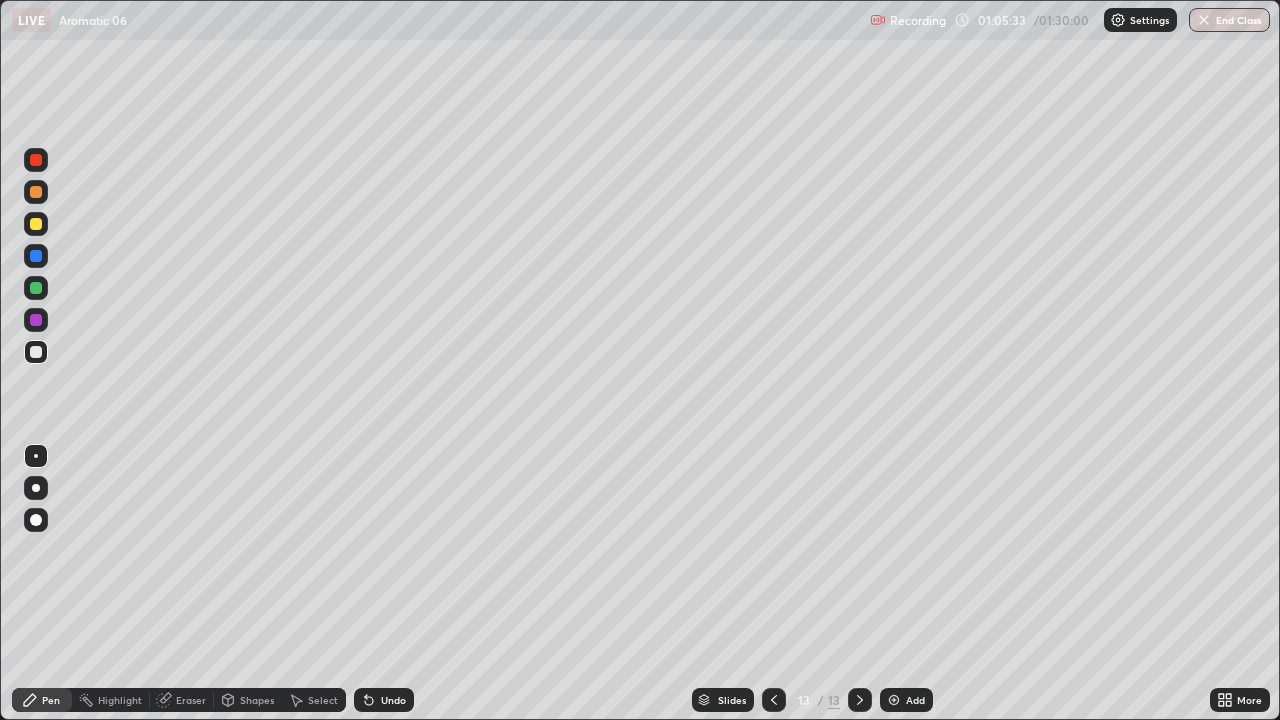 click on "Undo" at bounding box center [384, 700] 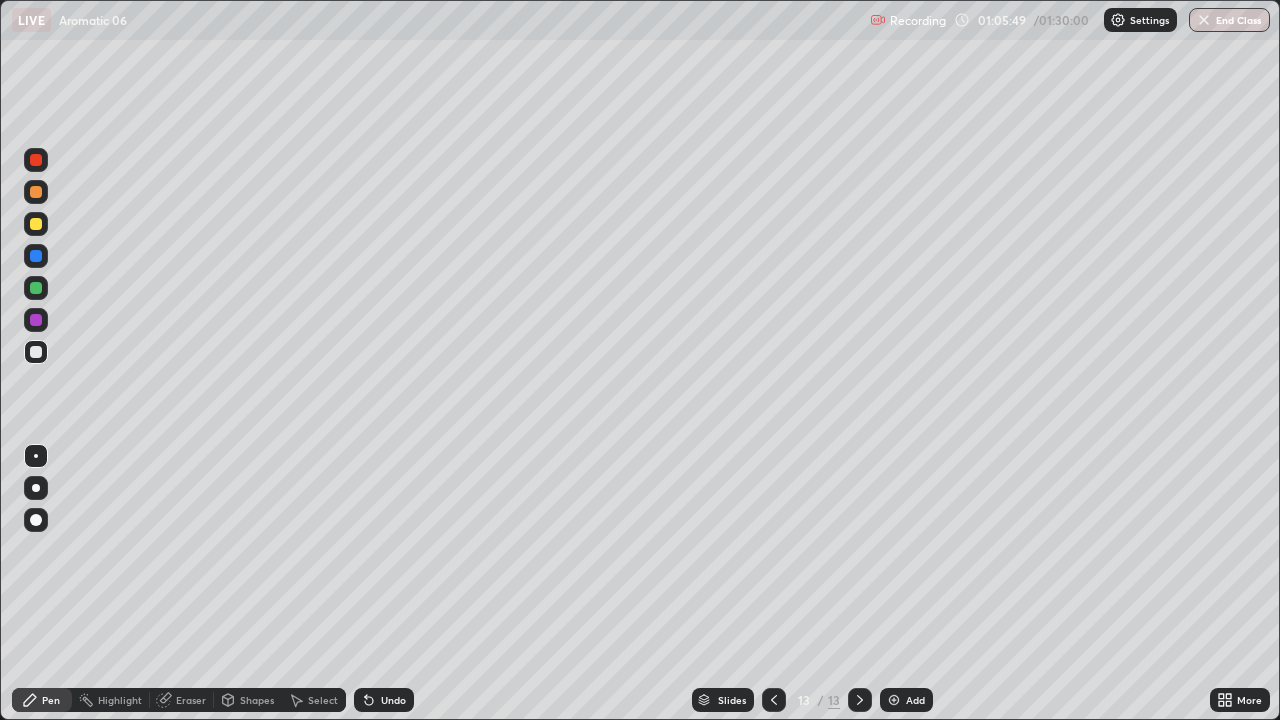 click on "Undo" at bounding box center [393, 700] 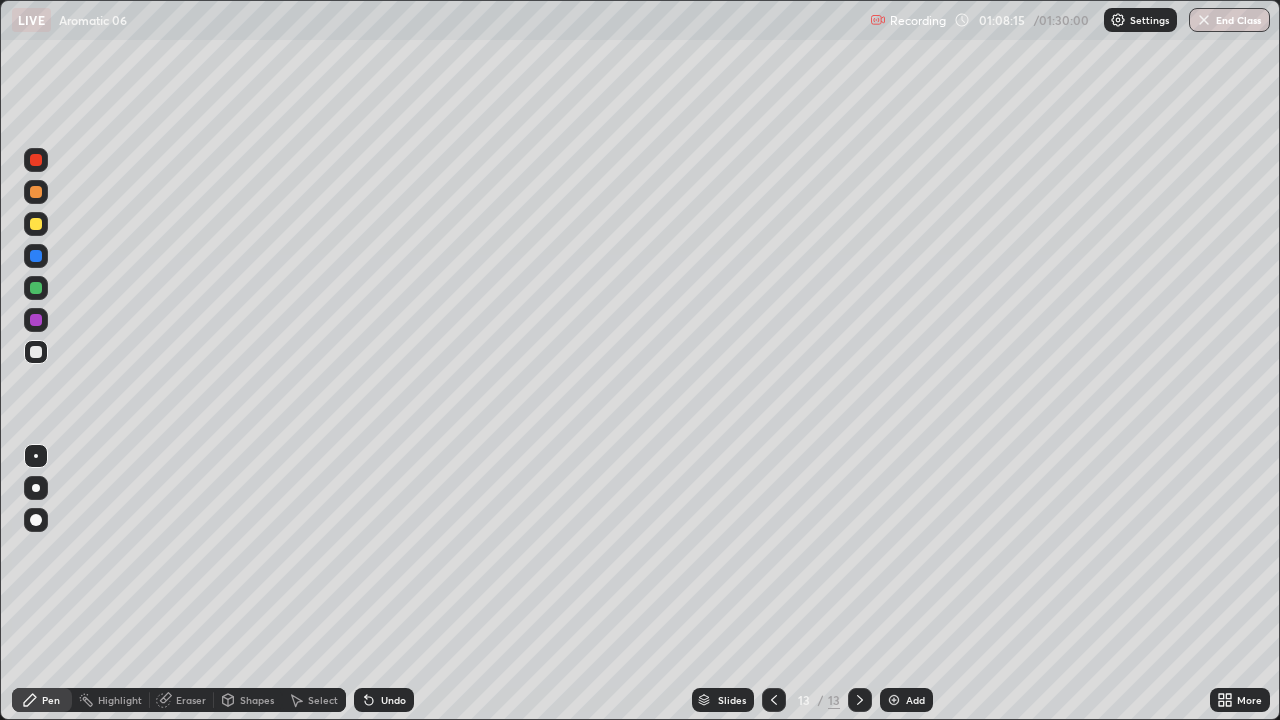 click on "Select" at bounding box center [323, 700] 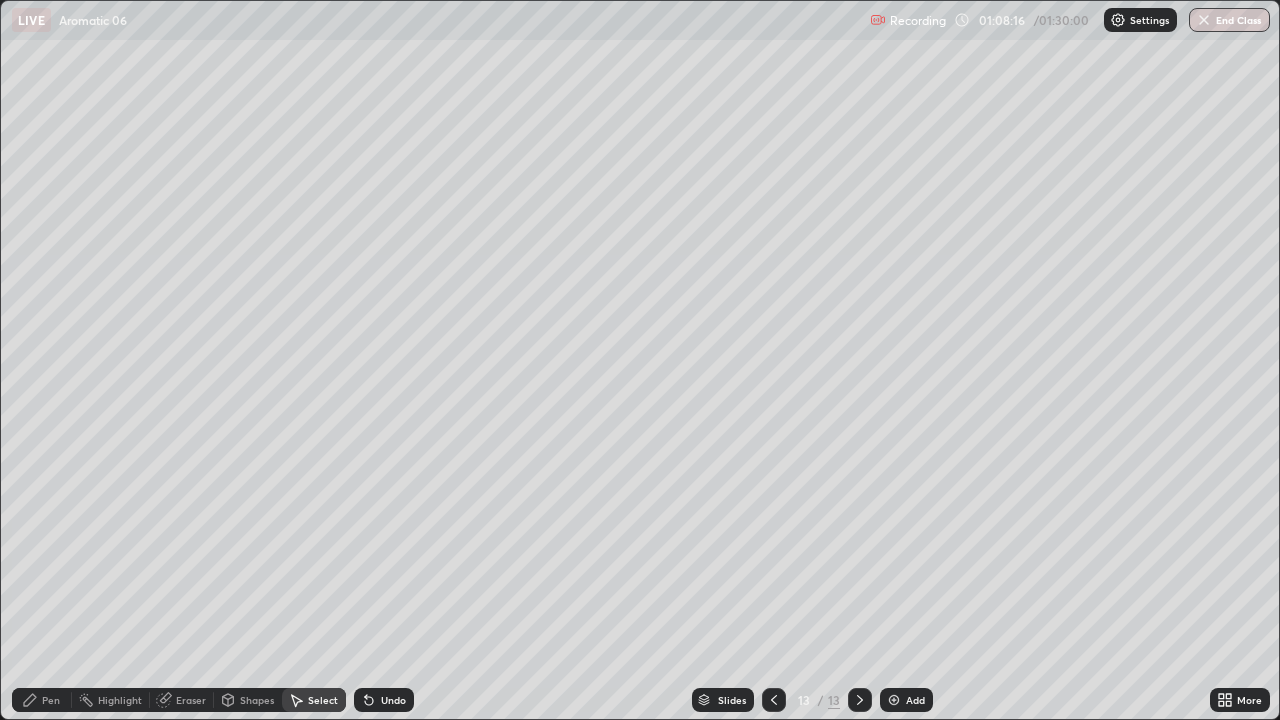 click on "Select" at bounding box center (323, 700) 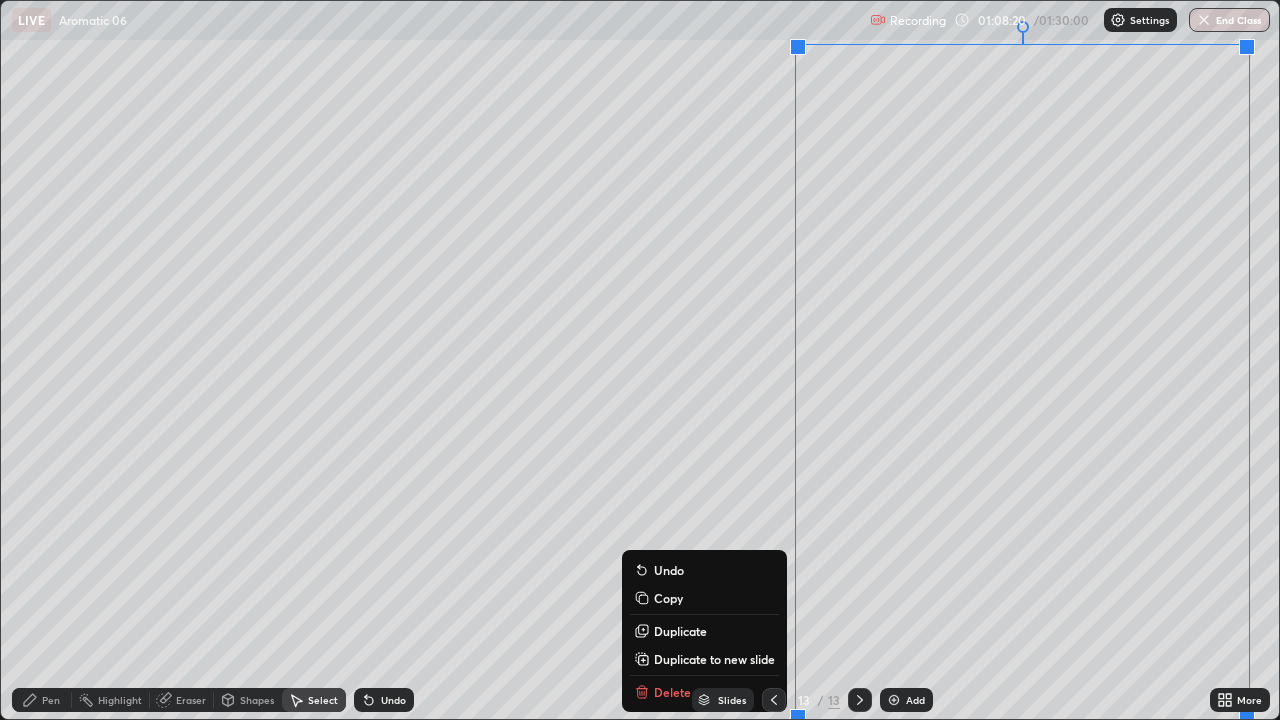 click on "Duplicate to new slide" at bounding box center [714, 659] 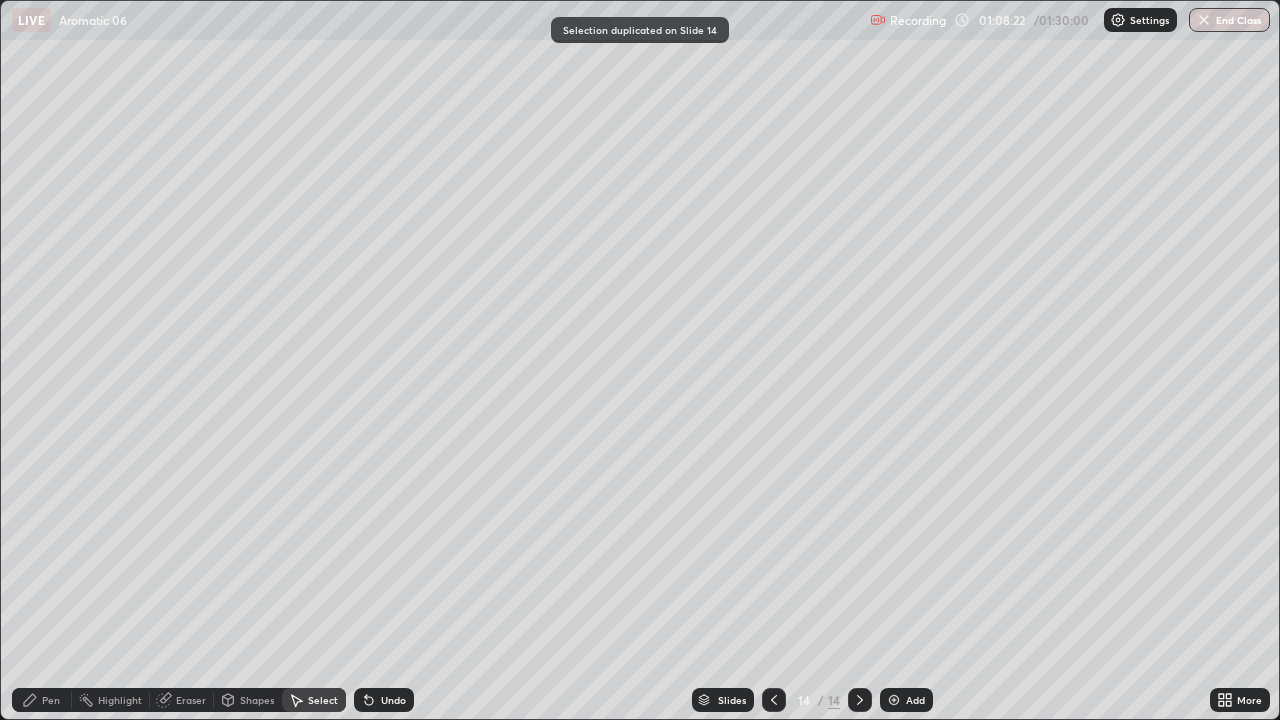 click on "Pen" at bounding box center (42, 700) 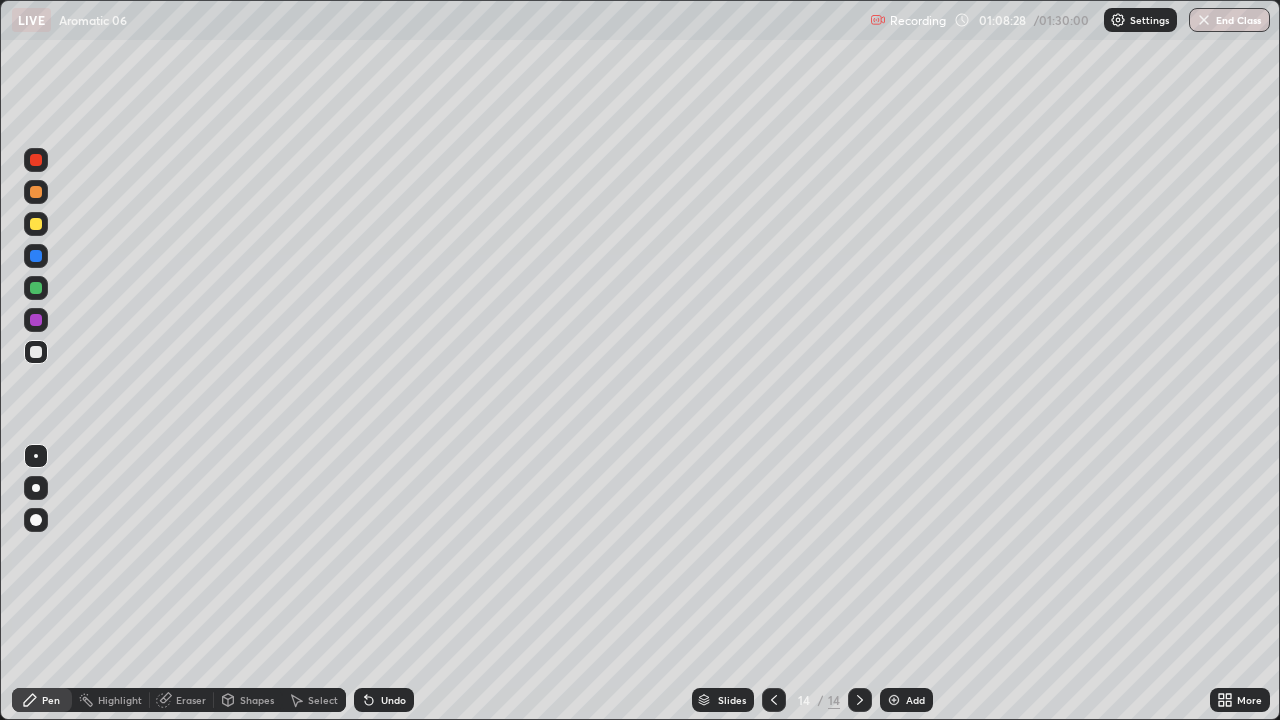 click at bounding box center (36, 352) 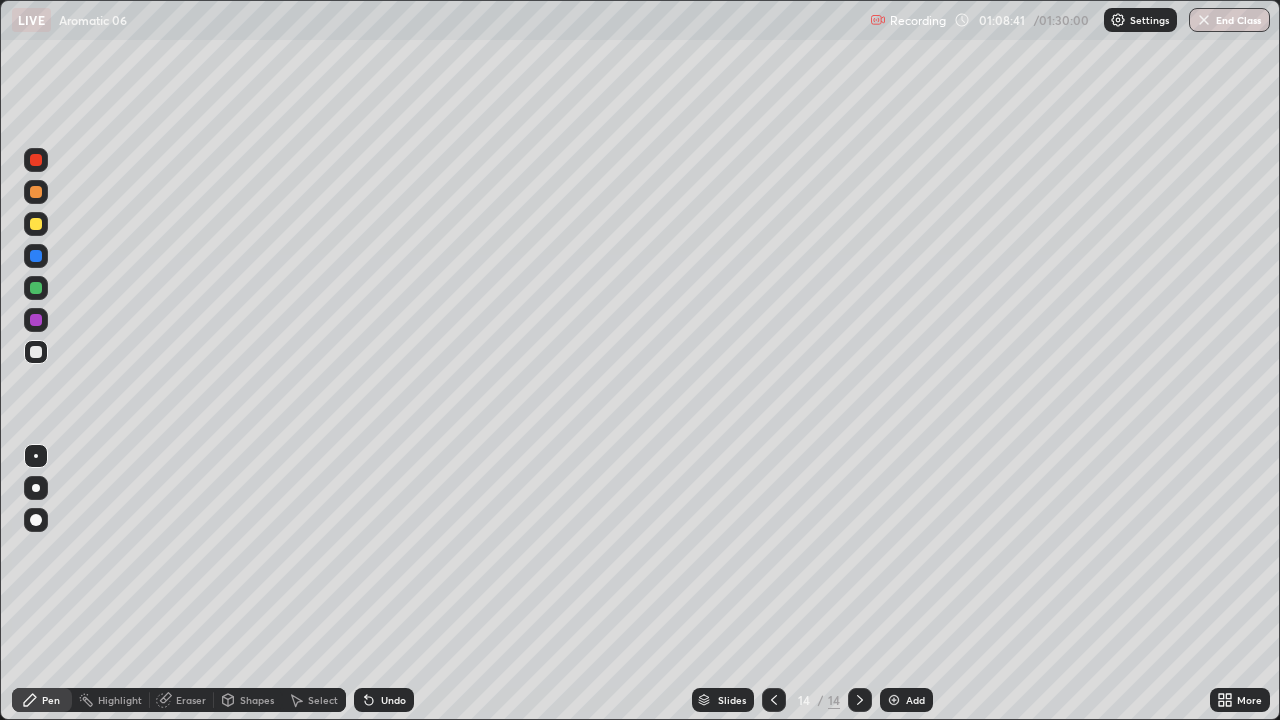 click 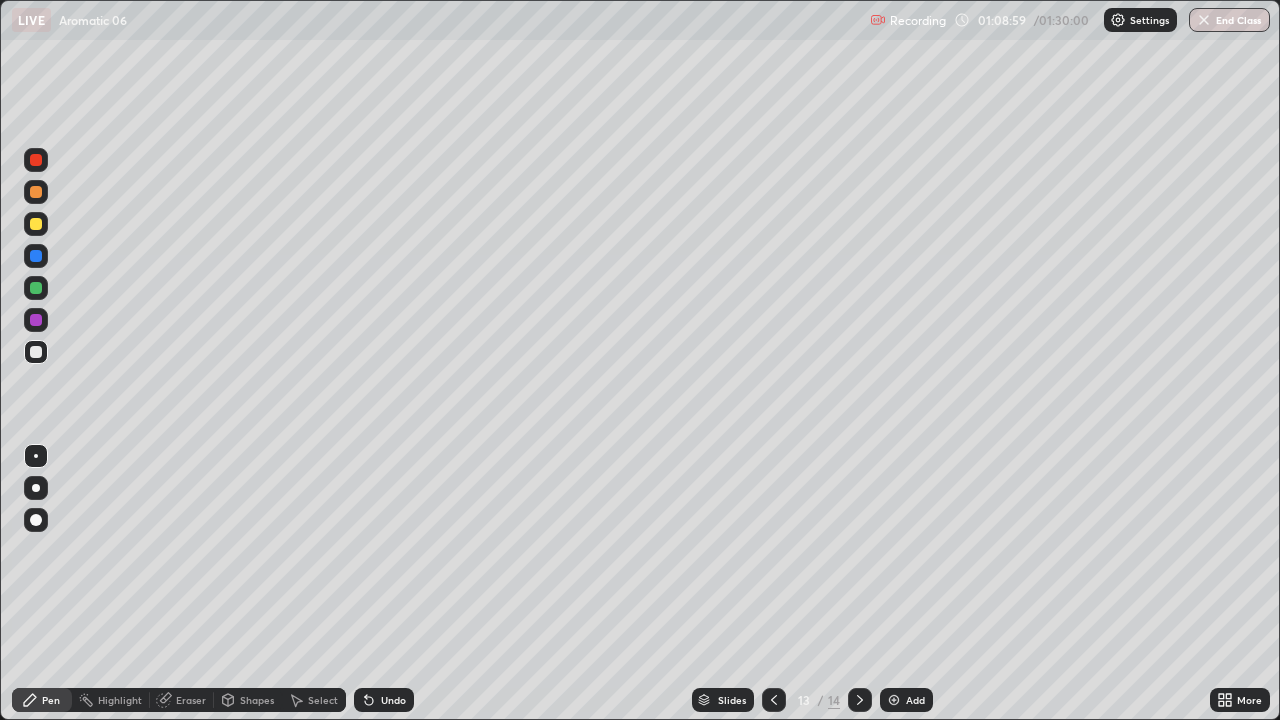 click 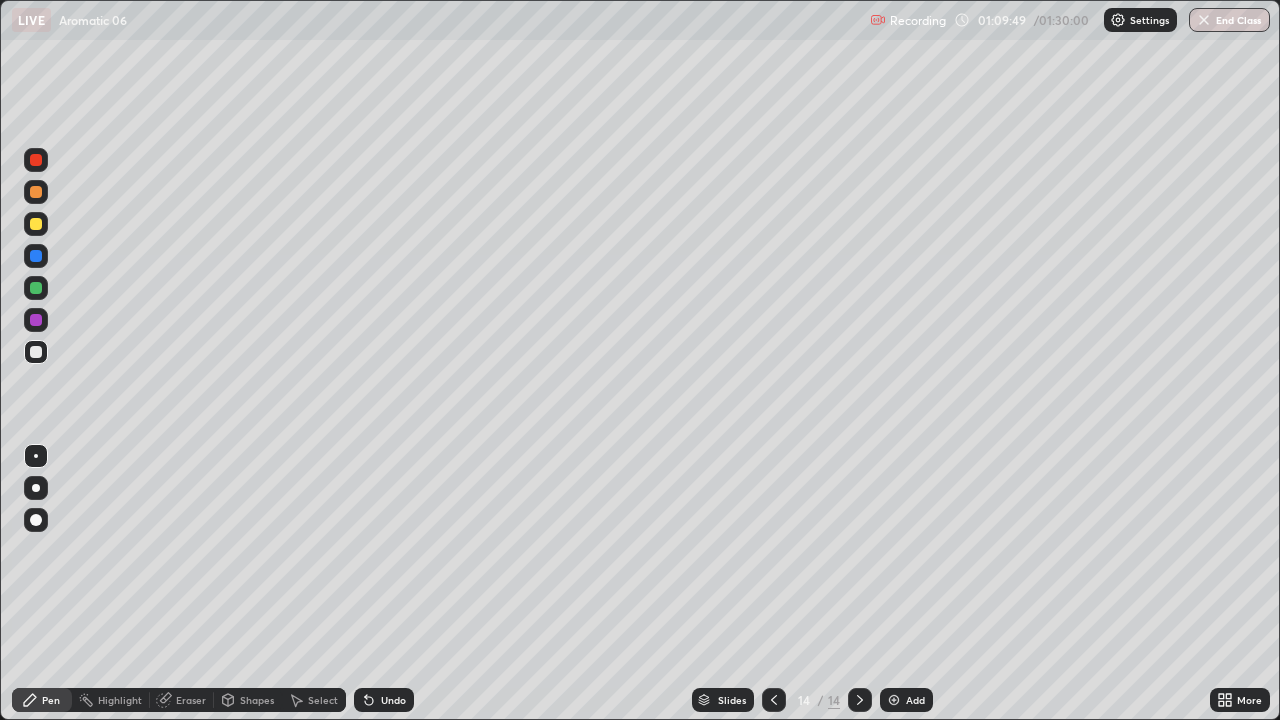 click 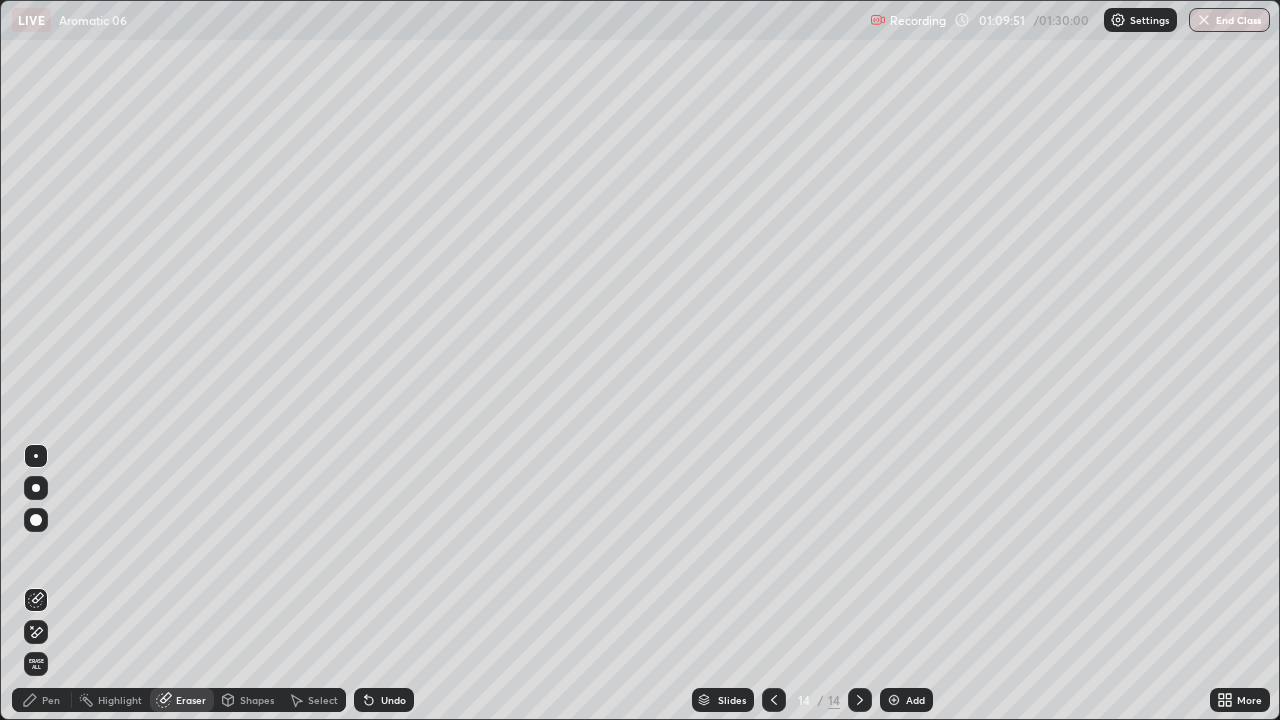 click on "Pen" at bounding box center [51, 700] 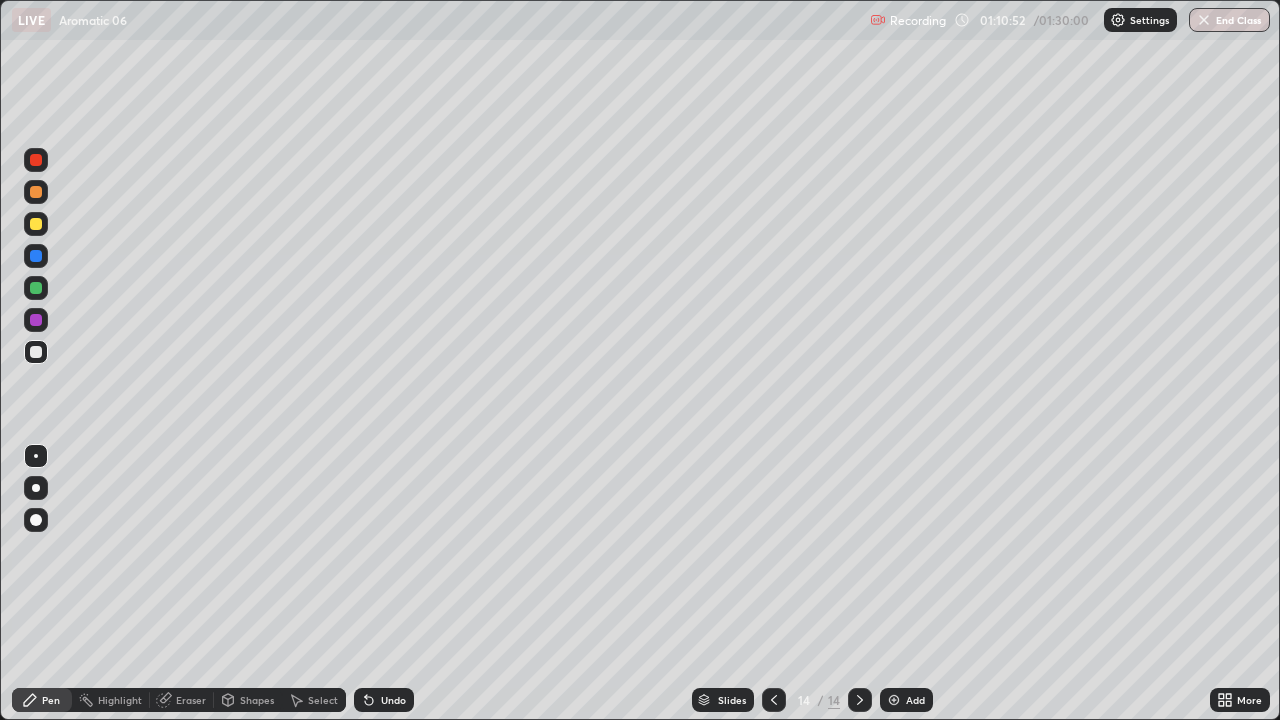 click on "Undo" at bounding box center [393, 700] 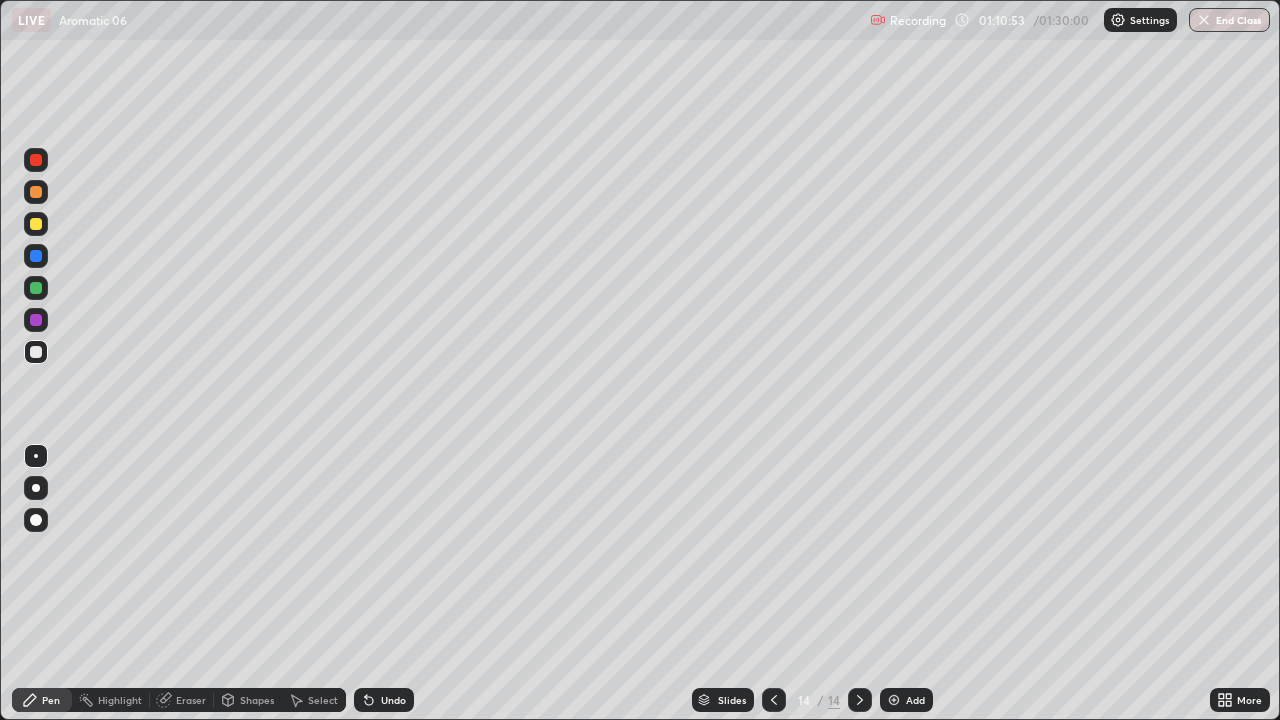 click 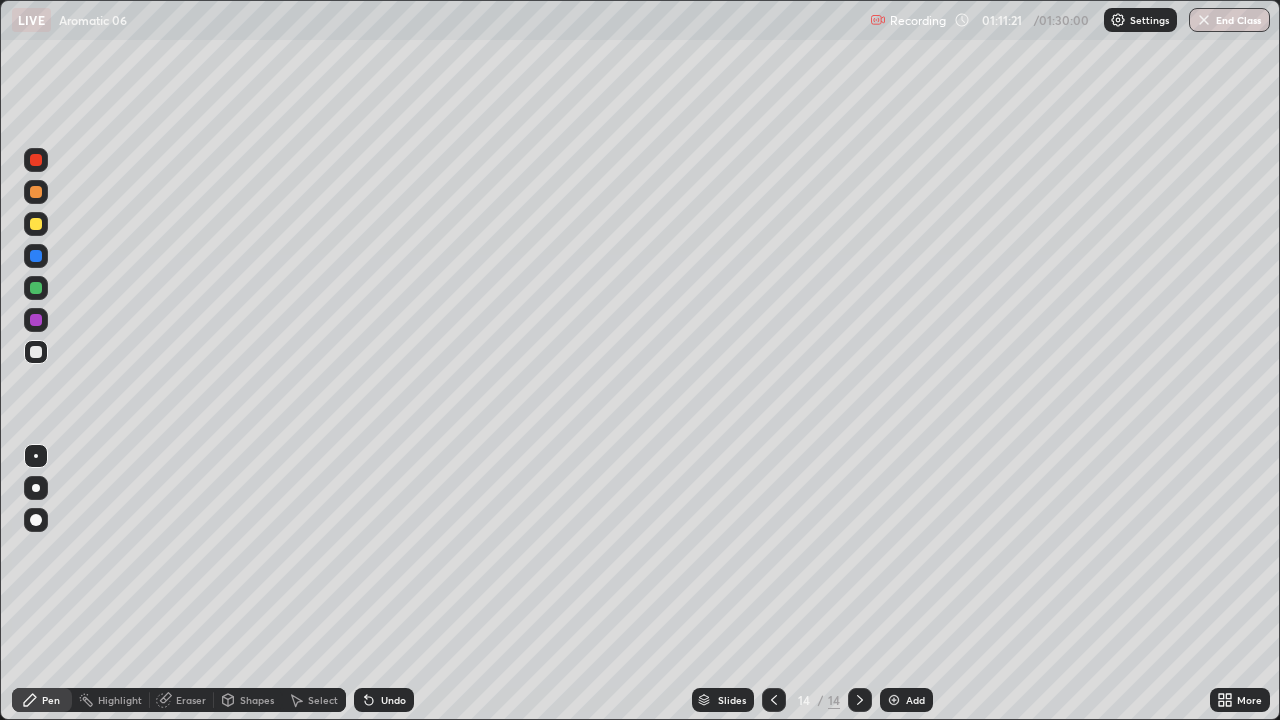 click on "Undo" at bounding box center [393, 700] 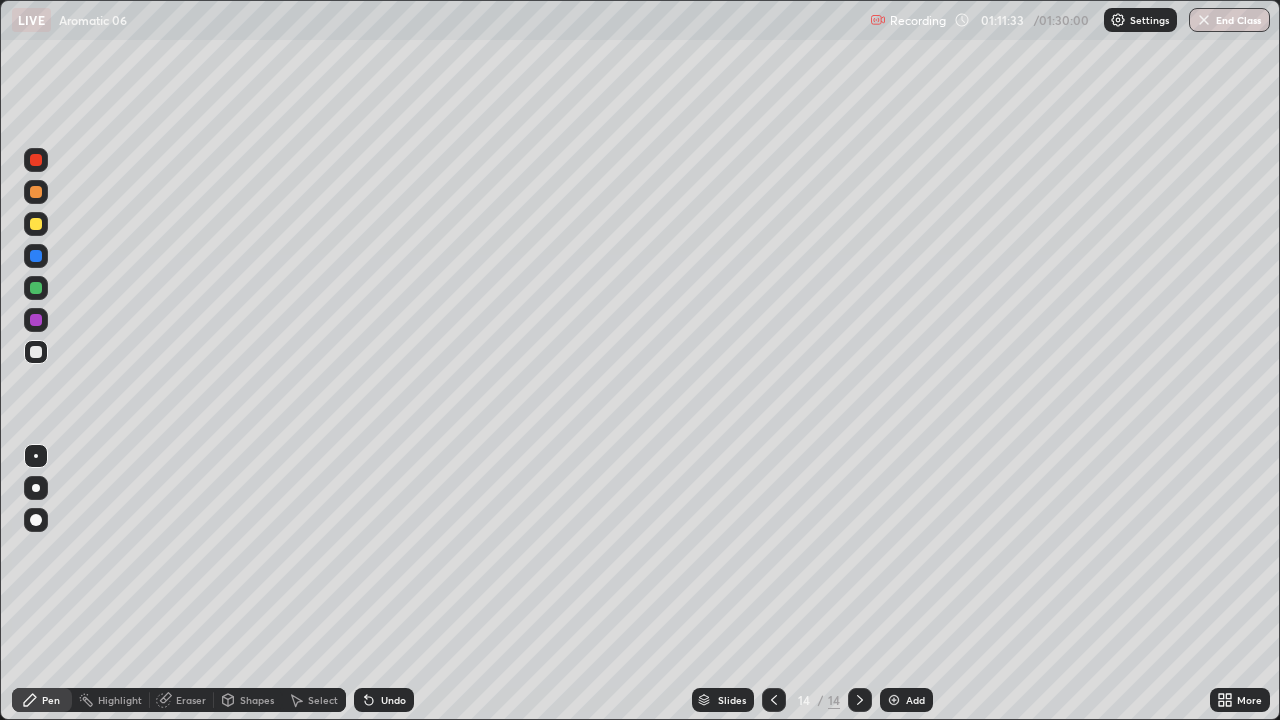 click at bounding box center (36, 288) 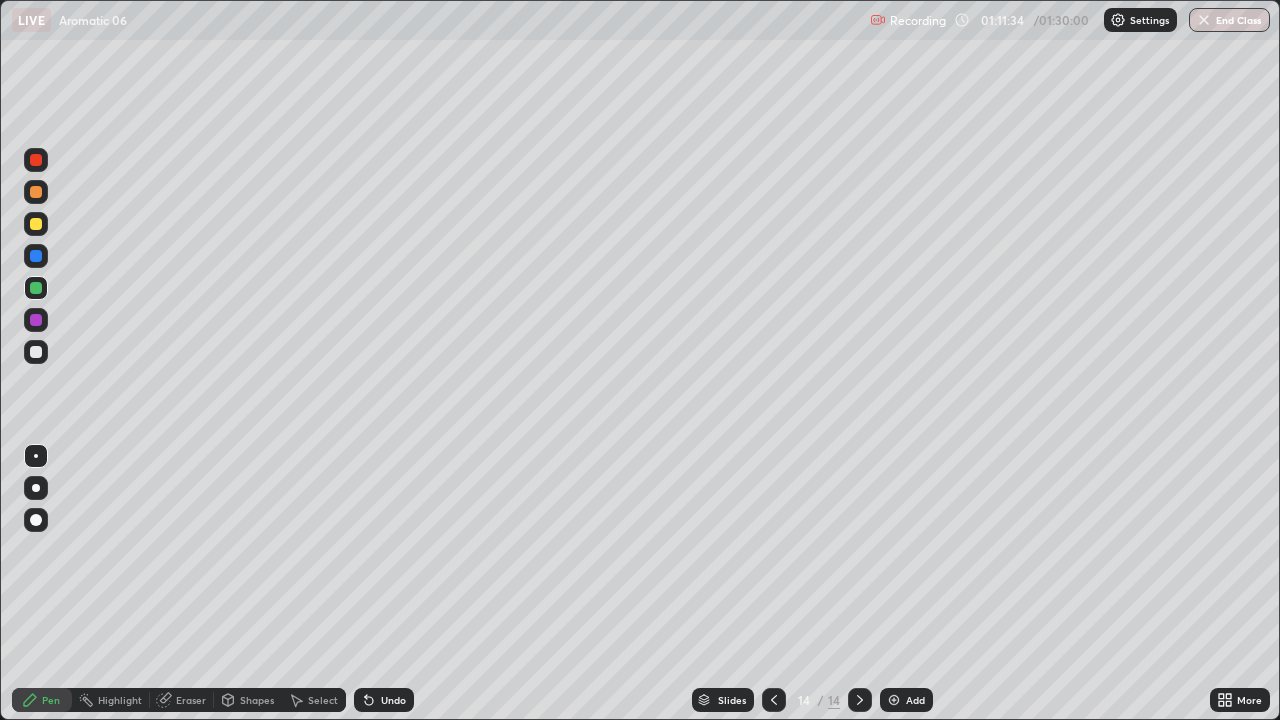 click at bounding box center (36, 288) 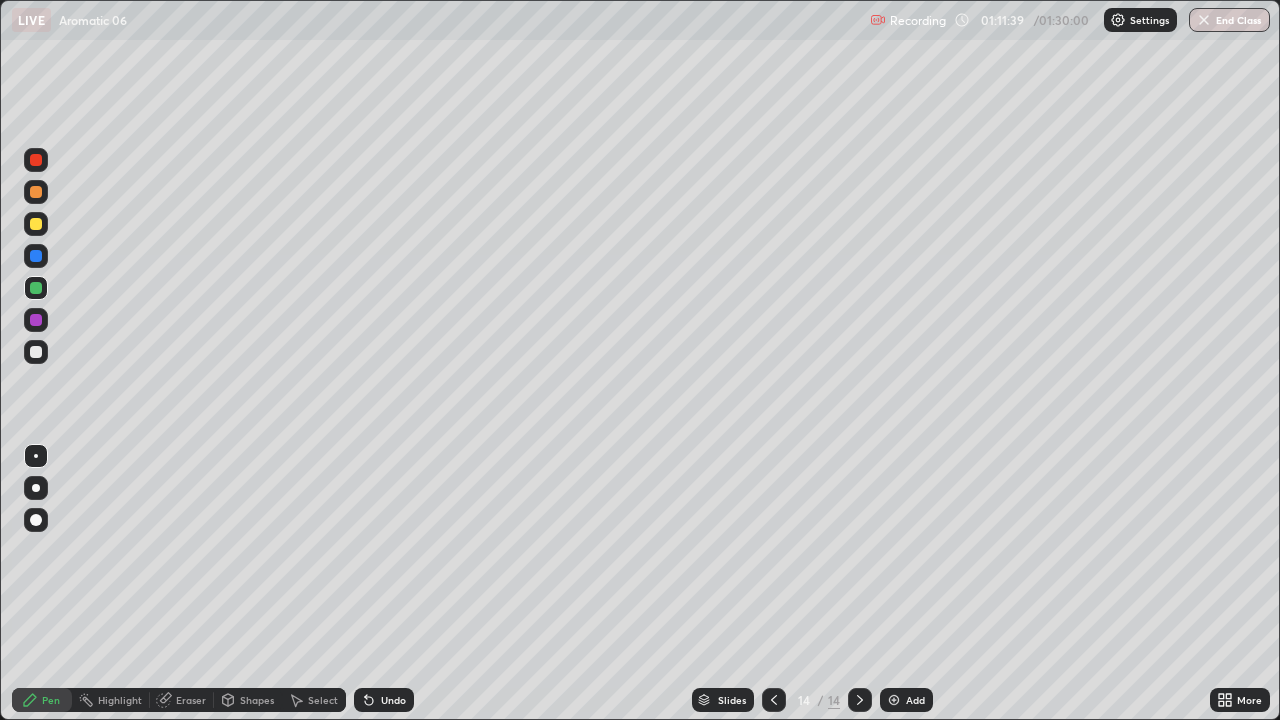 click at bounding box center [36, 352] 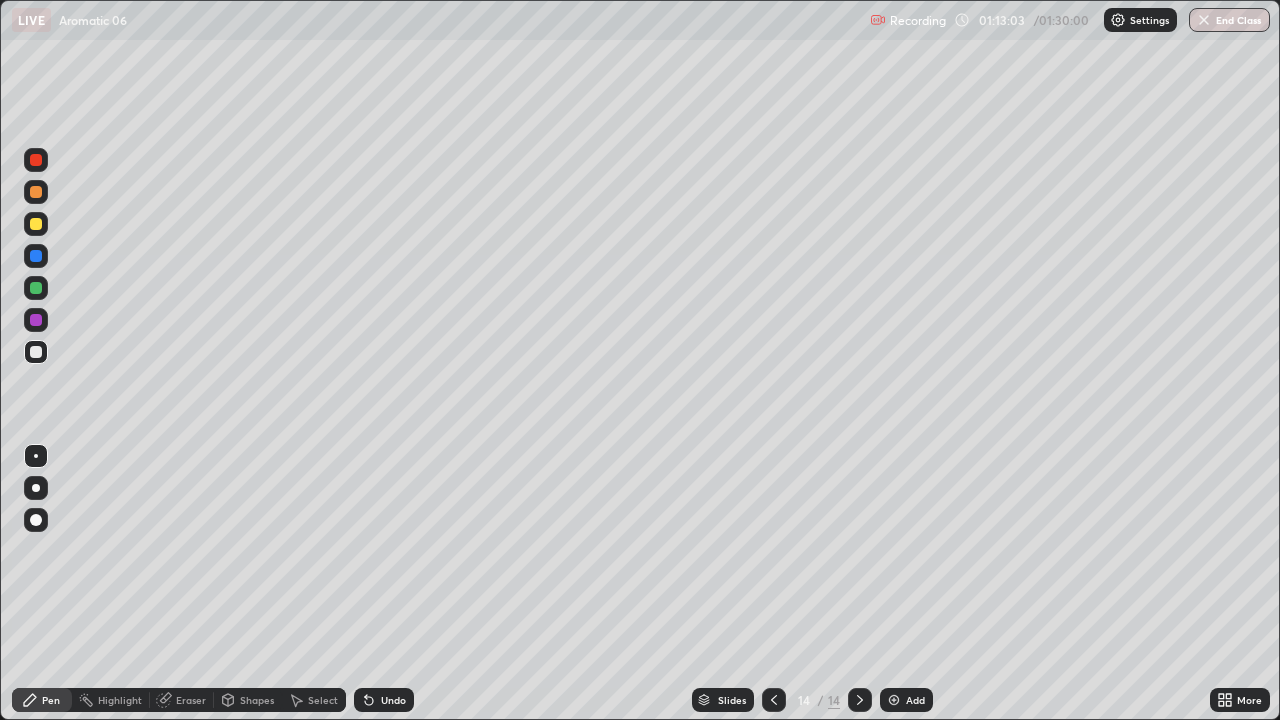 click on "Undo" at bounding box center [384, 700] 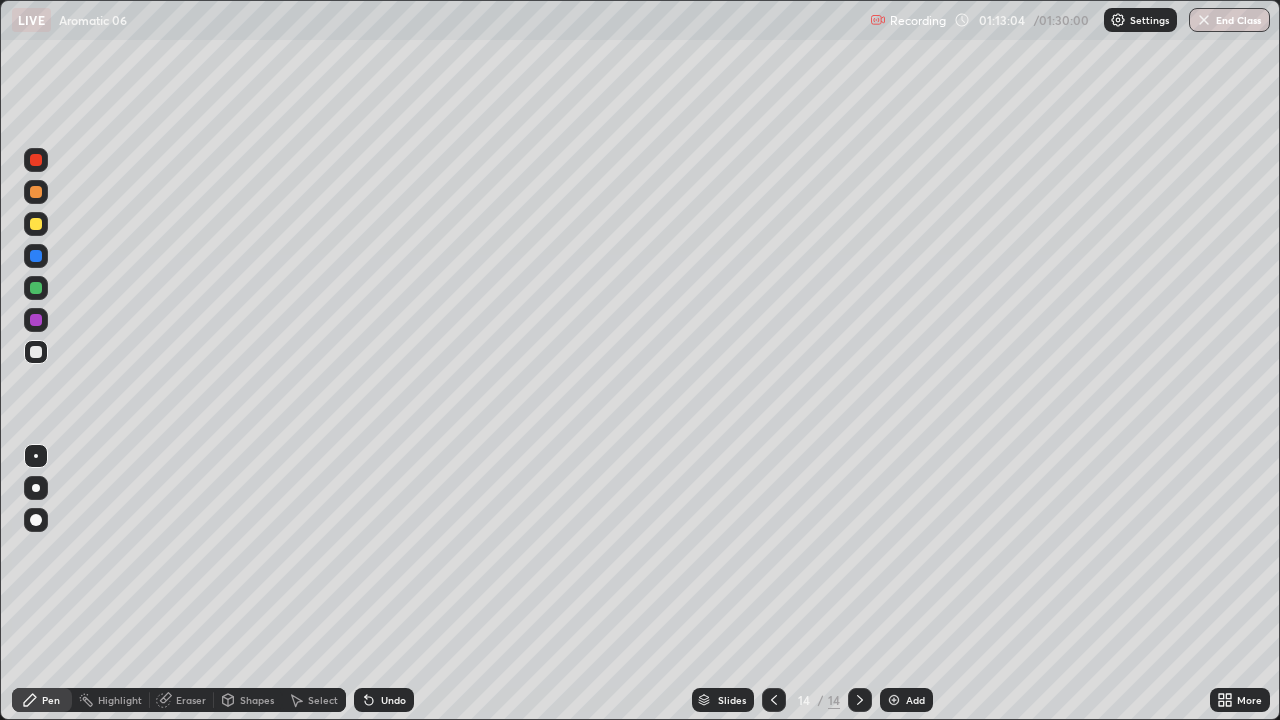 click on "Undo" at bounding box center (384, 700) 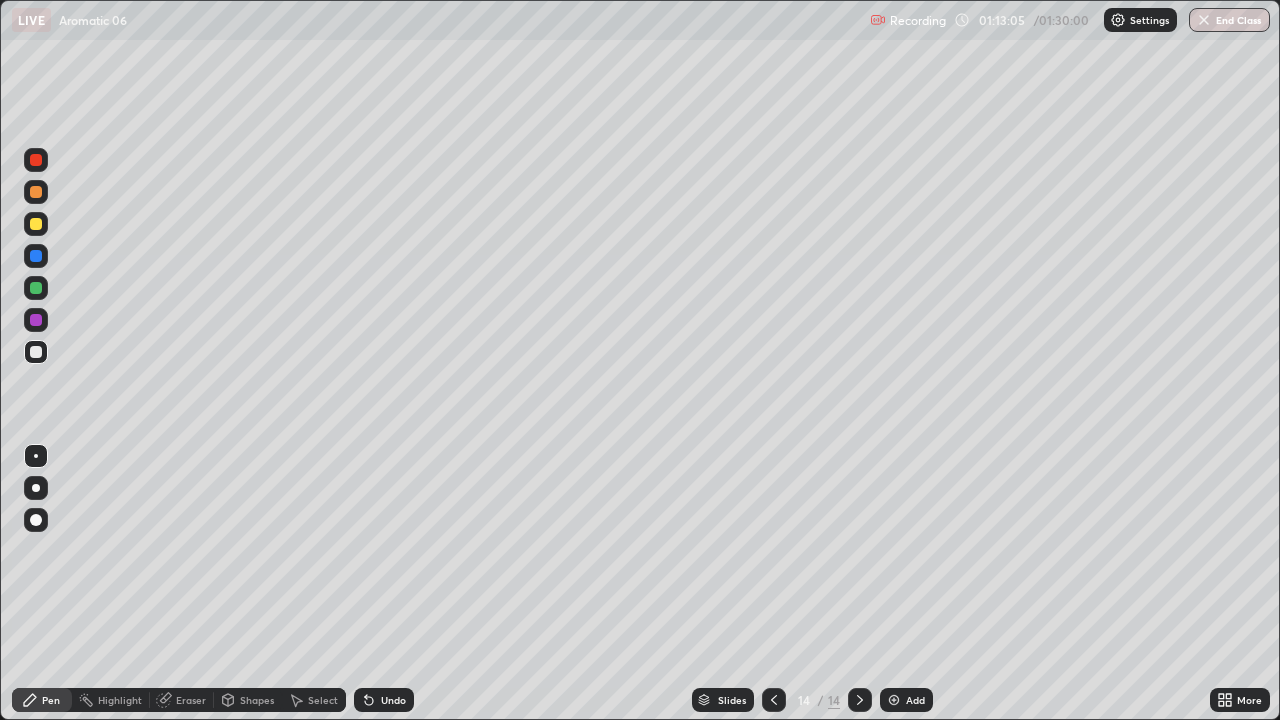 click on "Undo" at bounding box center [384, 700] 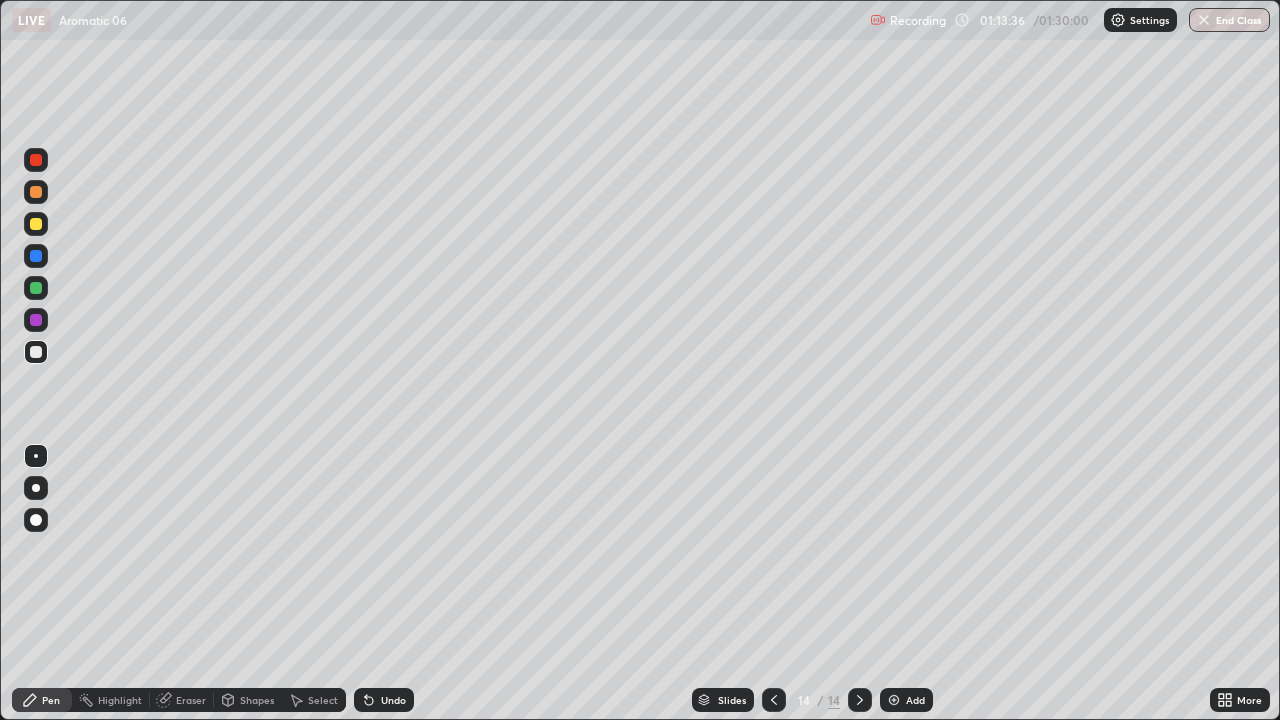 click on "Undo" at bounding box center (384, 700) 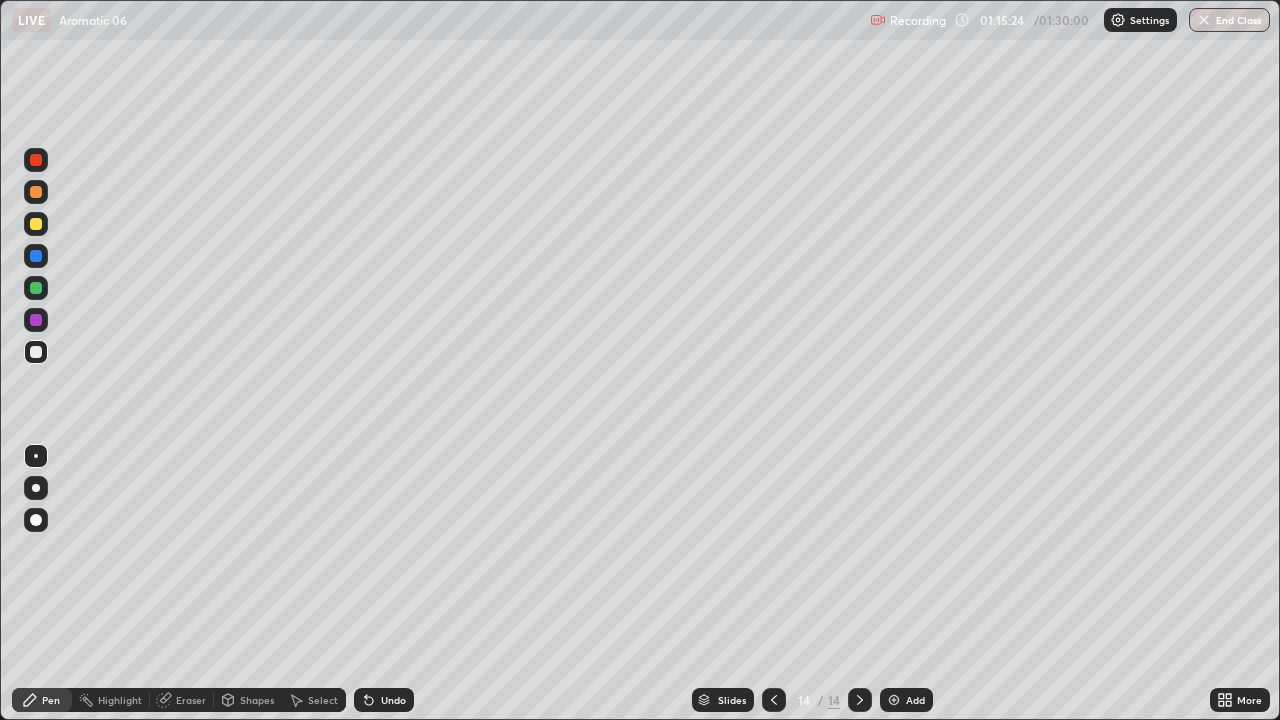 click on "Select" at bounding box center (323, 700) 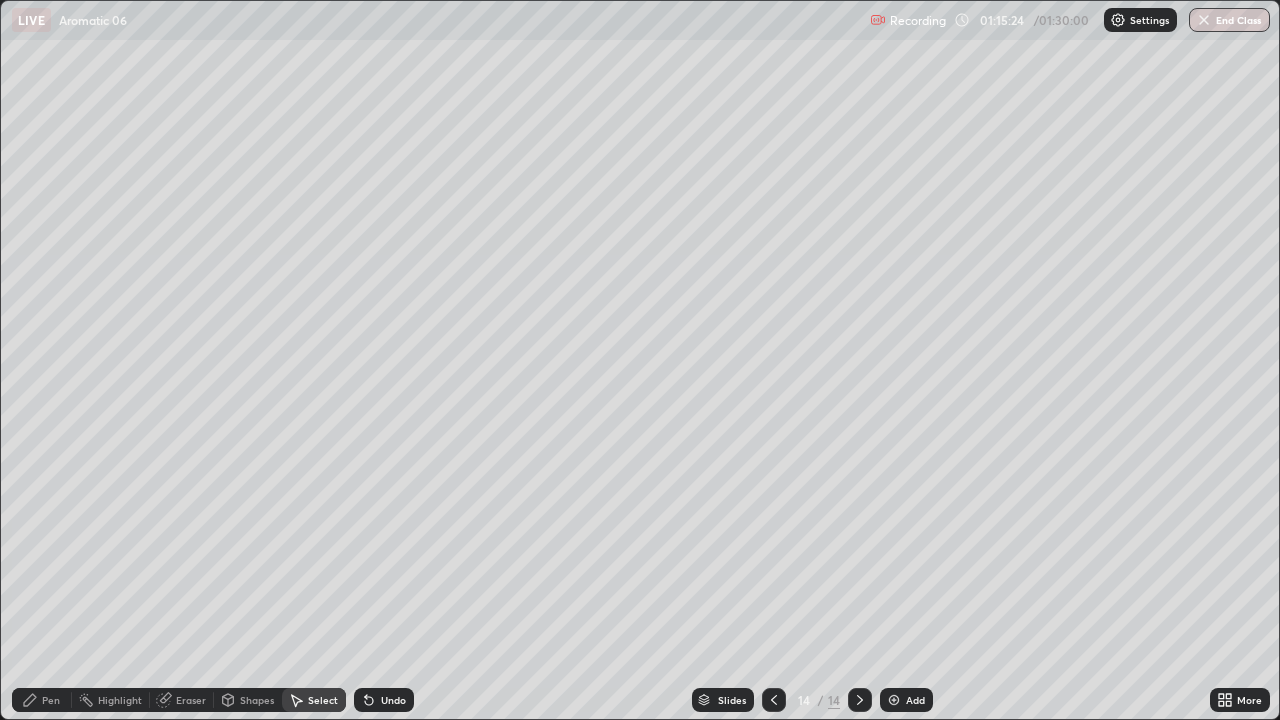 click on "Select" at bounding box center (323, 700) 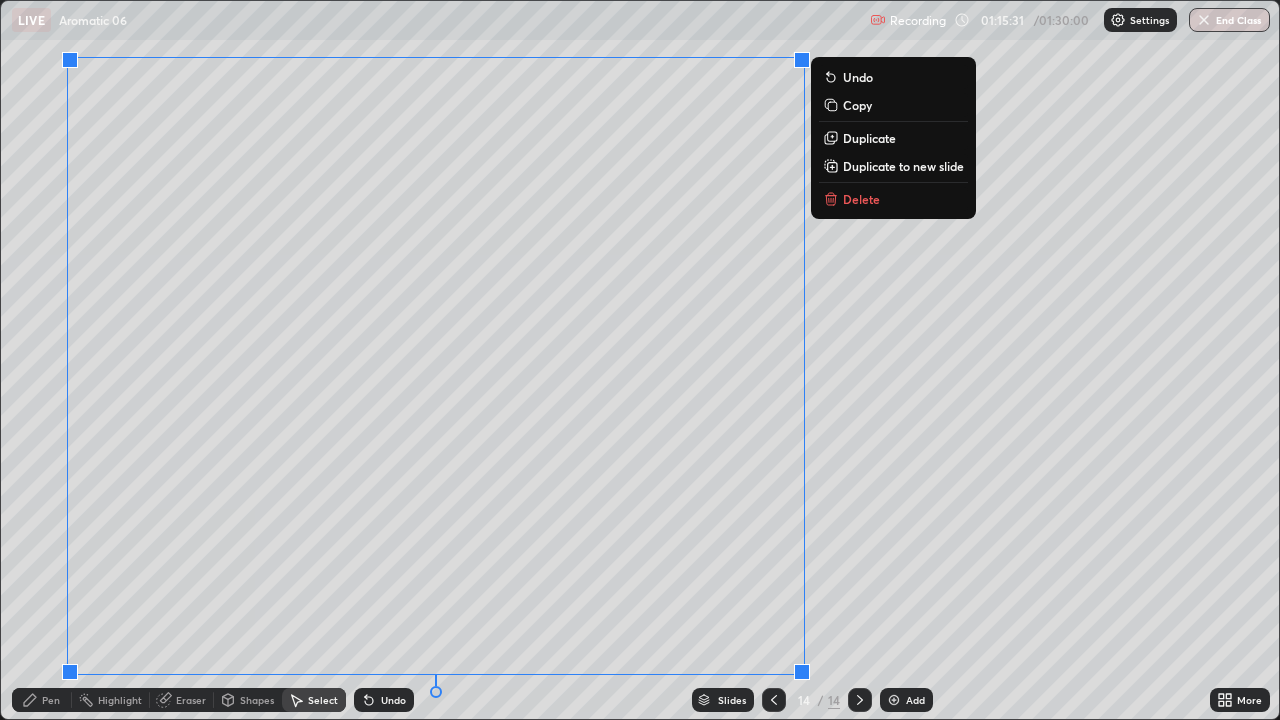 click on "Duplicate to new slide" at bounding box center [903, 166] 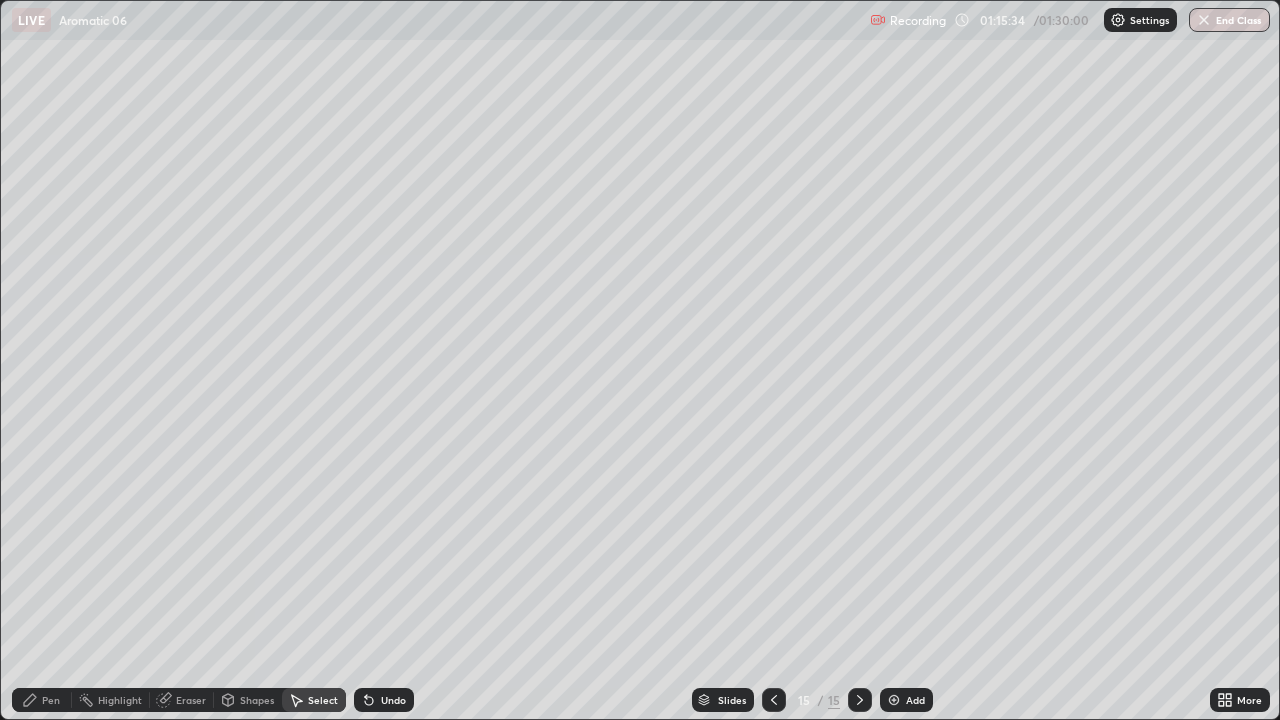 click on "Pen" at bounding box center (51, 700) 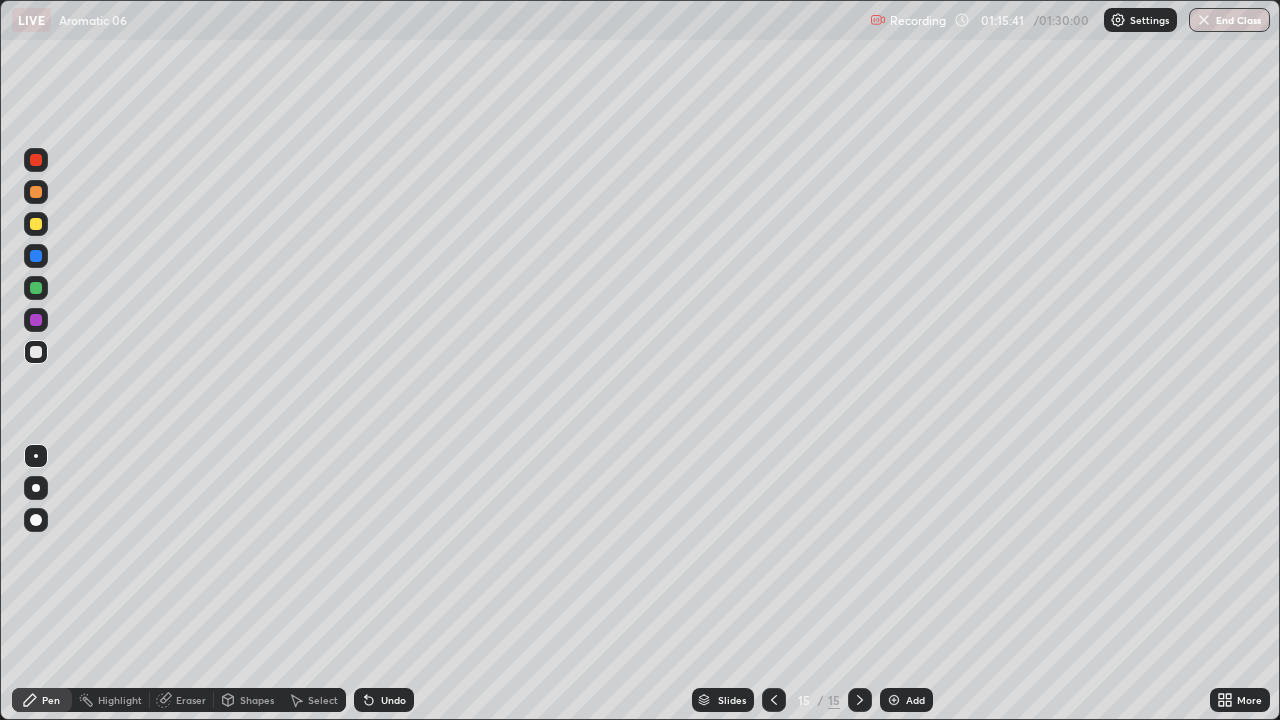click 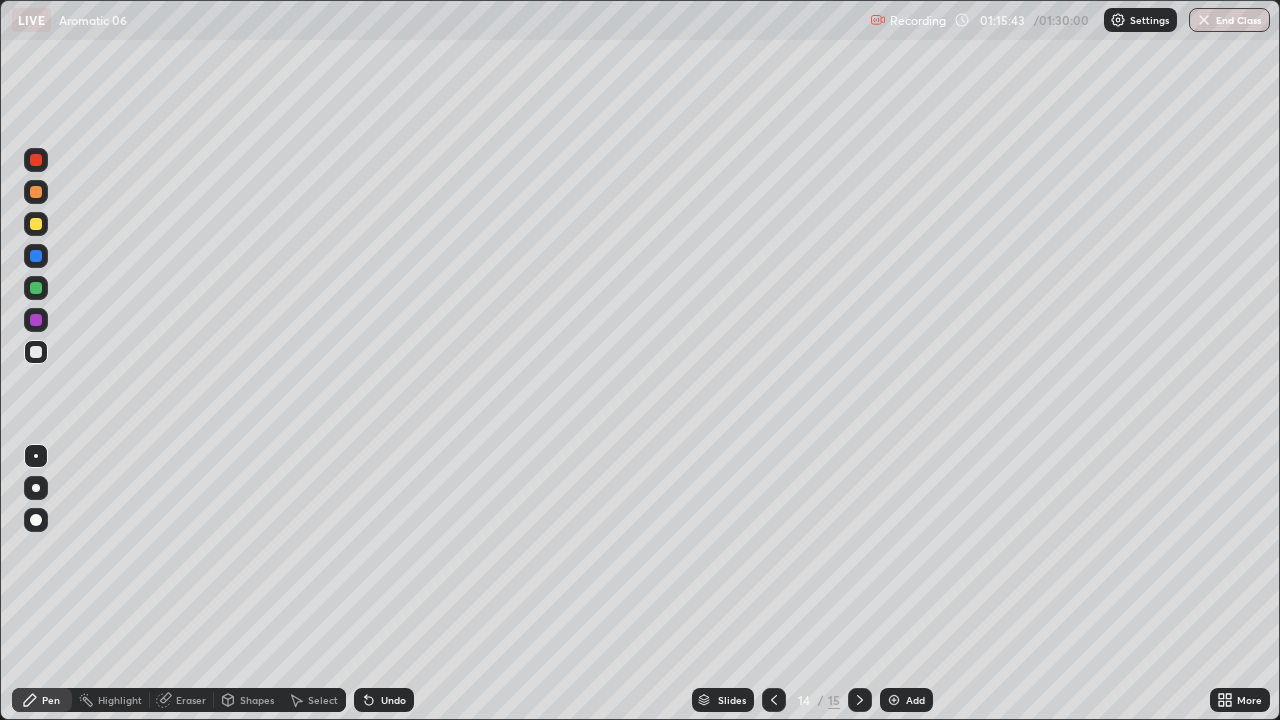 click on "Select" at bounding box center (323, 700) 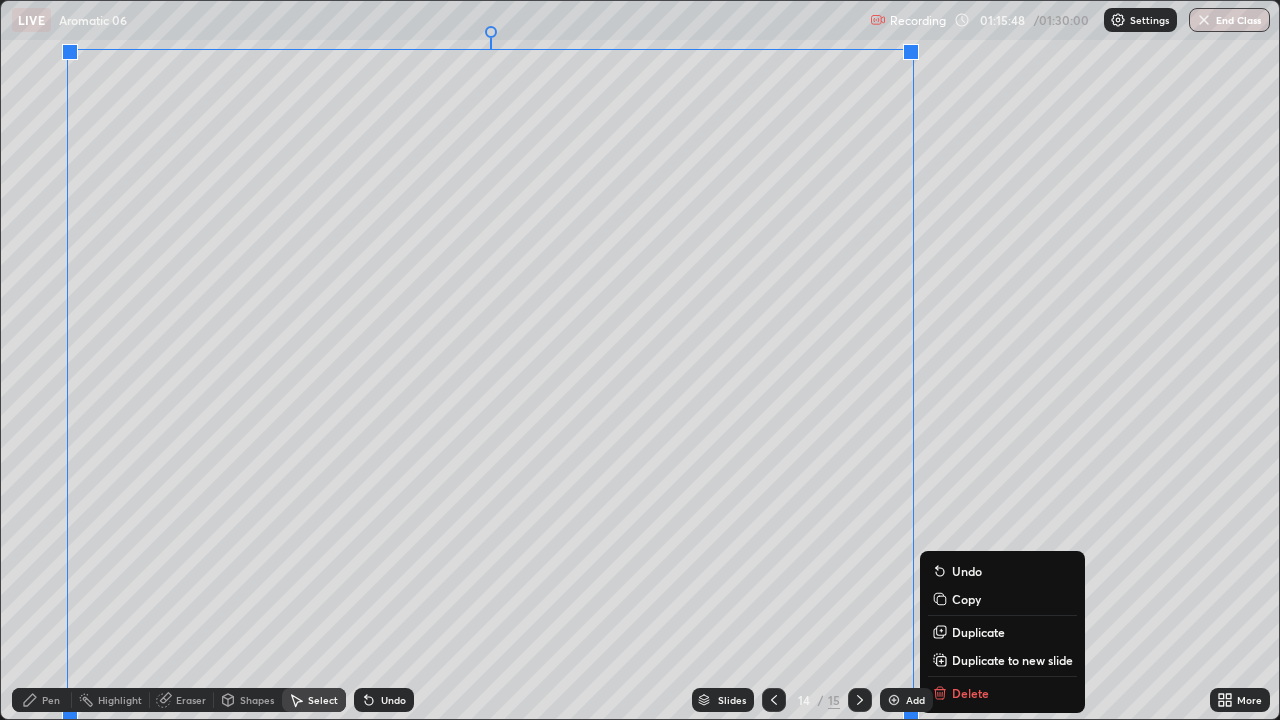 click 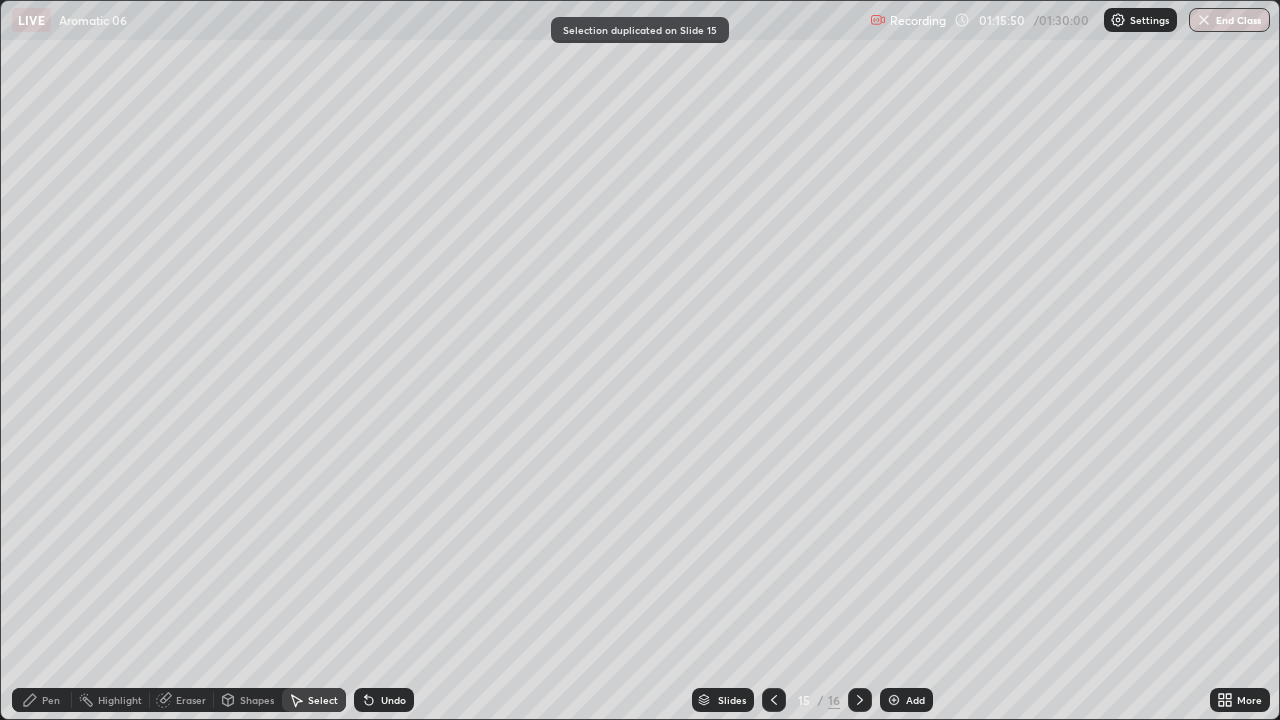 click on "Eraser" at bounding box center [191, 700] 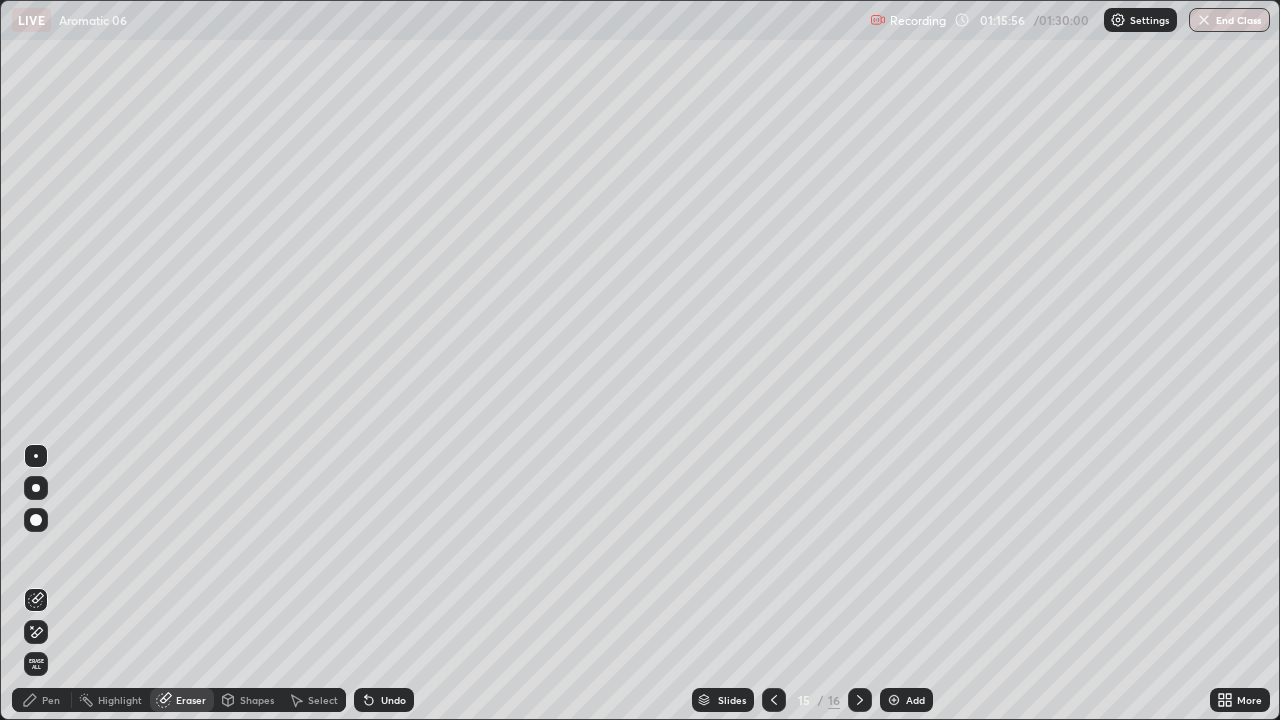 click on "Pen" at bounding box center (42, 700) 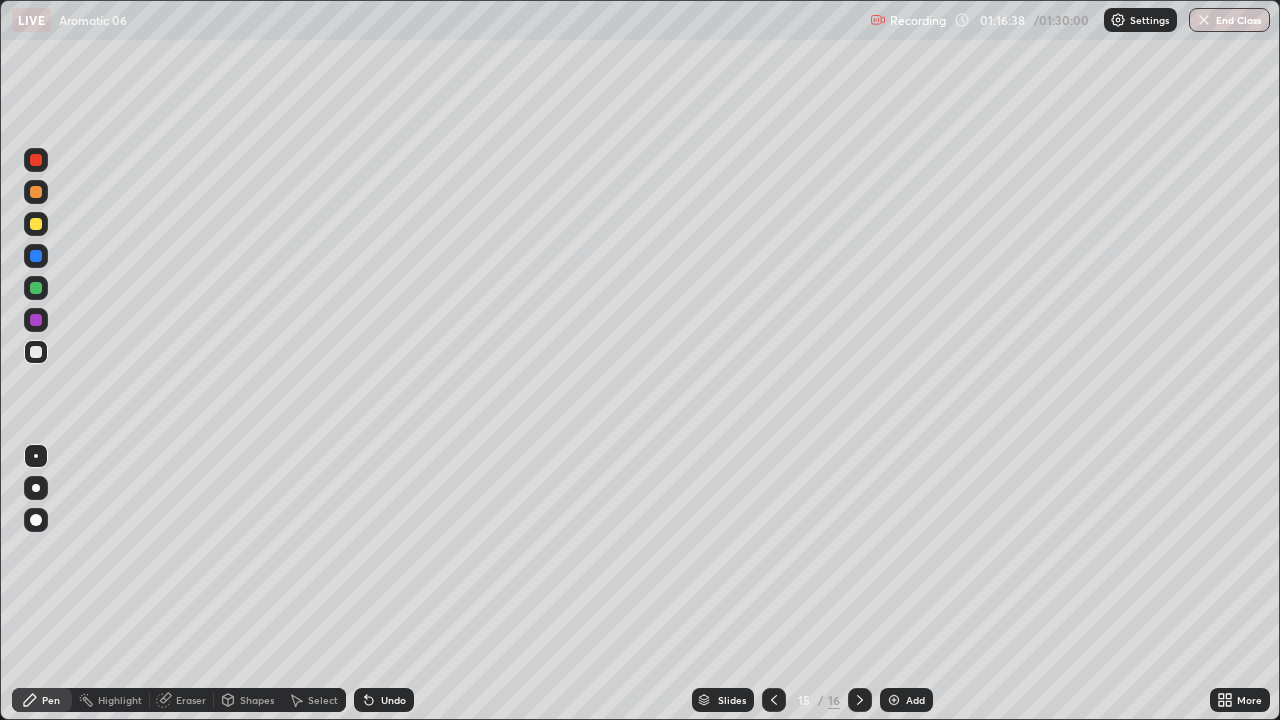 click on "Undo" at bounding box center [393, 700] 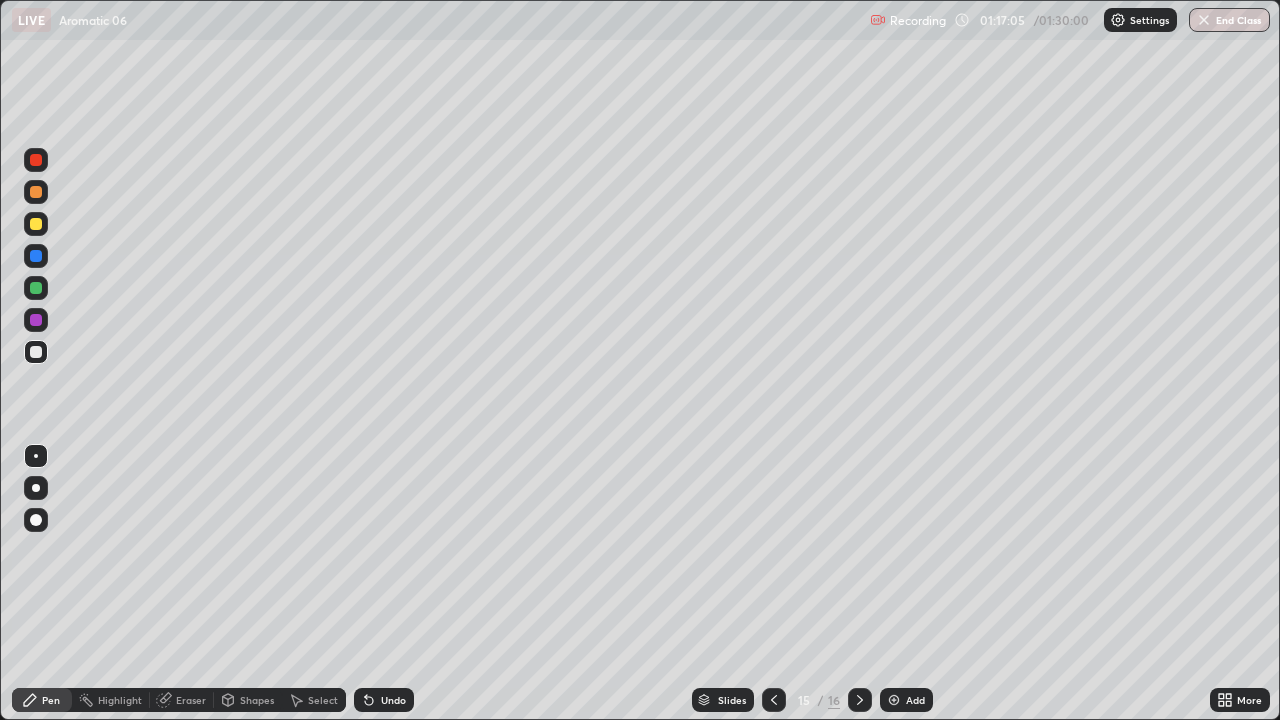 click at bounding box center [36, 224] 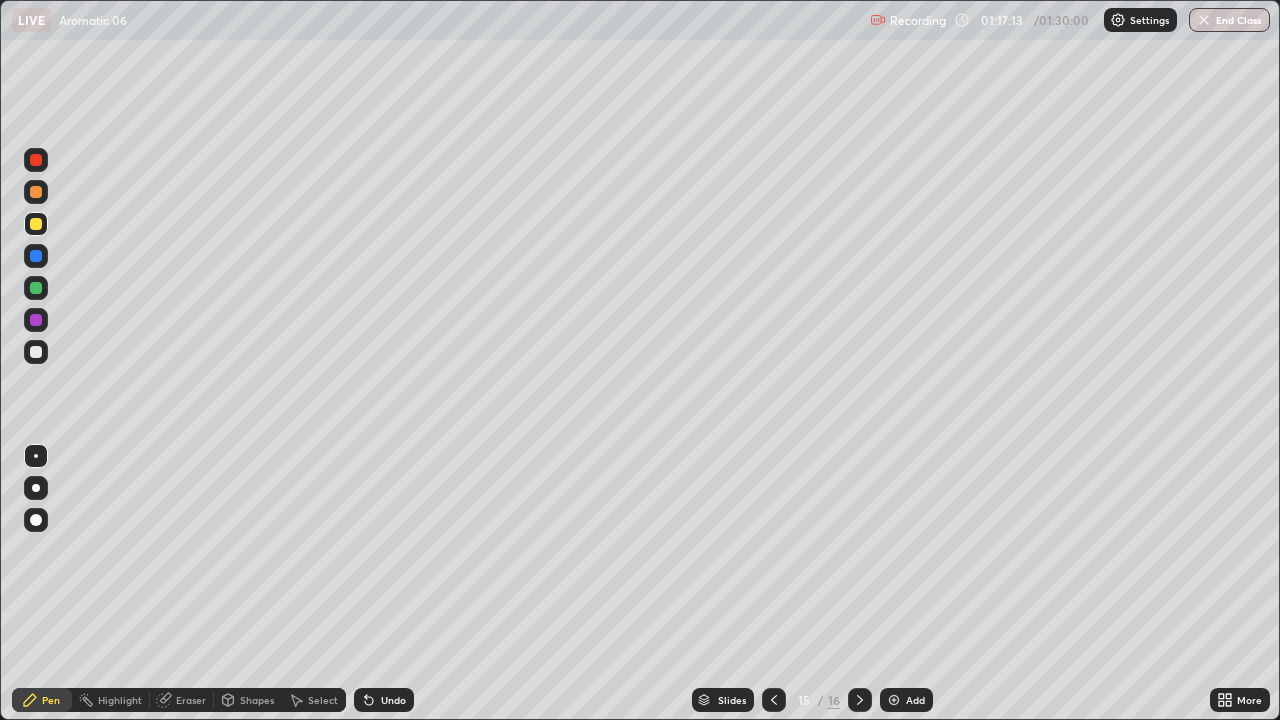 click on "Undo" at bounding box center (393, 700) 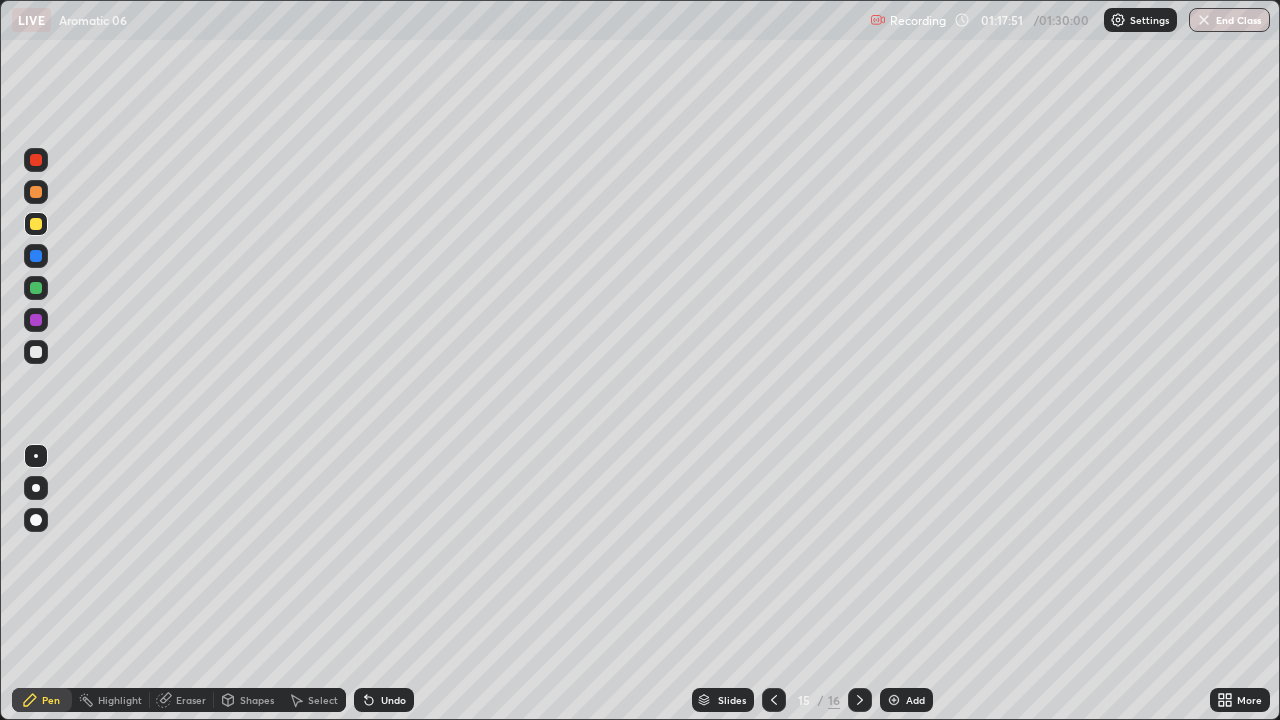 click on "Eraser" at bounding box center (191, 700) 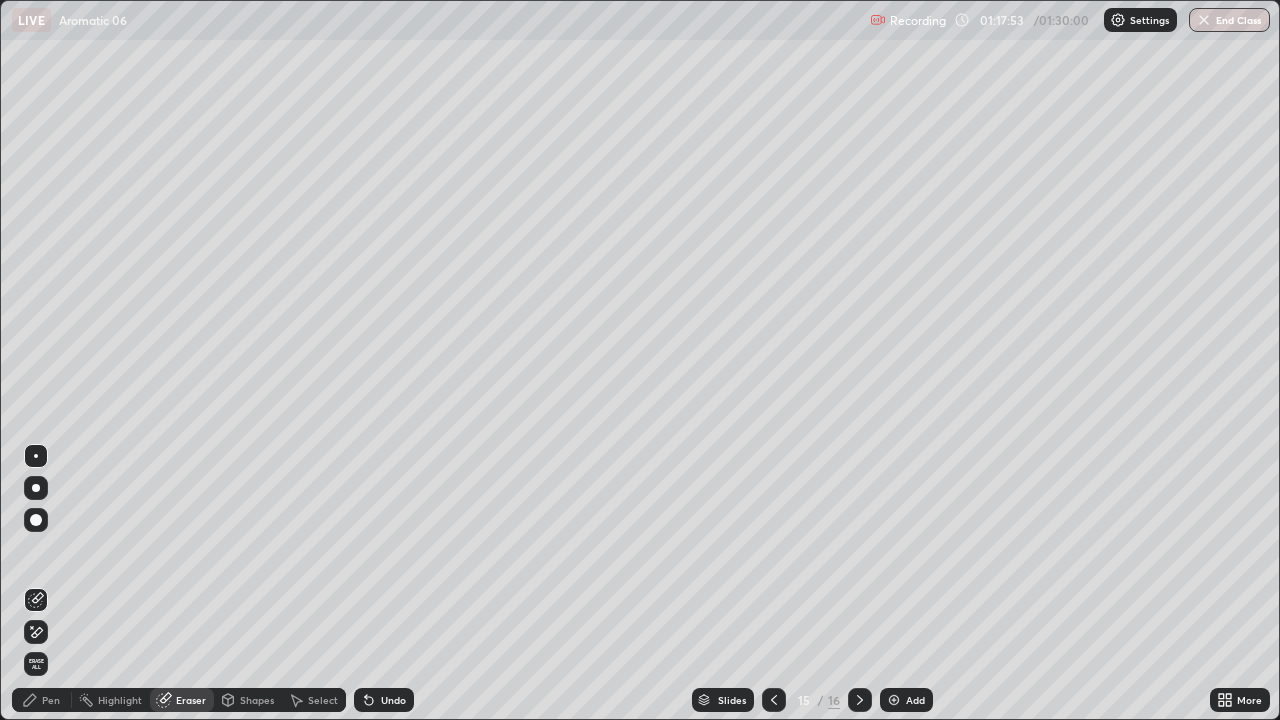 click on "Pen" at bounding box center [42, 700] 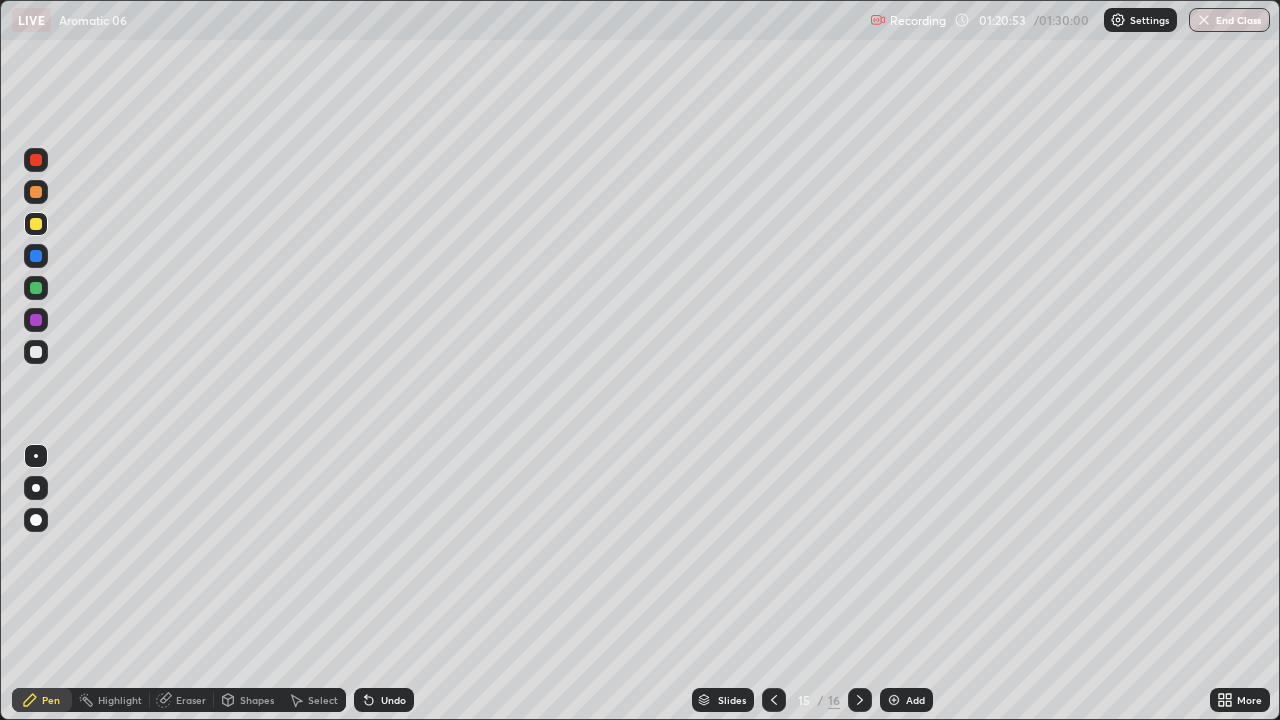 click on "More" at bounding box center (1249, 700) 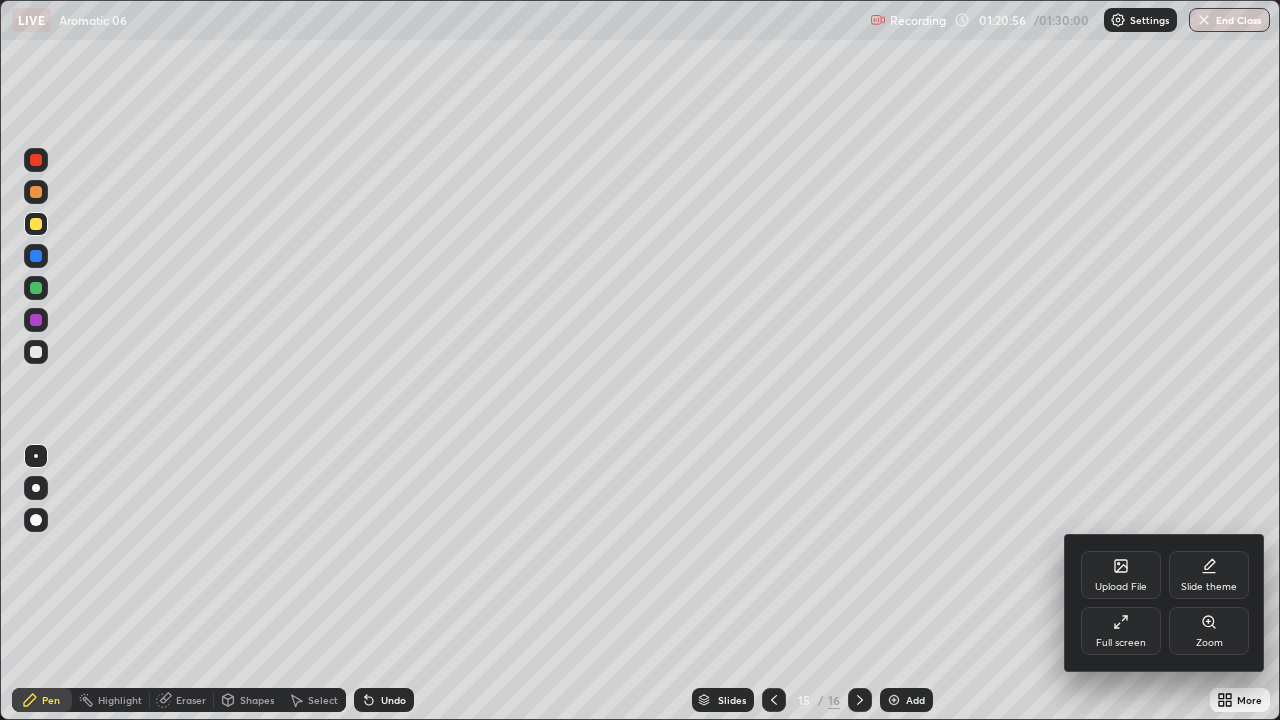 click at bounding box center [640, 360] 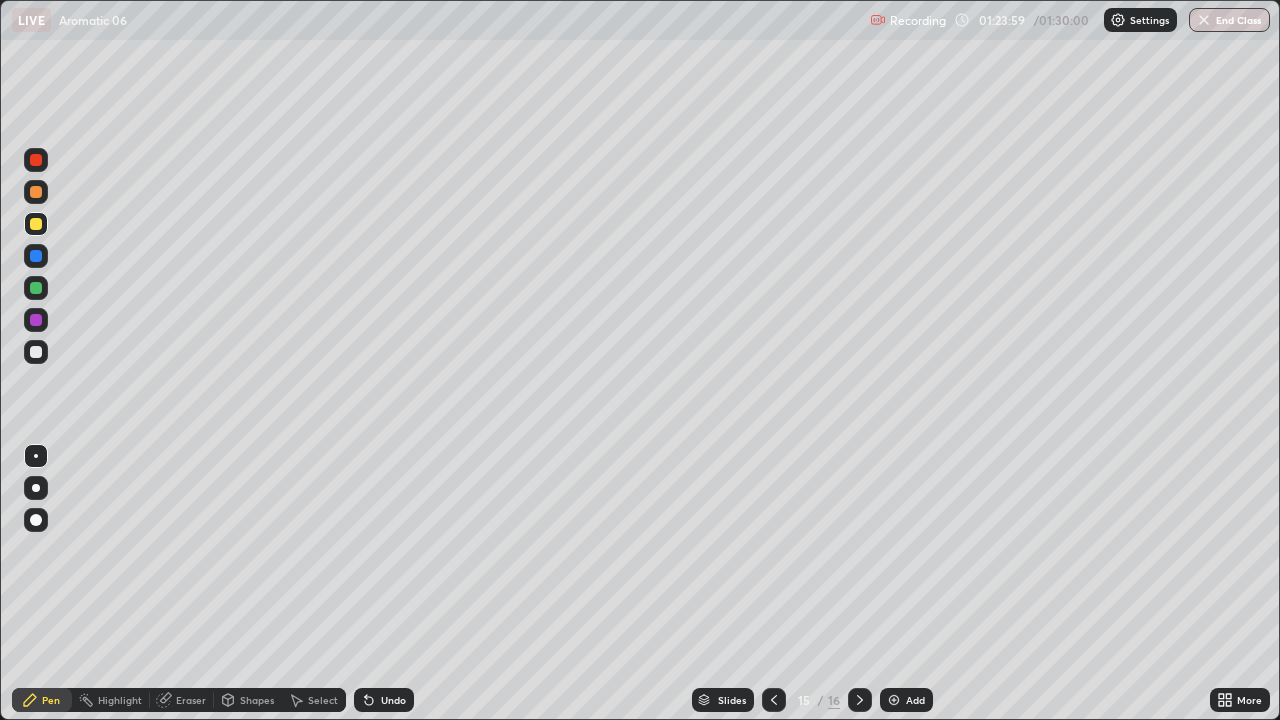 click on "Add" at bounding box center (906, 700) 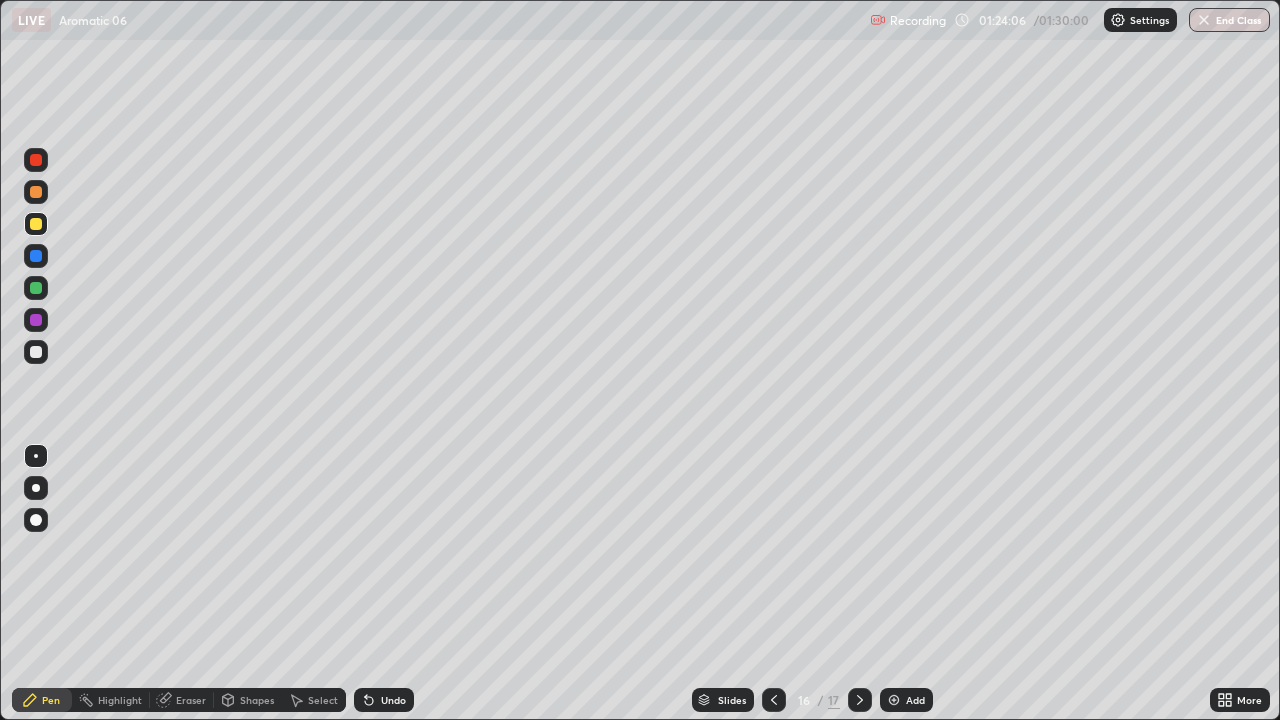 click on "Undo" at bounding box center [384, 700] 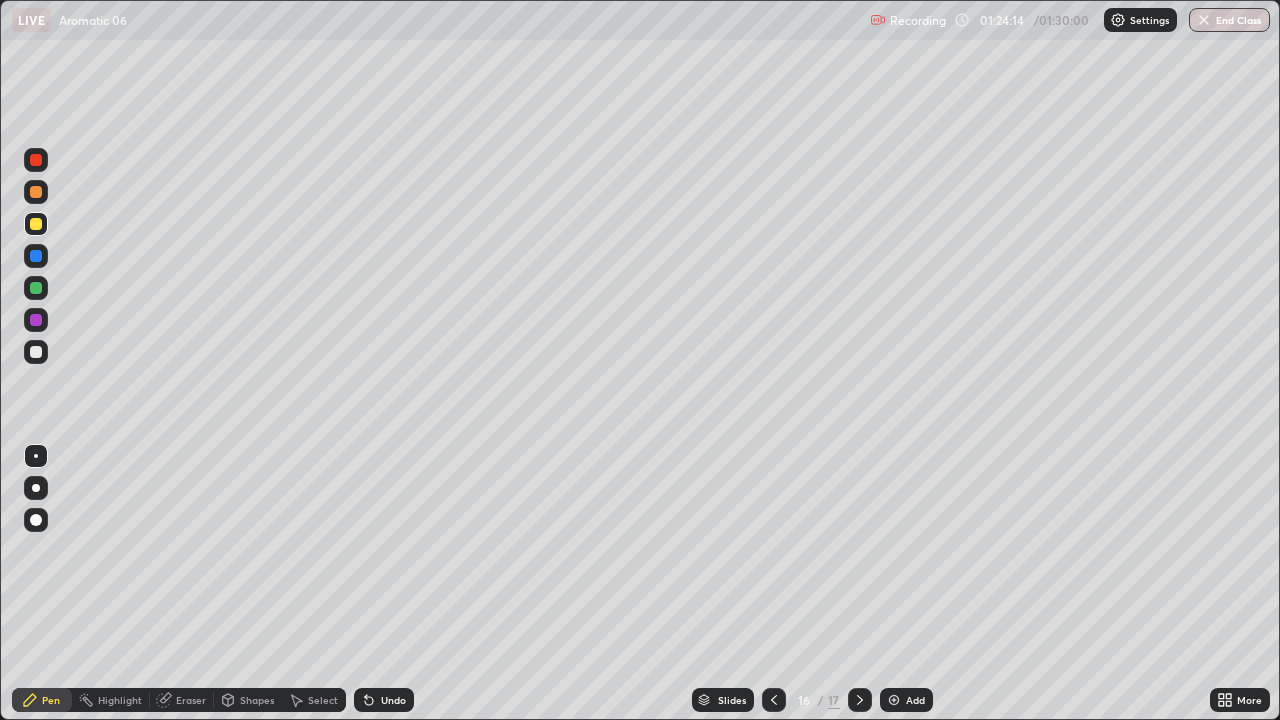 click at bounding box center [36, 288] 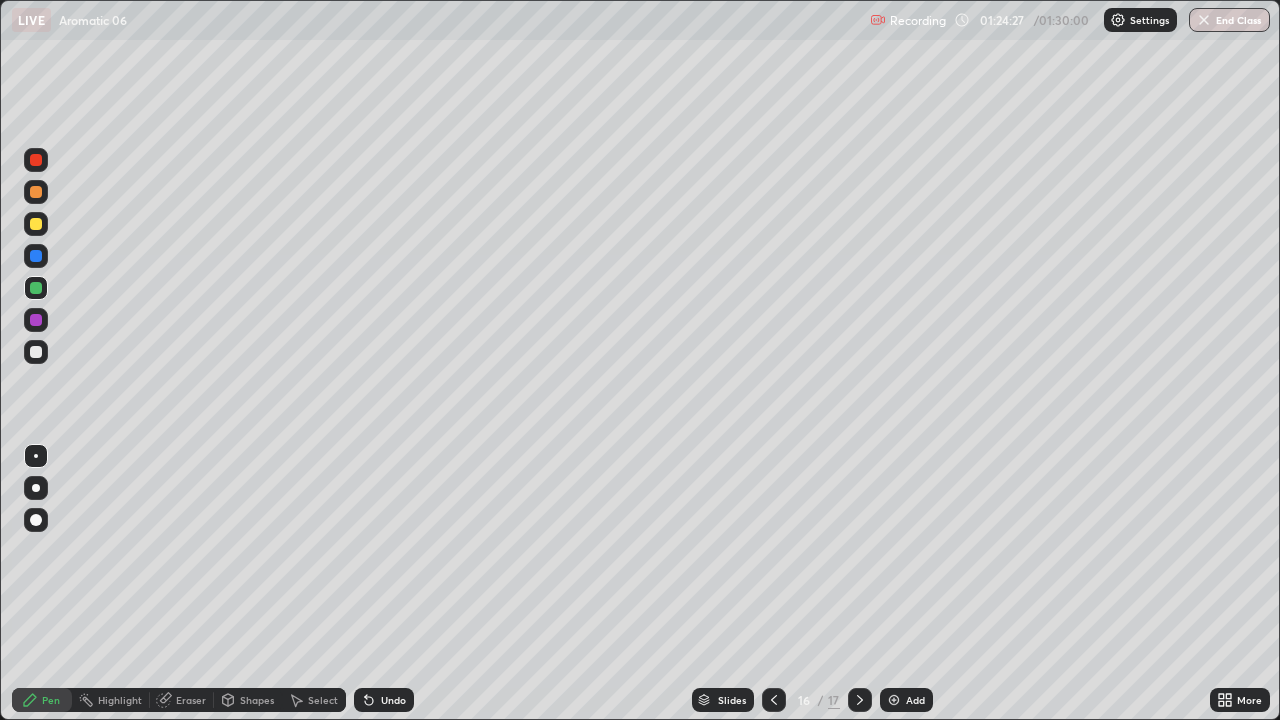 click 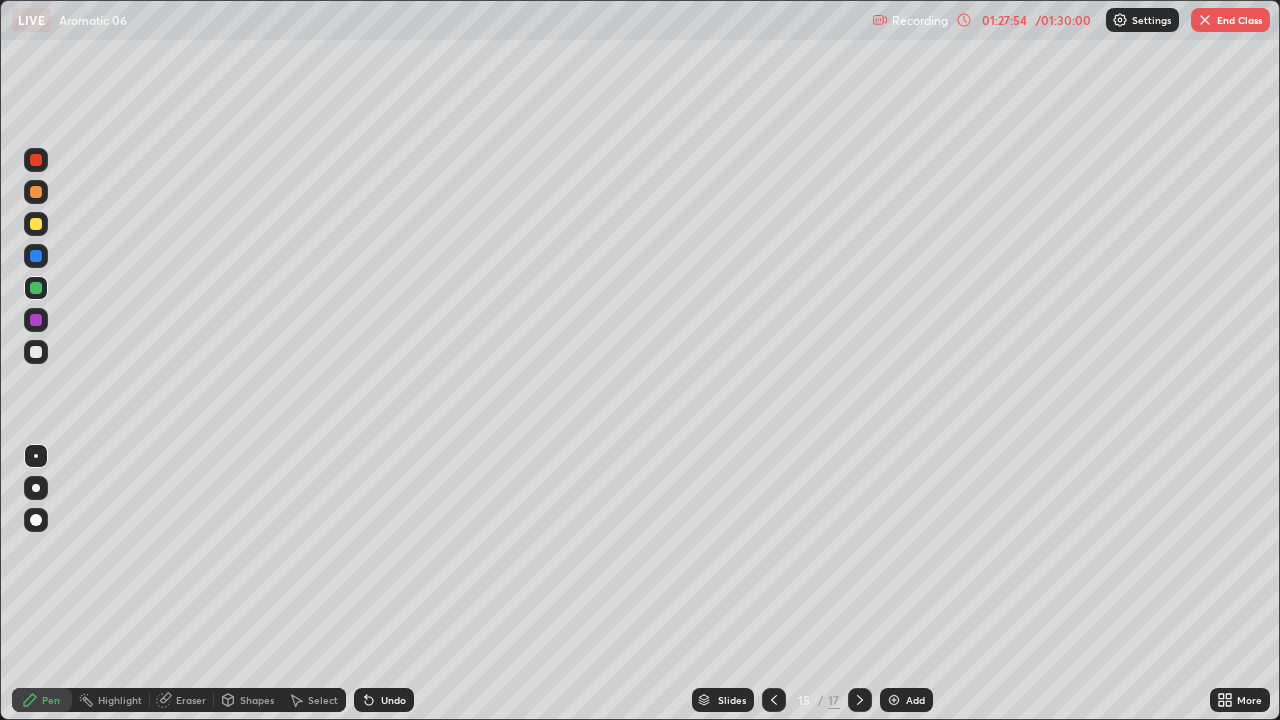 click at bounding box center [1205, 20] 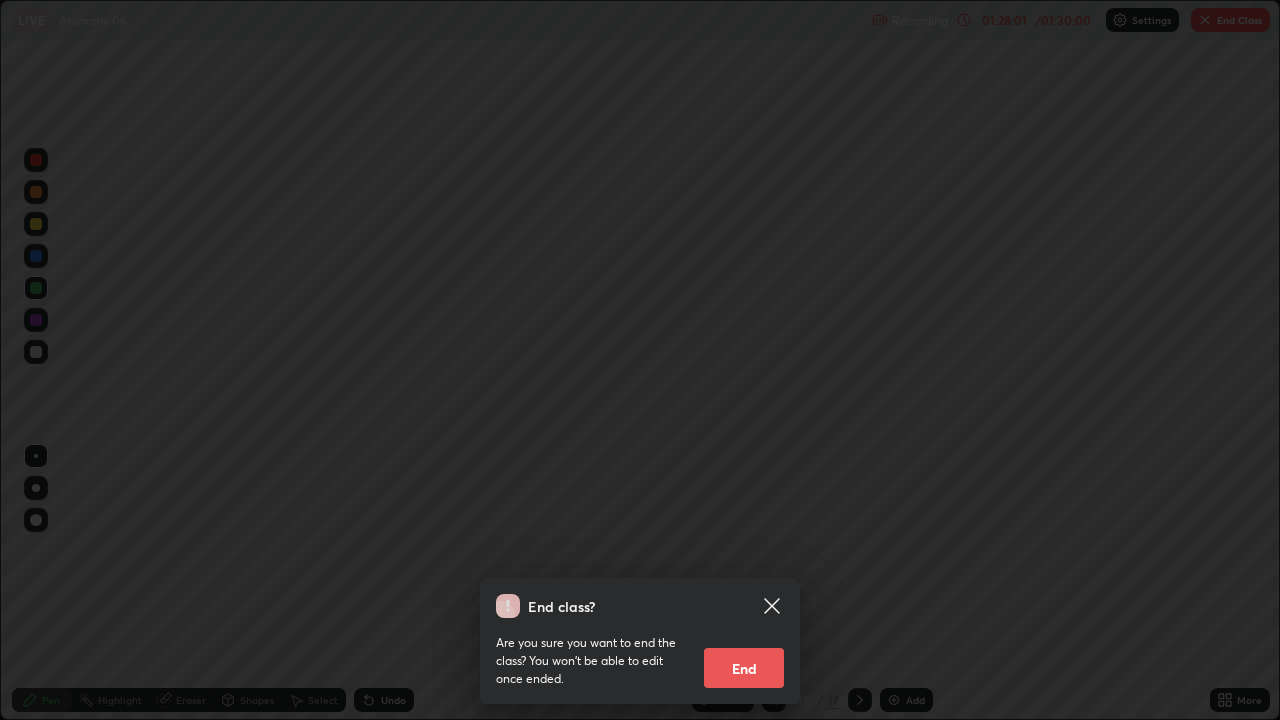 click on "End" at bounding box center [744, 668] 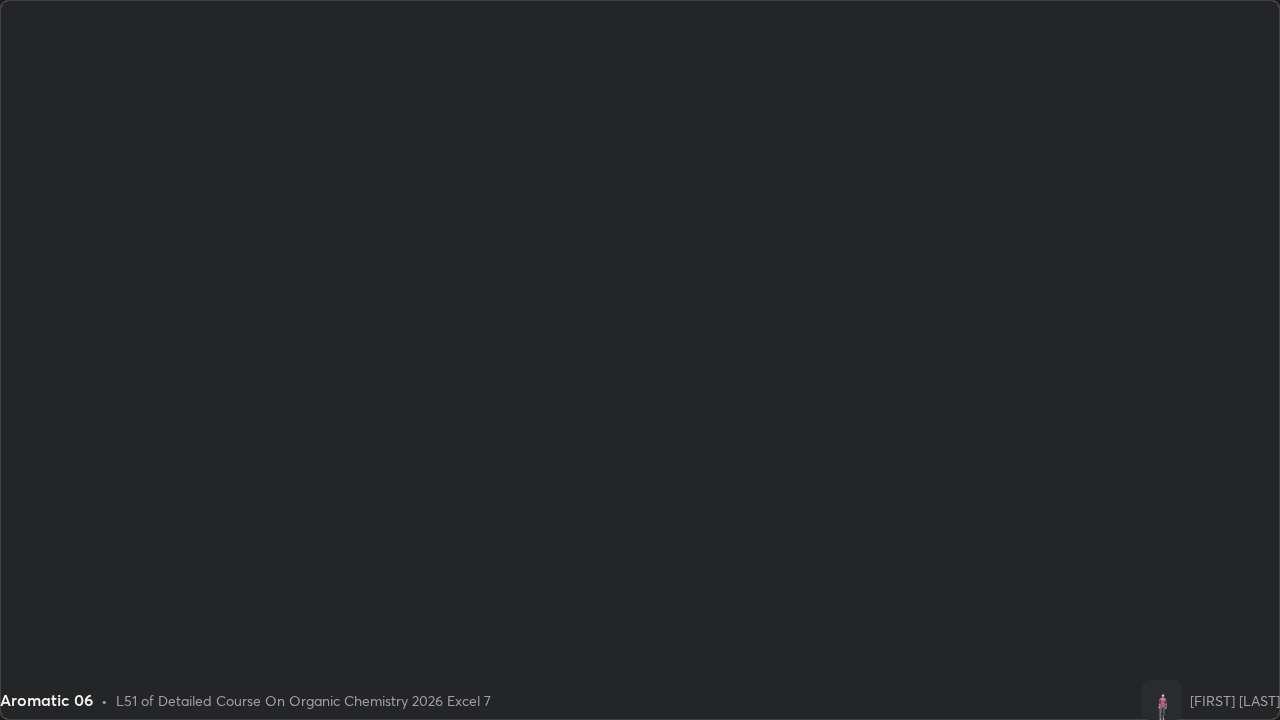 click at bounding box center [640, 360] 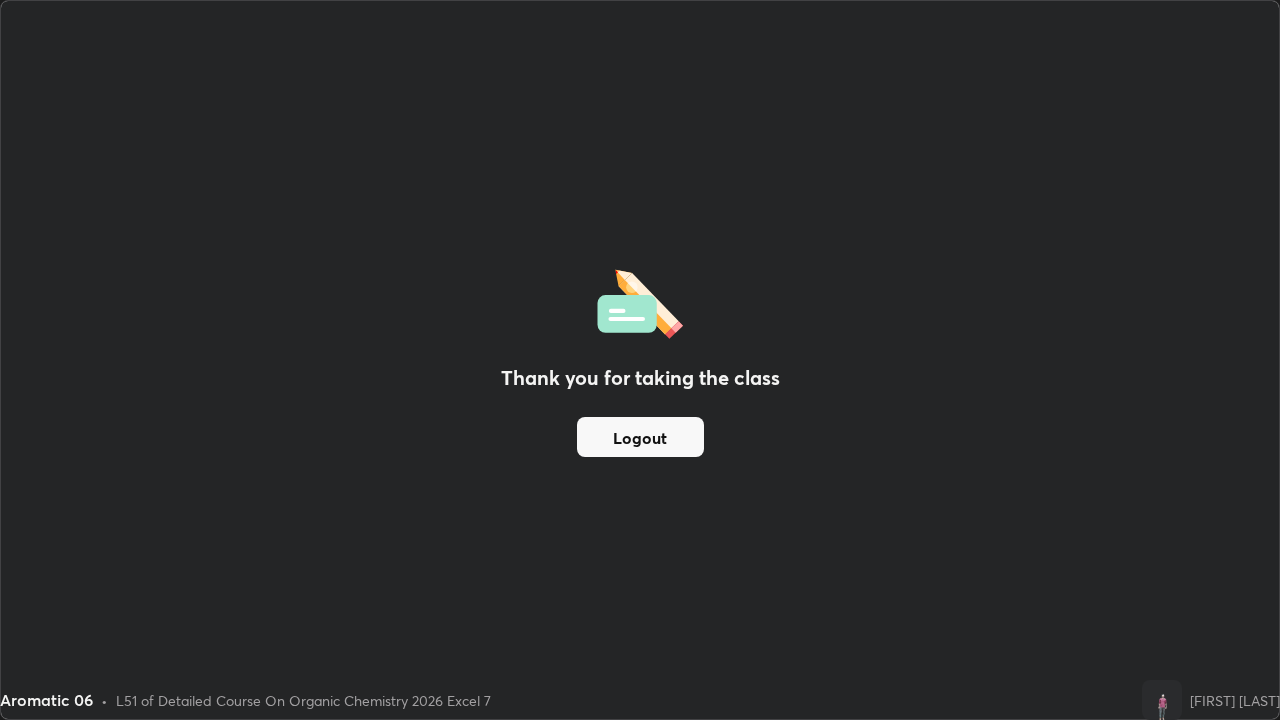 click on "Logout" at bounding box center [640, 437] 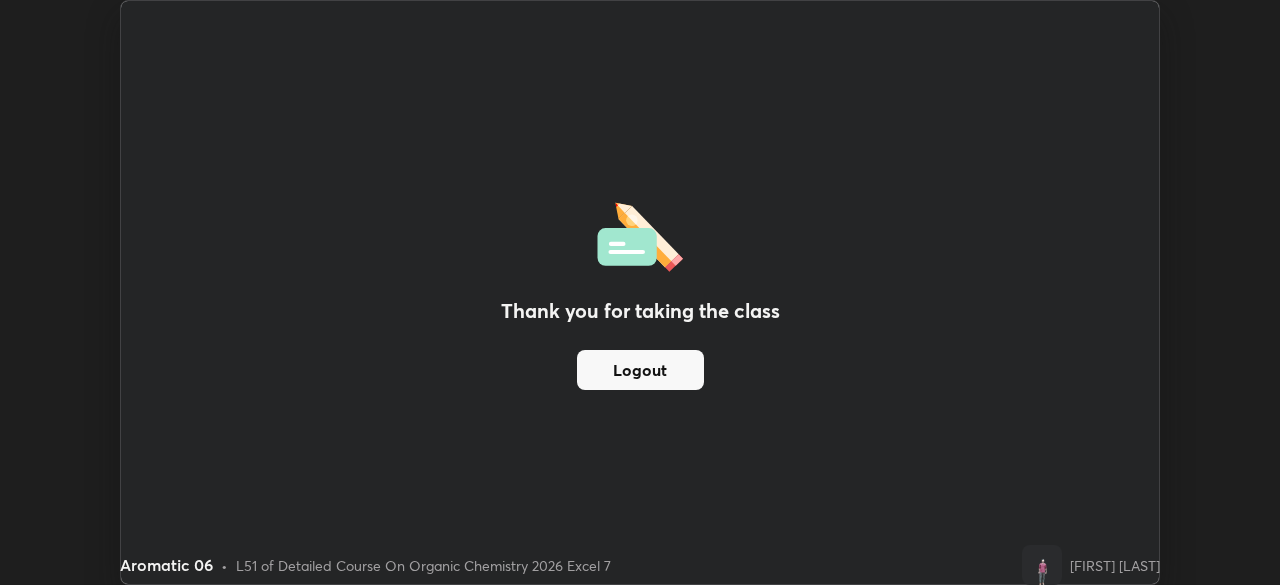 scroll, scrollTop: 585, scrollLeft: 1280, axis: both 